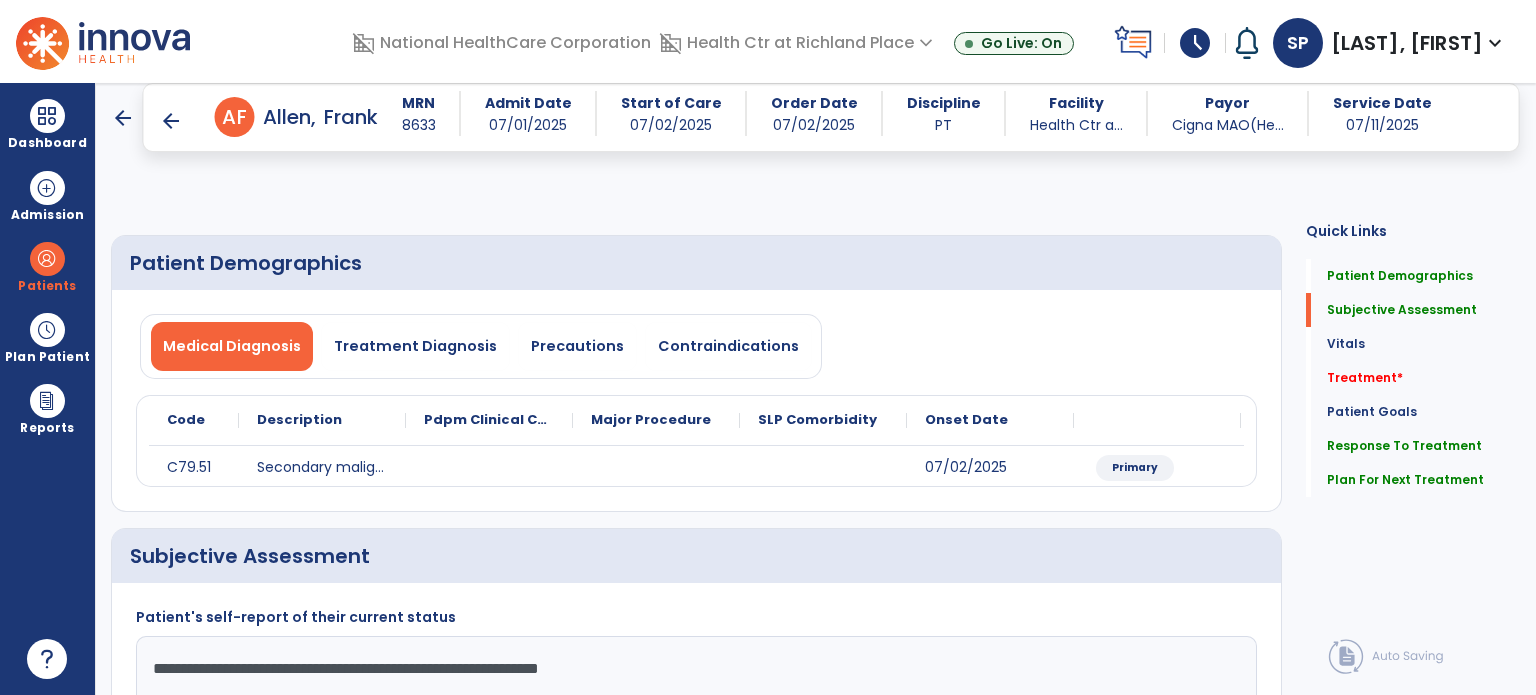 select on "*" 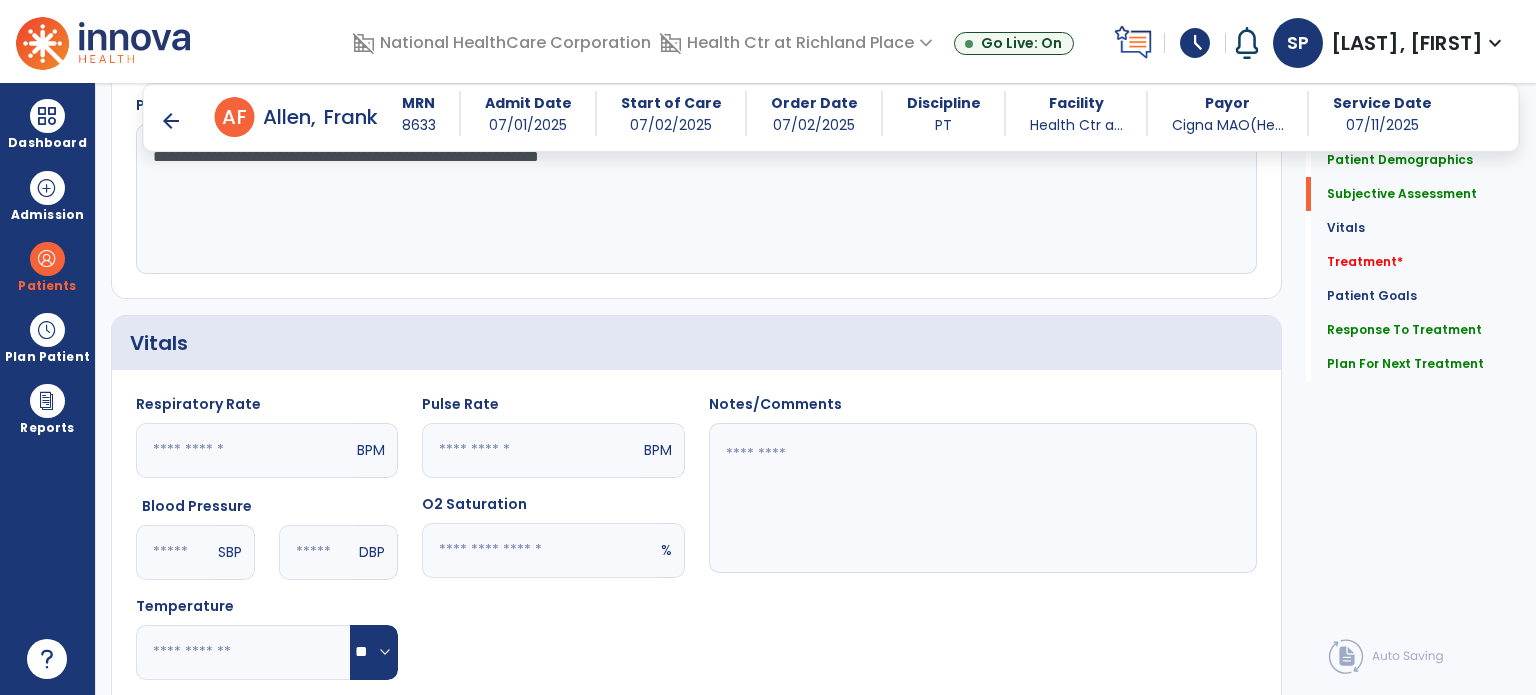 scroll, scrollTop: 360, scrollLeft: 0, axis: vertical 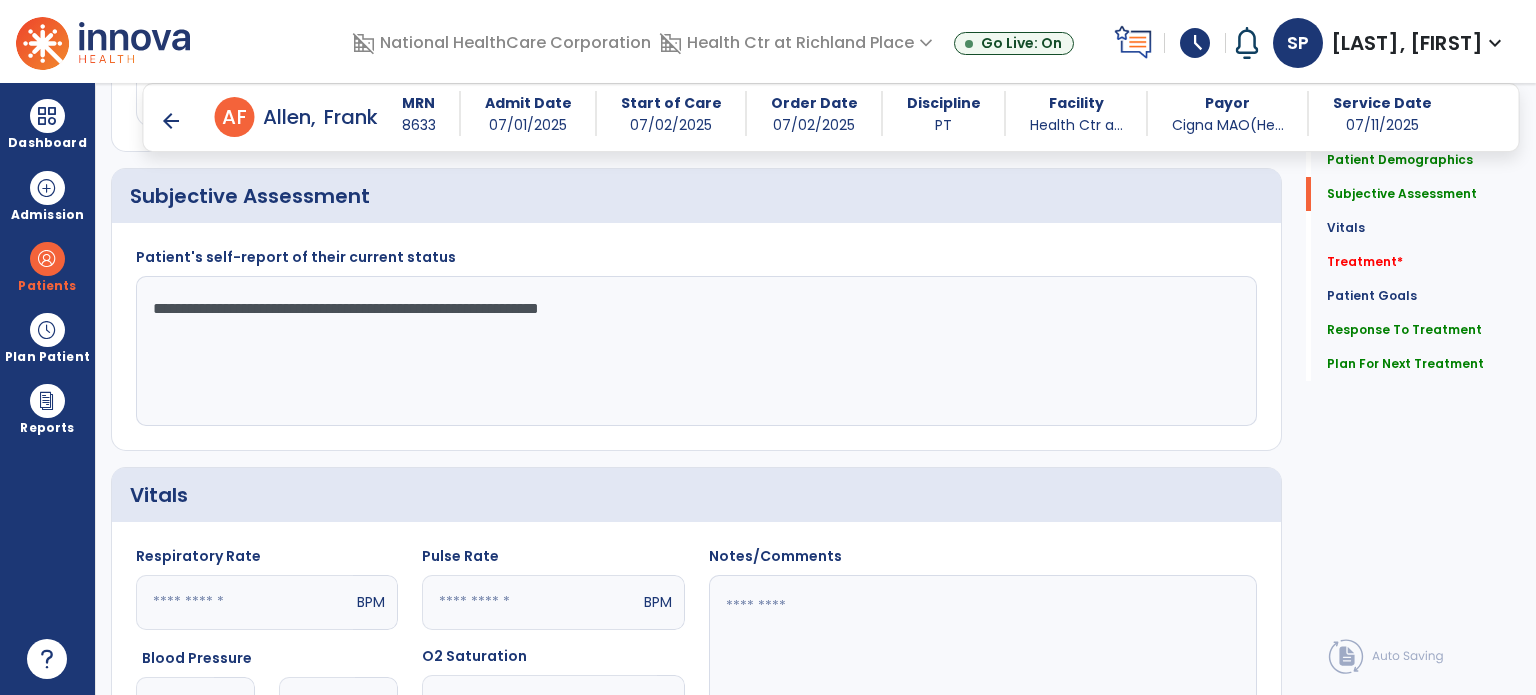click on "**********" 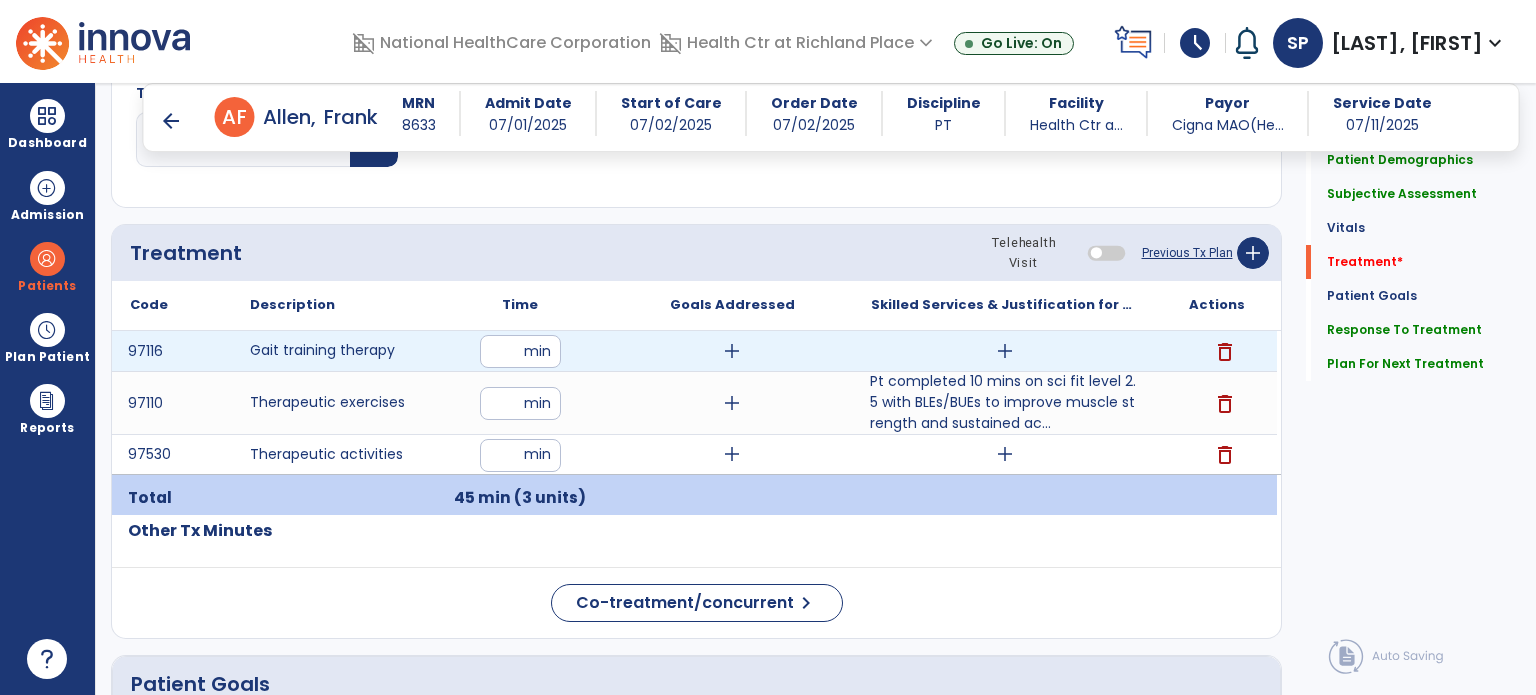 scroll, scrollTop: 1116, scrollLeft: 0, axis: vertical 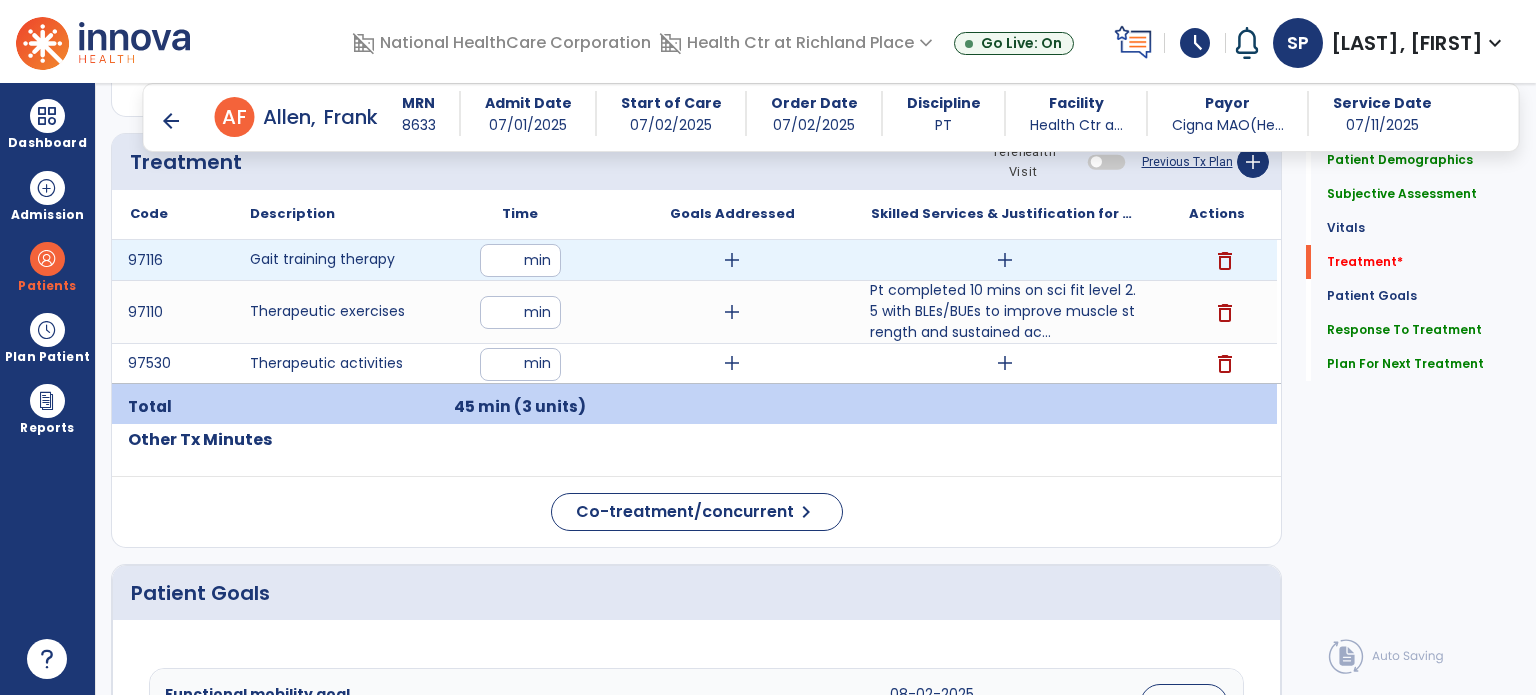 click on "add" at bounding box center (1005, 260) 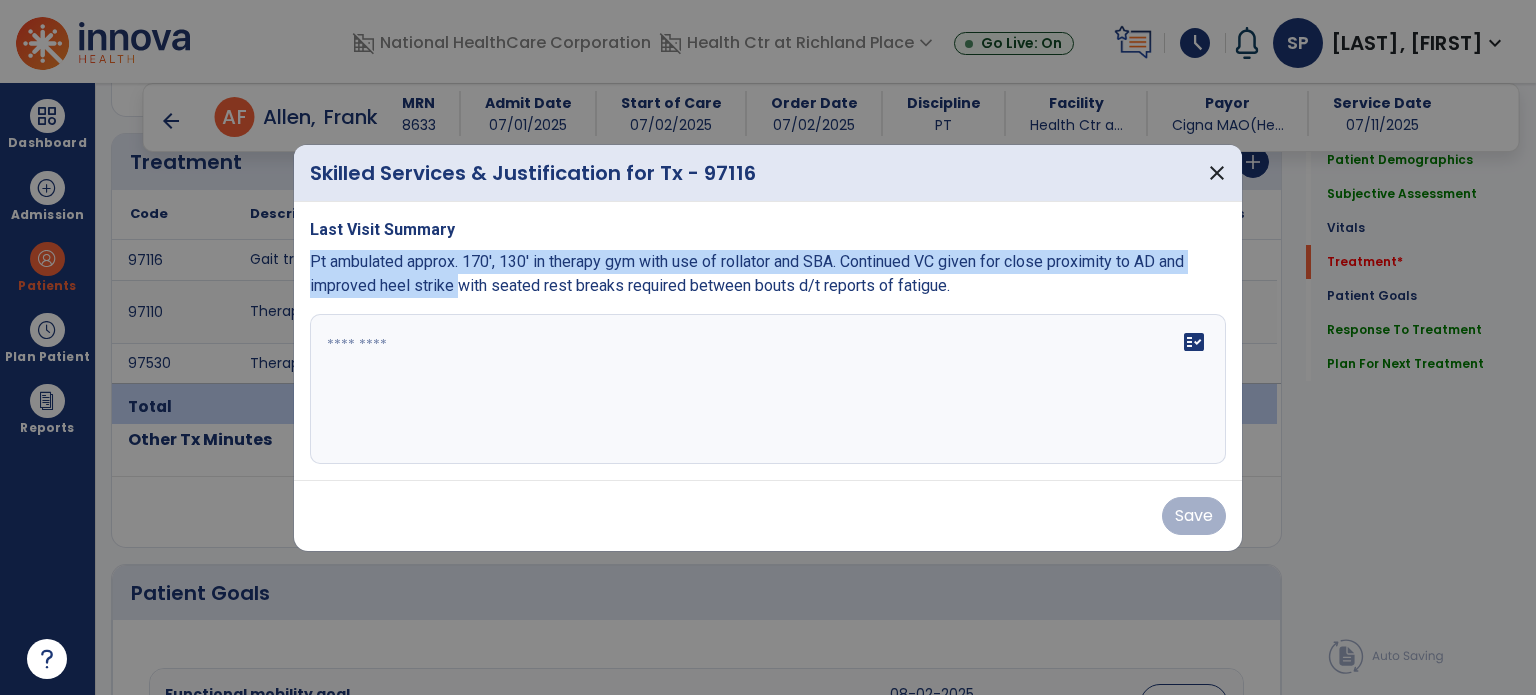drag, startPoint x: 305, startPoint y: 260, endPoint x: 456, endPoint y: 293, distance: 154.5639 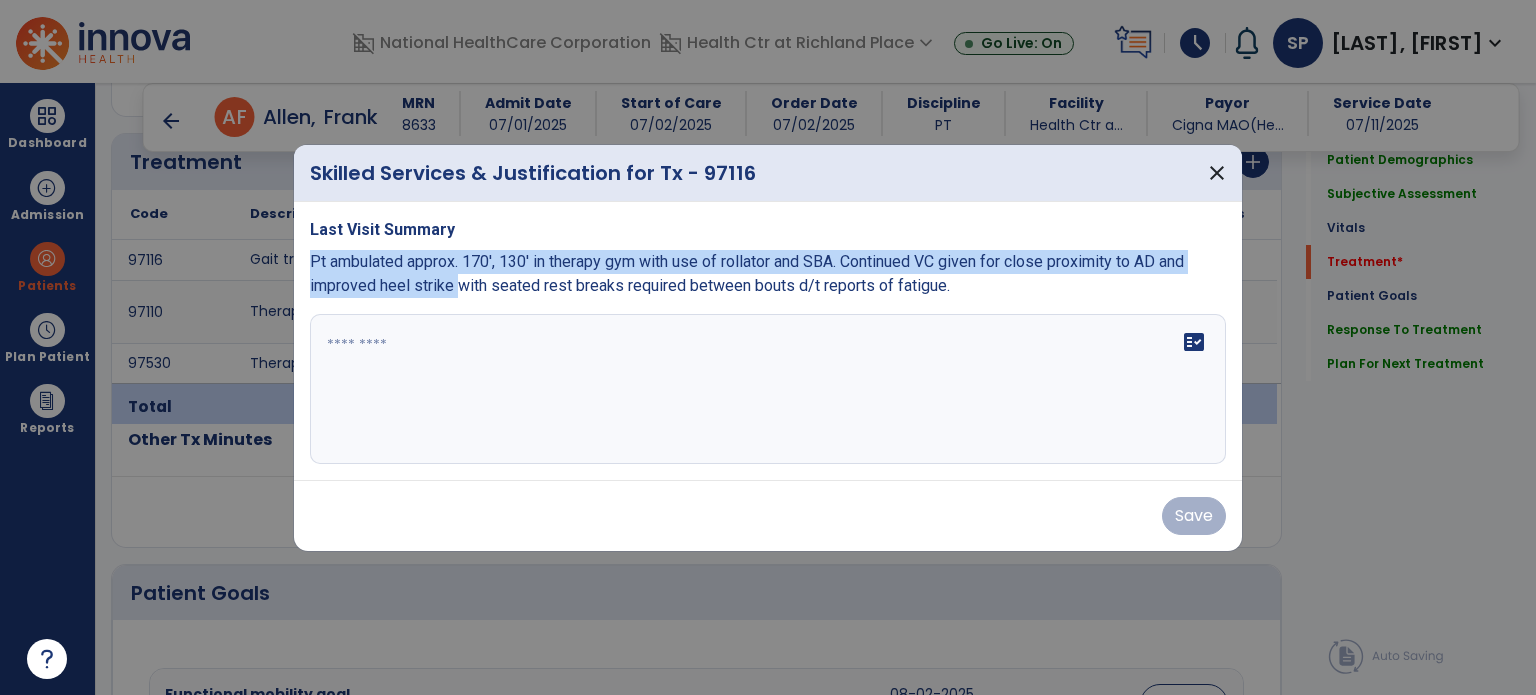 click on "Last Visit Summary Pt ambulated approx. 170', 130' in therapy gym with use of rollator and SBA. Continued VC given for close proximity to AD and improved heel strike with seated rest breaks required between bouts d/t reports of fatigue.    fact_check" at bounding box center [768, 341] 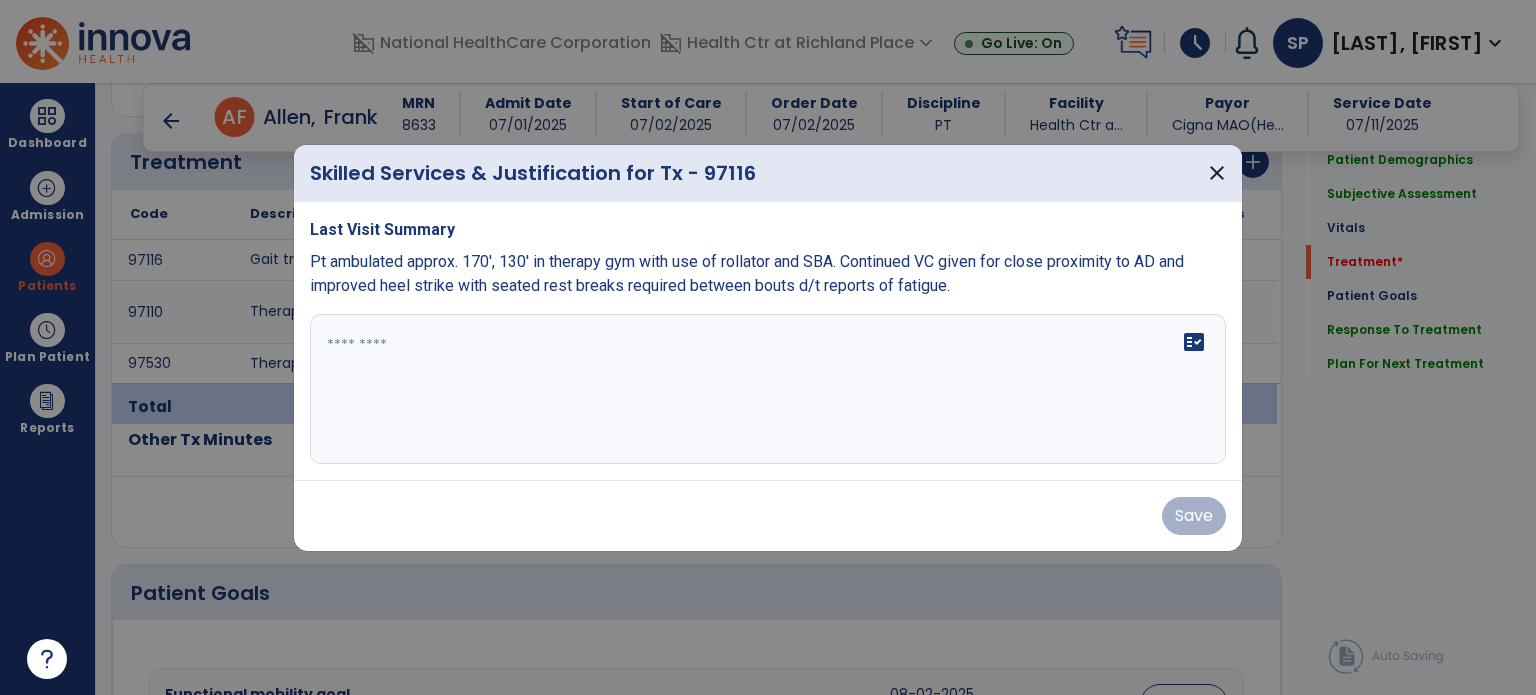 click at bounding box center [768, 389] 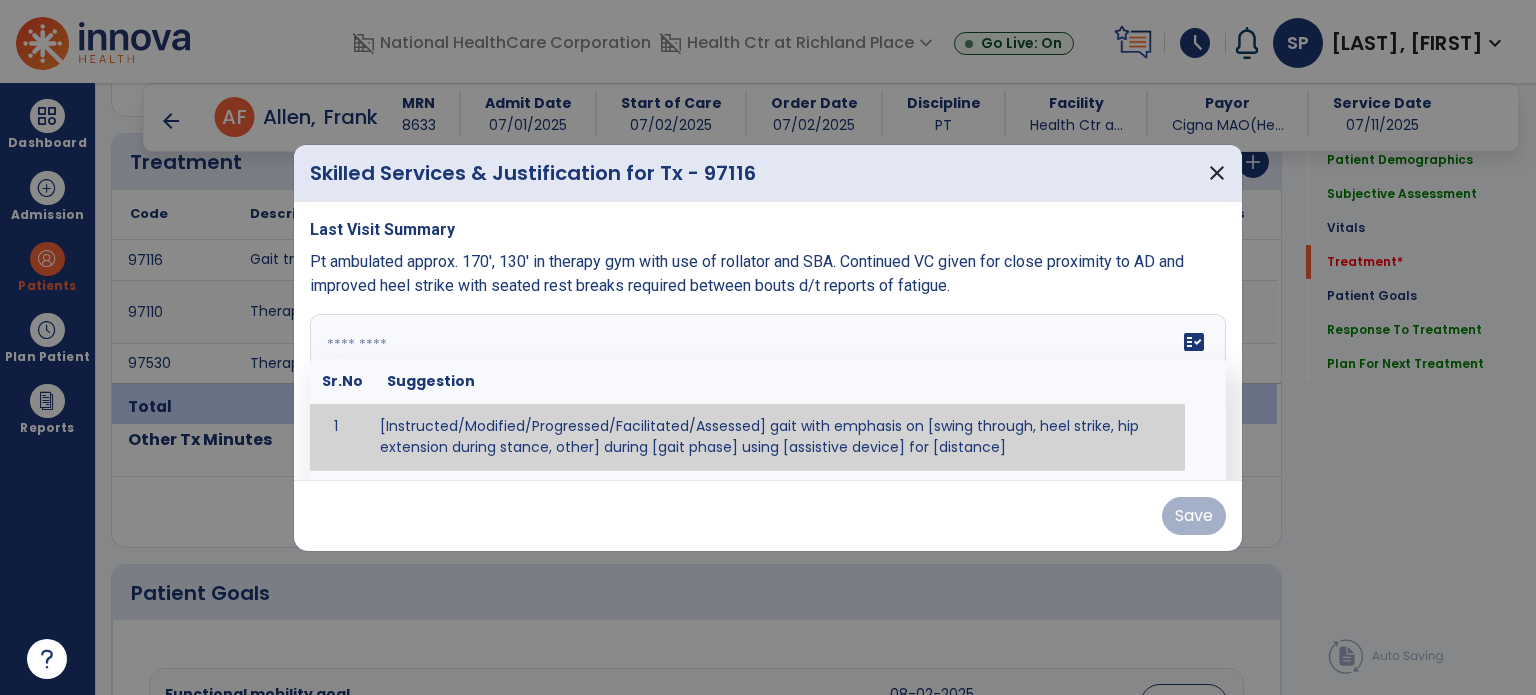 paste on "**********" 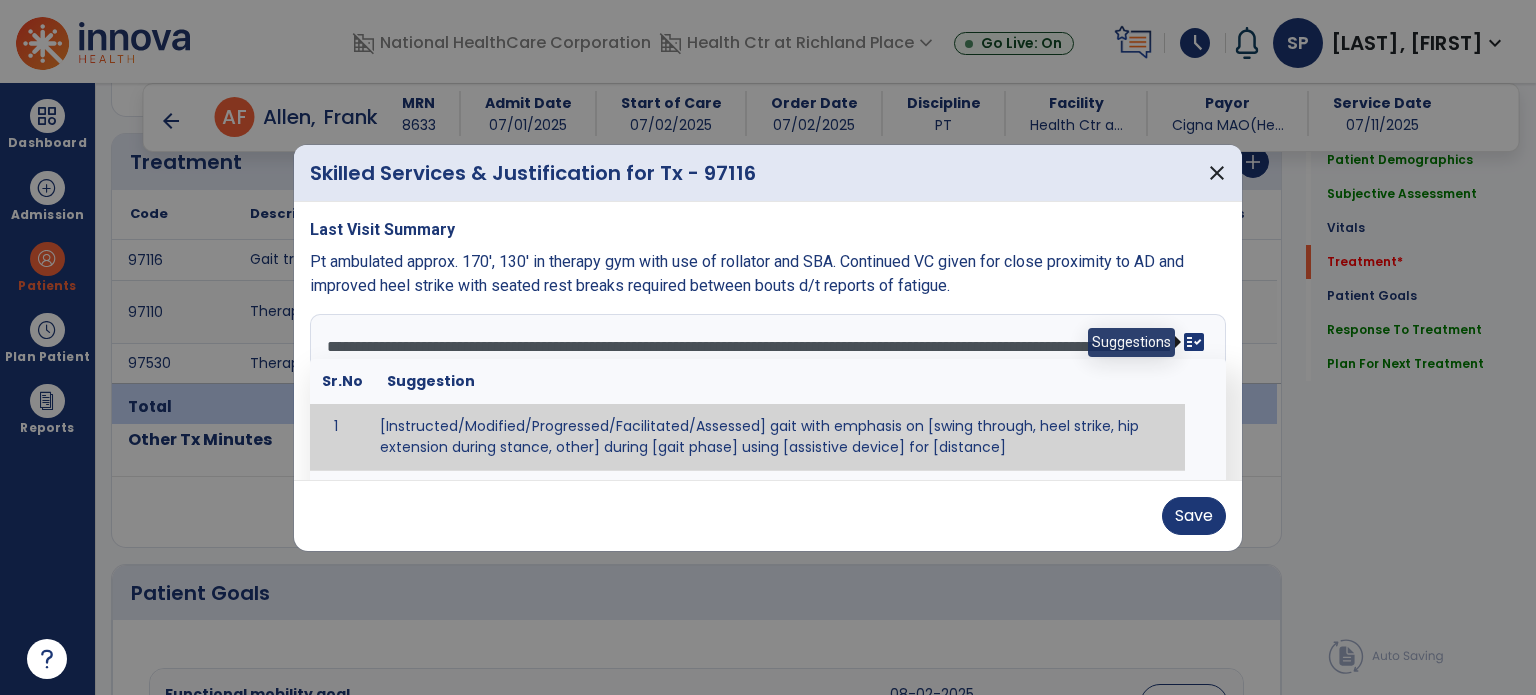 click on "fact_check" at bounding box center [1194, 342] 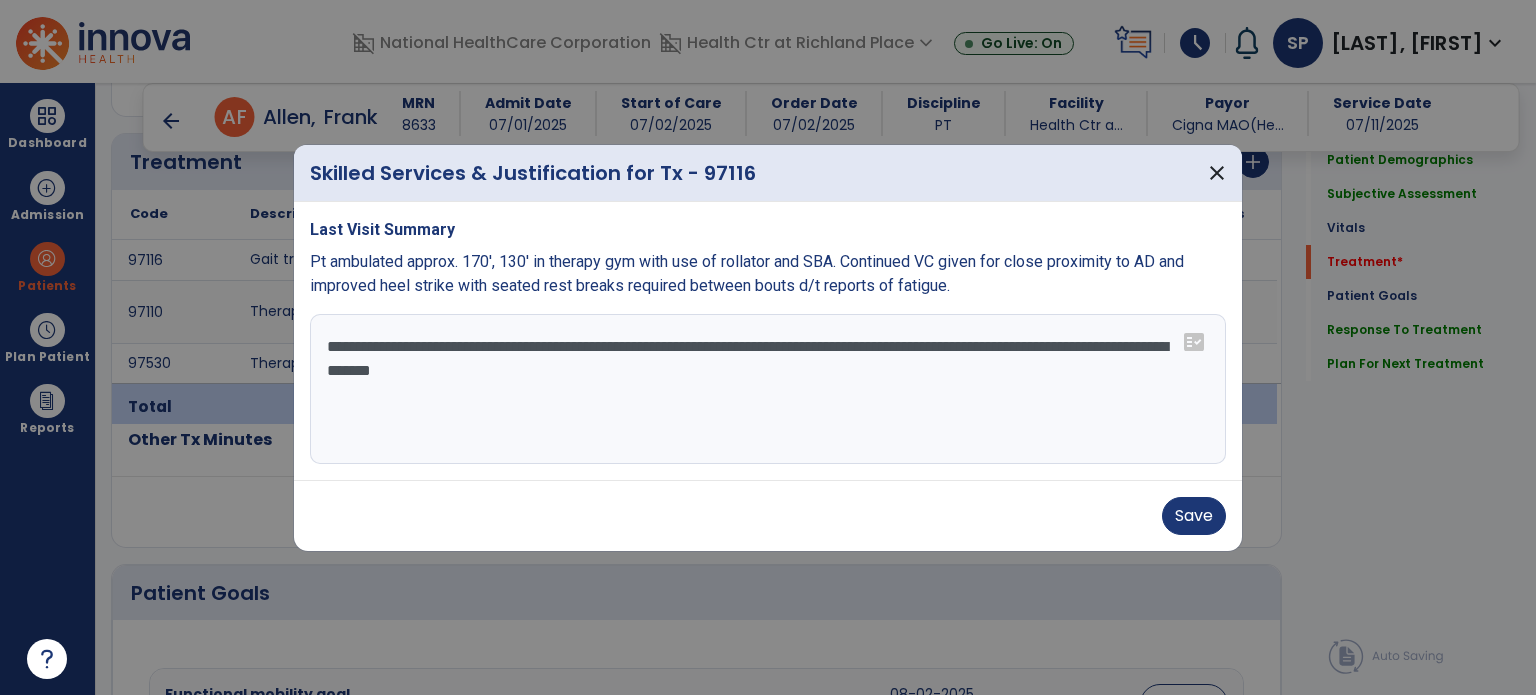 click on "**********" at bounding box center (768, 389) 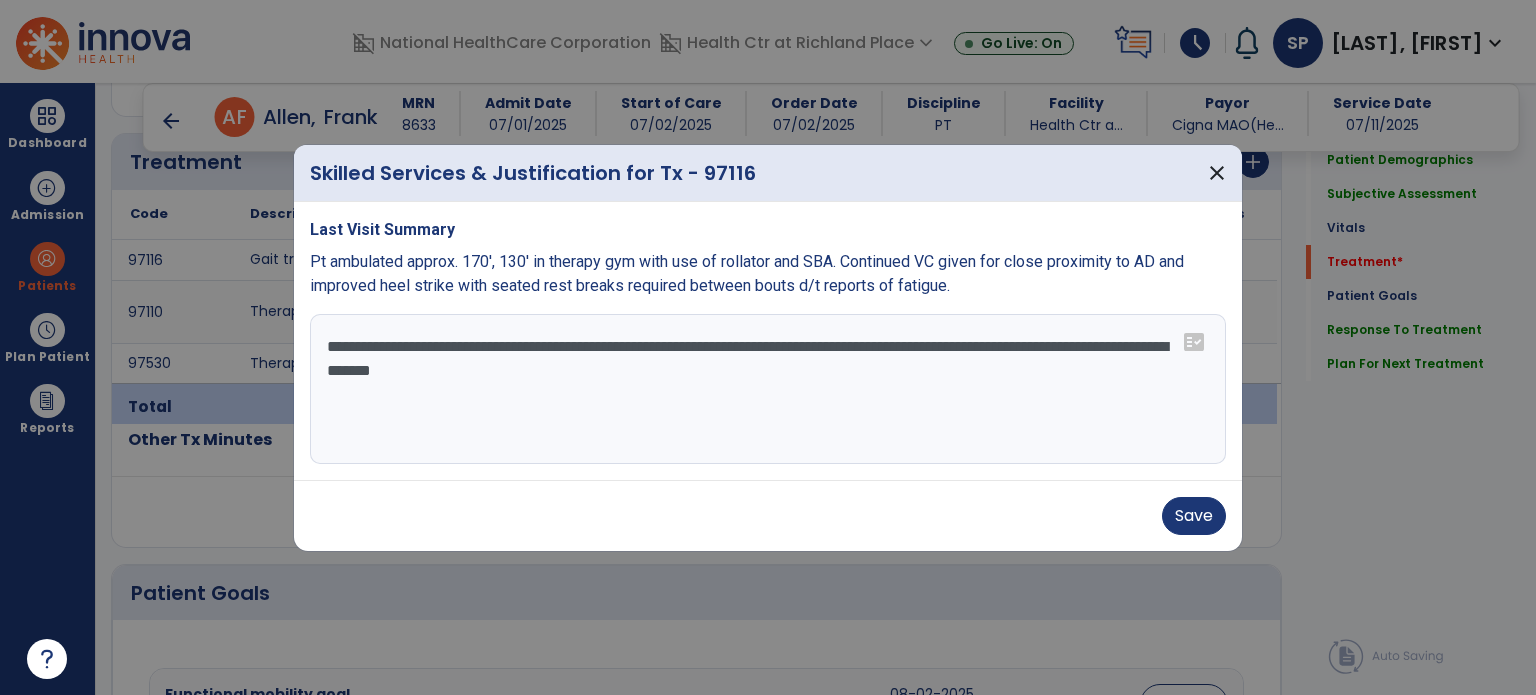 drag, startPoint x: 692, startPoint y: 346, endPoint x: 514, endPoint y: 334, distance: 178.40404 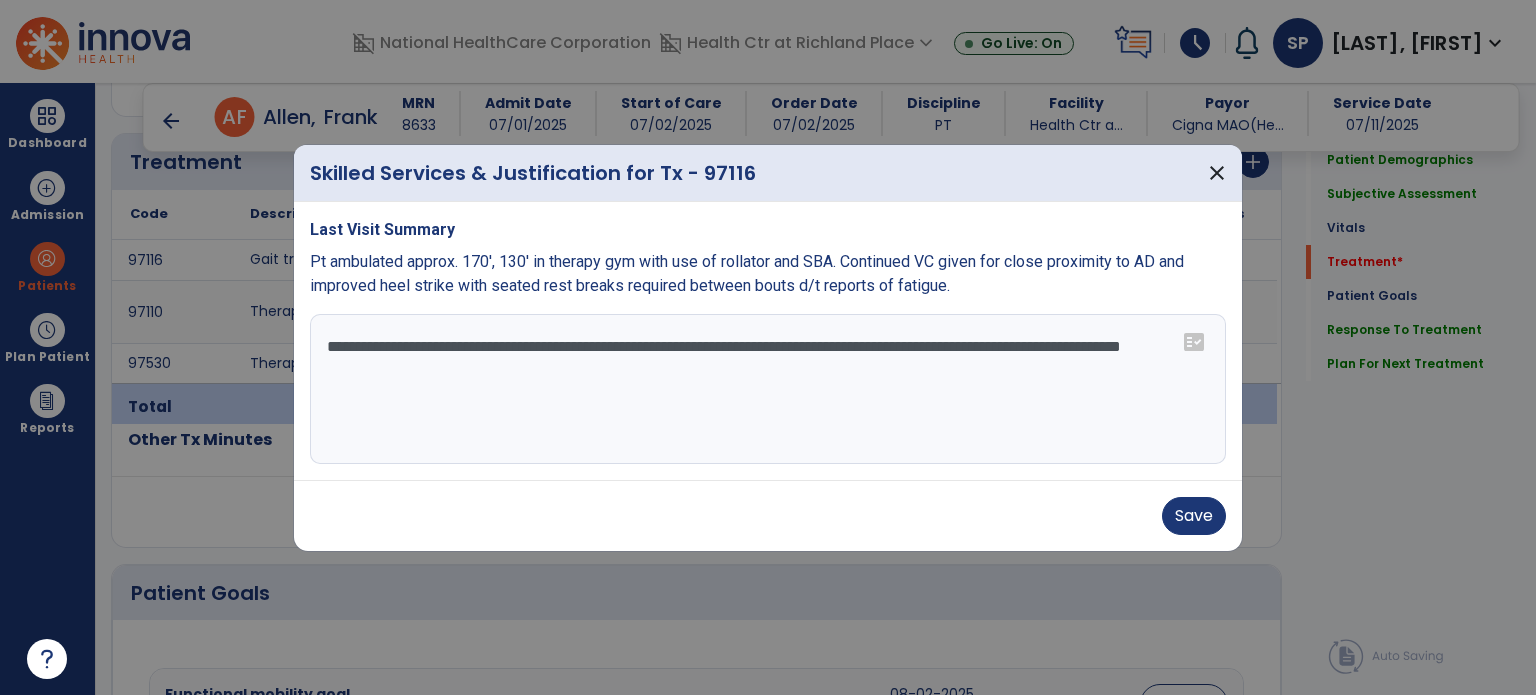 click on "**********" at bounding box center [768, 389] 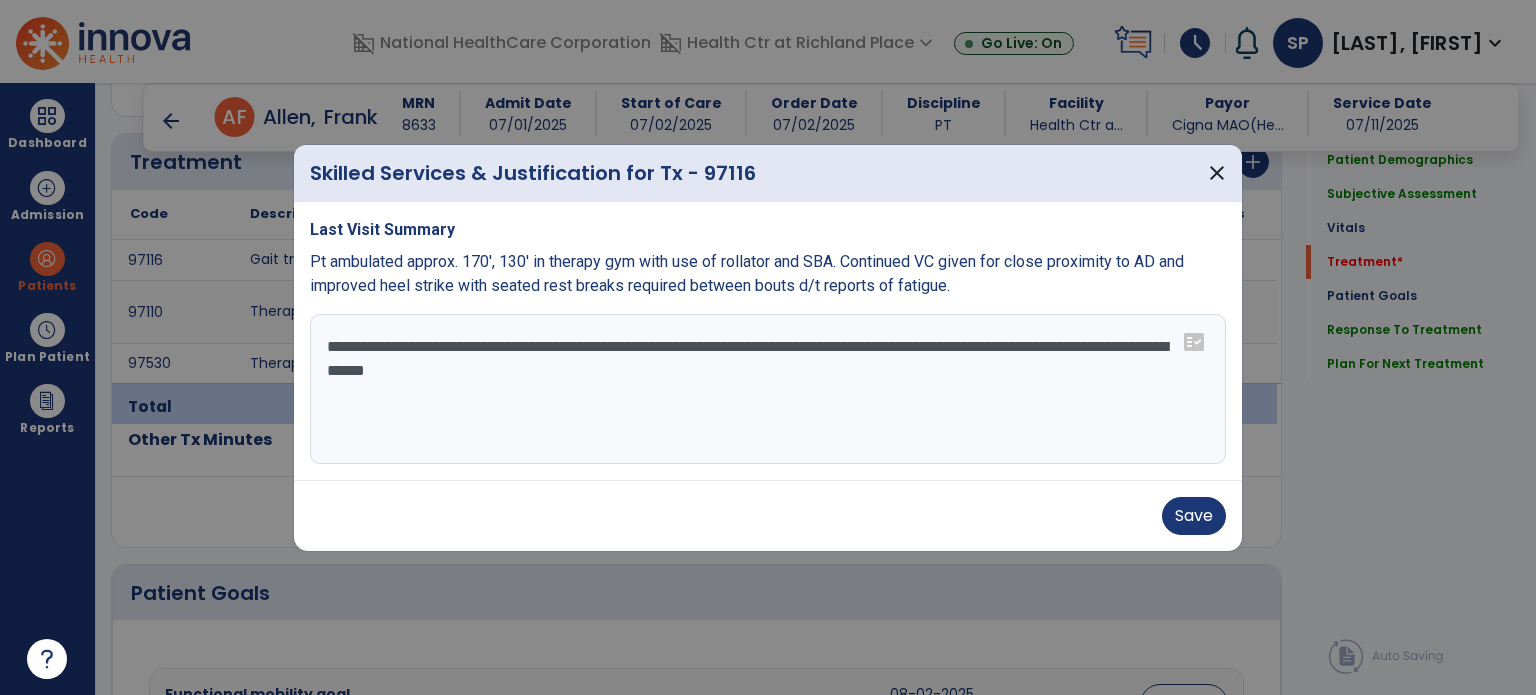 click on "**********" at bounding box center [768, 389] 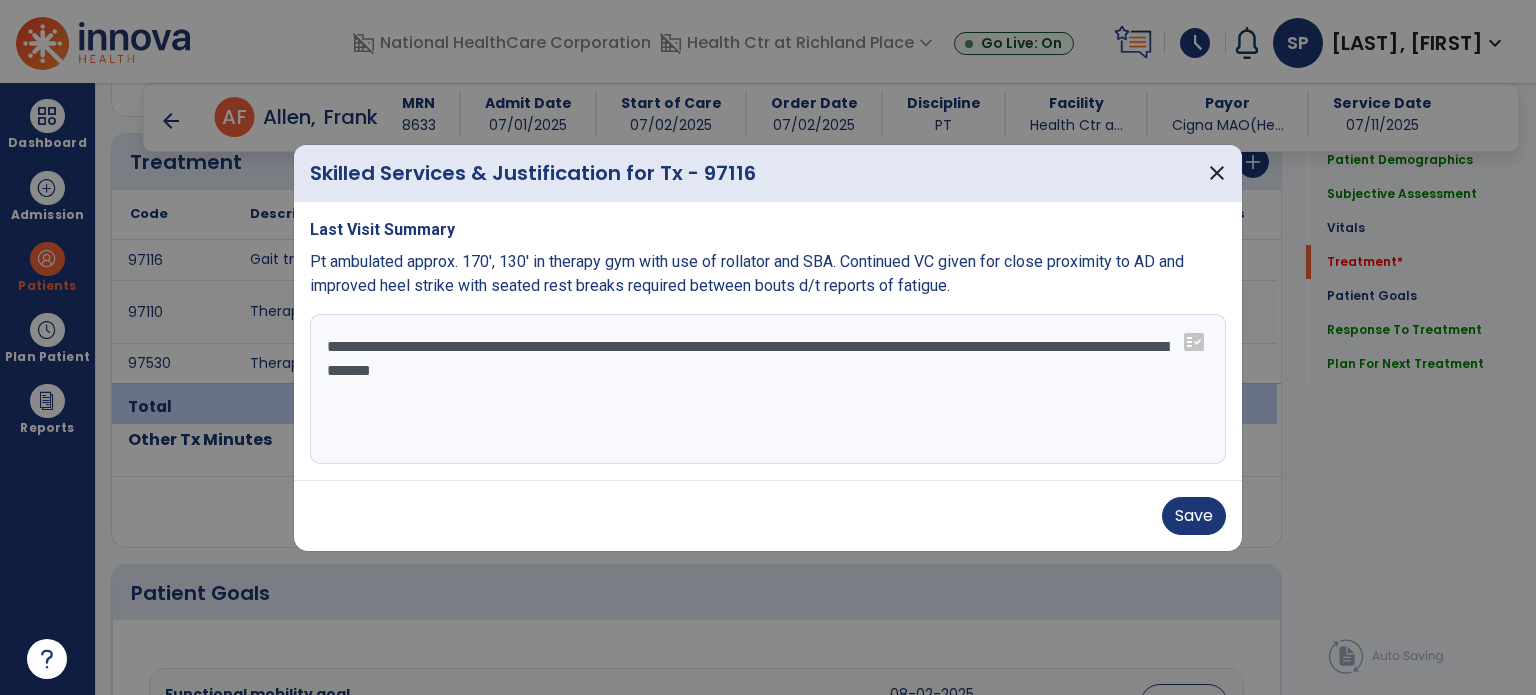 click on "**********" at bounding box center [768, 389] 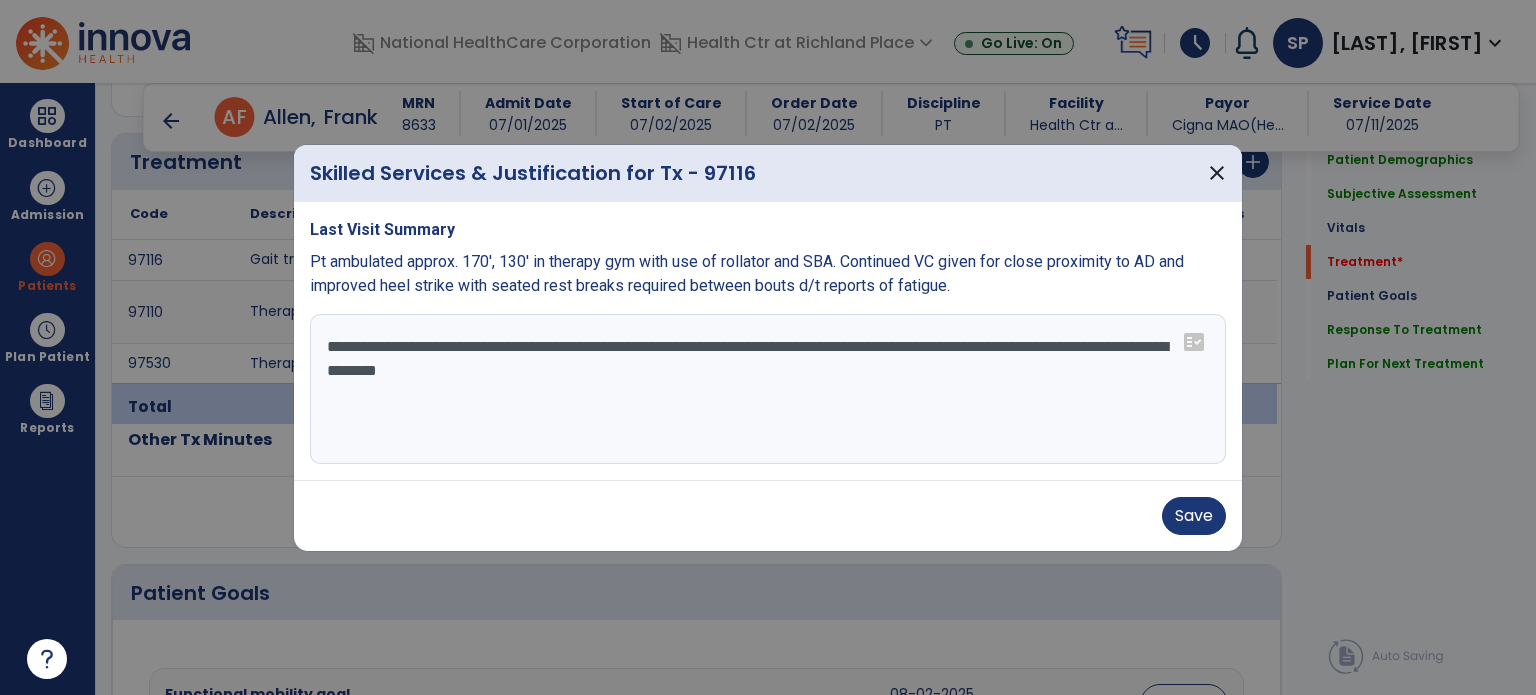 click on "**********" at bounding box center [768, 389] 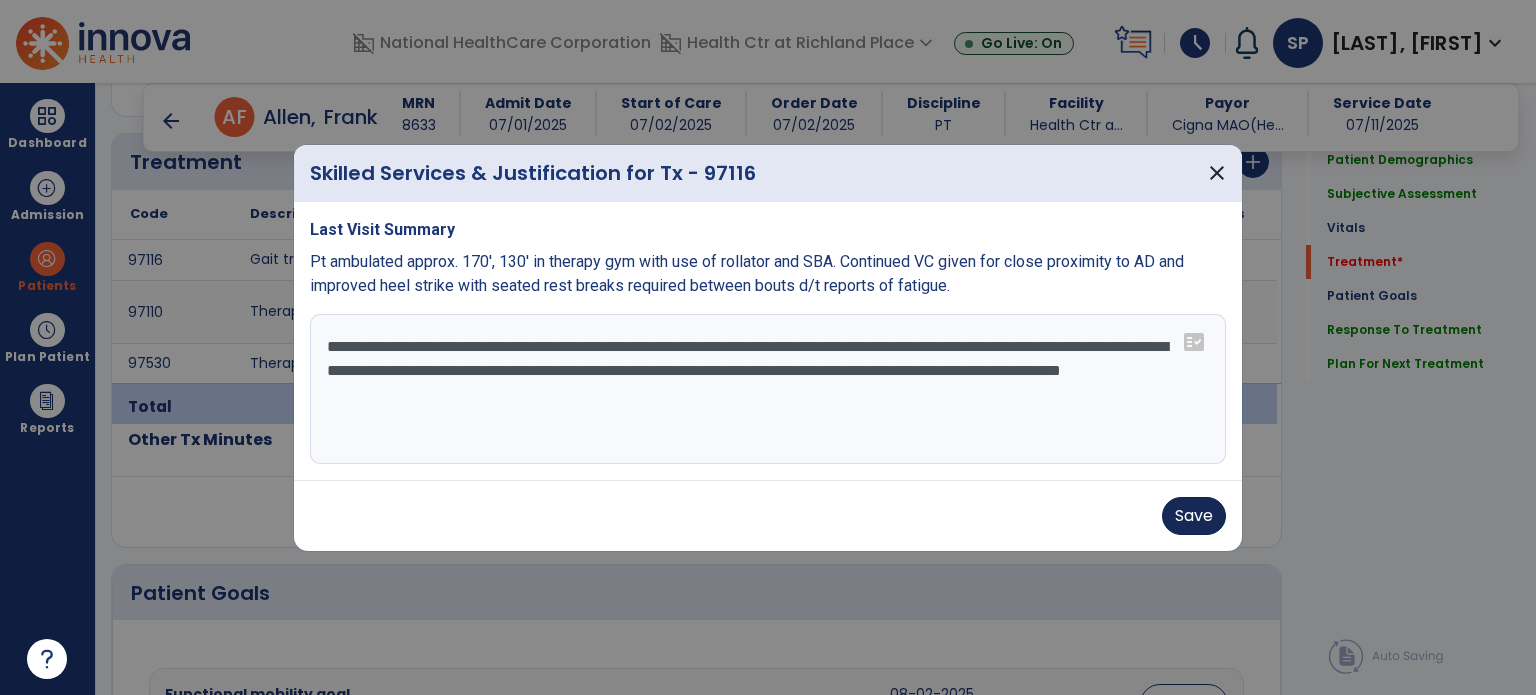 type on "**********" 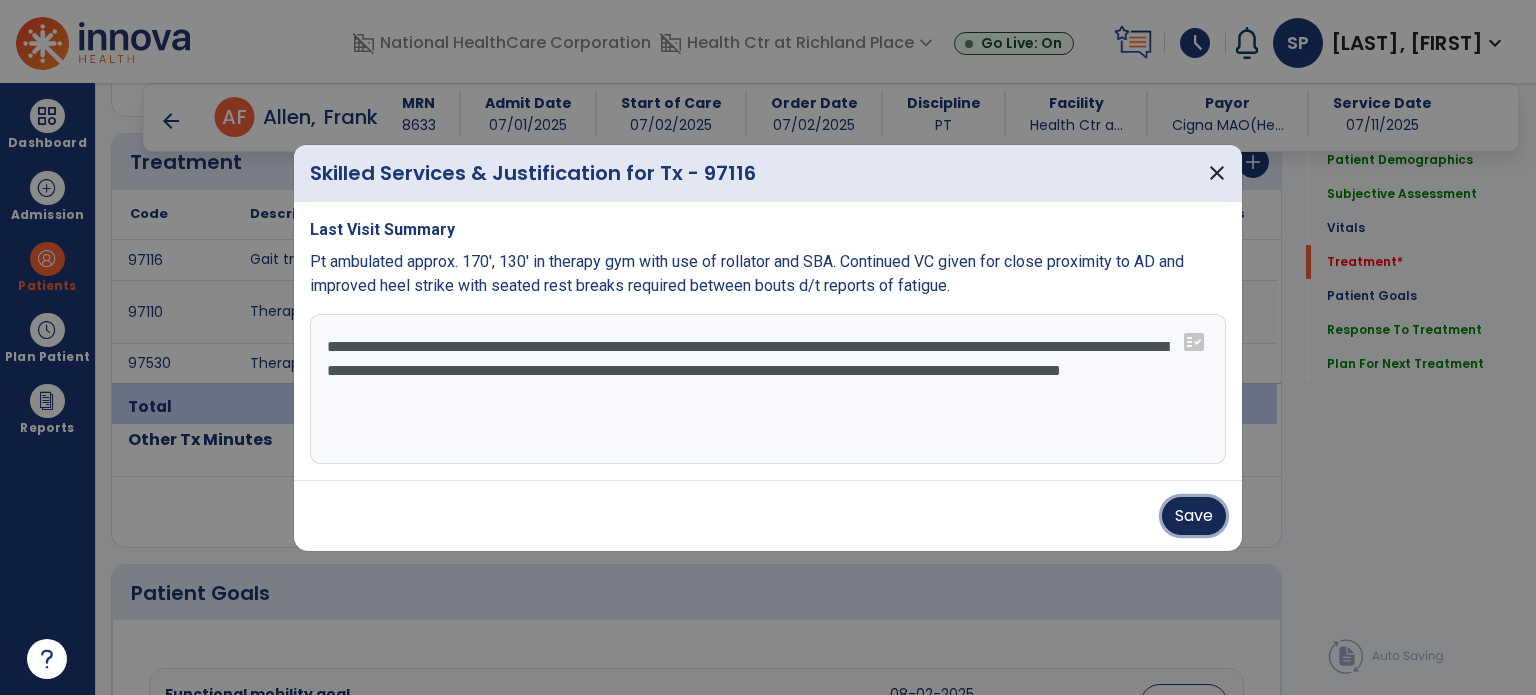 click on "Save" at bounding box center (1194, 516) 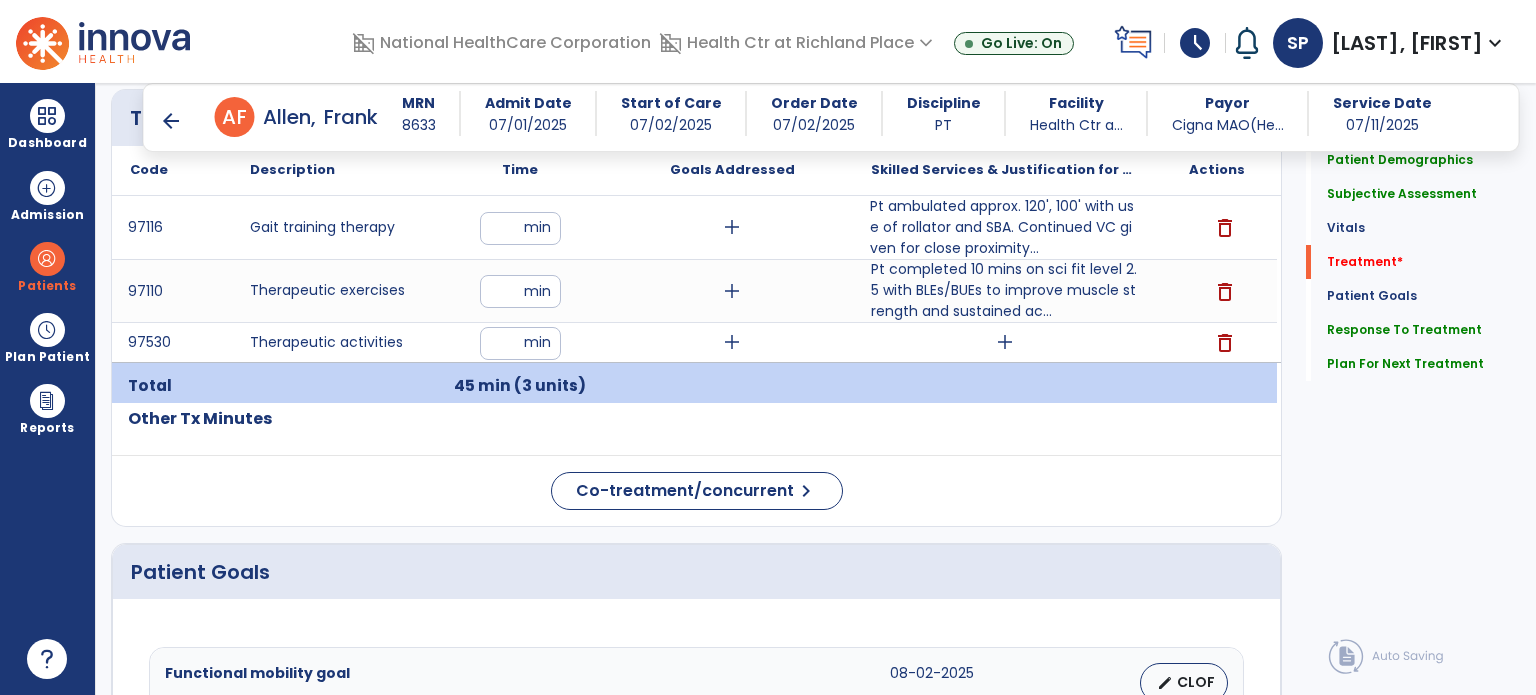 scroll, scrollTop: 1150, scrollLeft: 0, axis: vertical 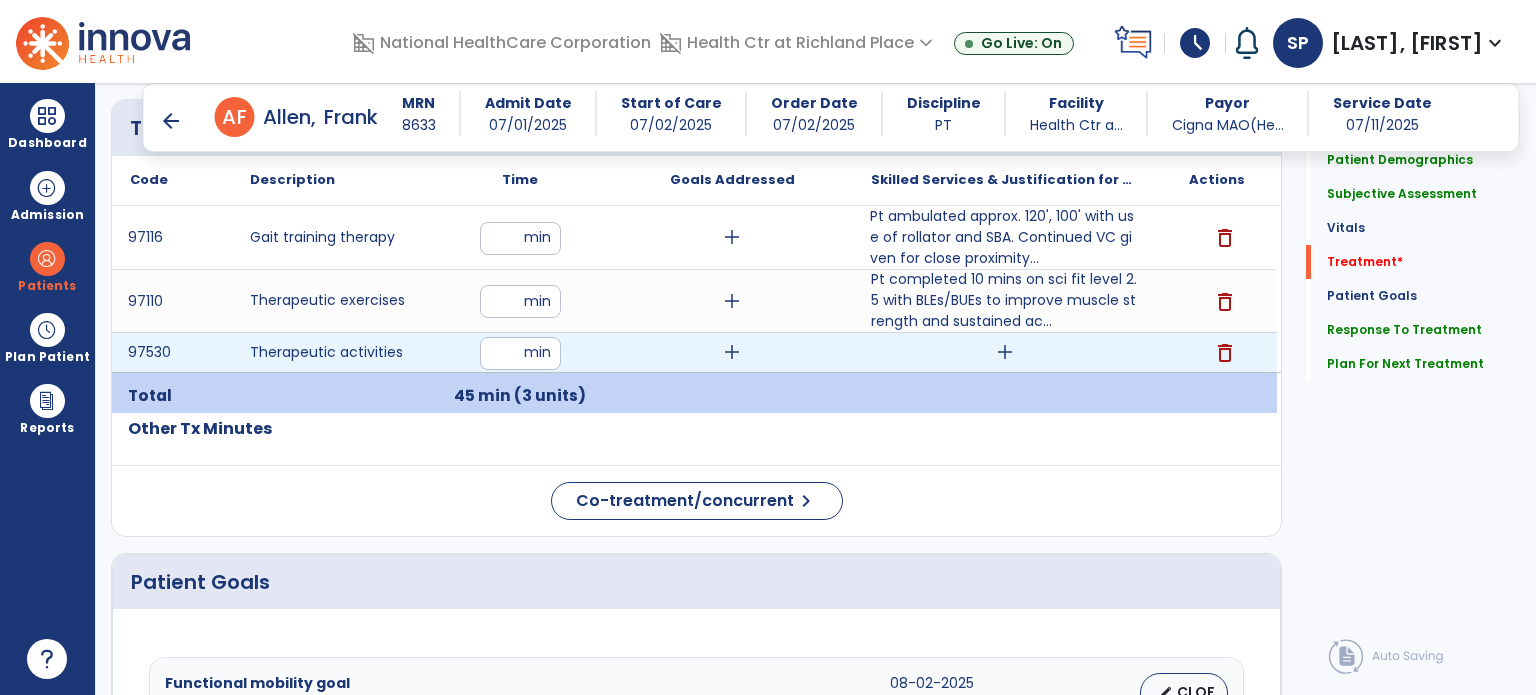 click on "add" at bounding box center [1005, 352] 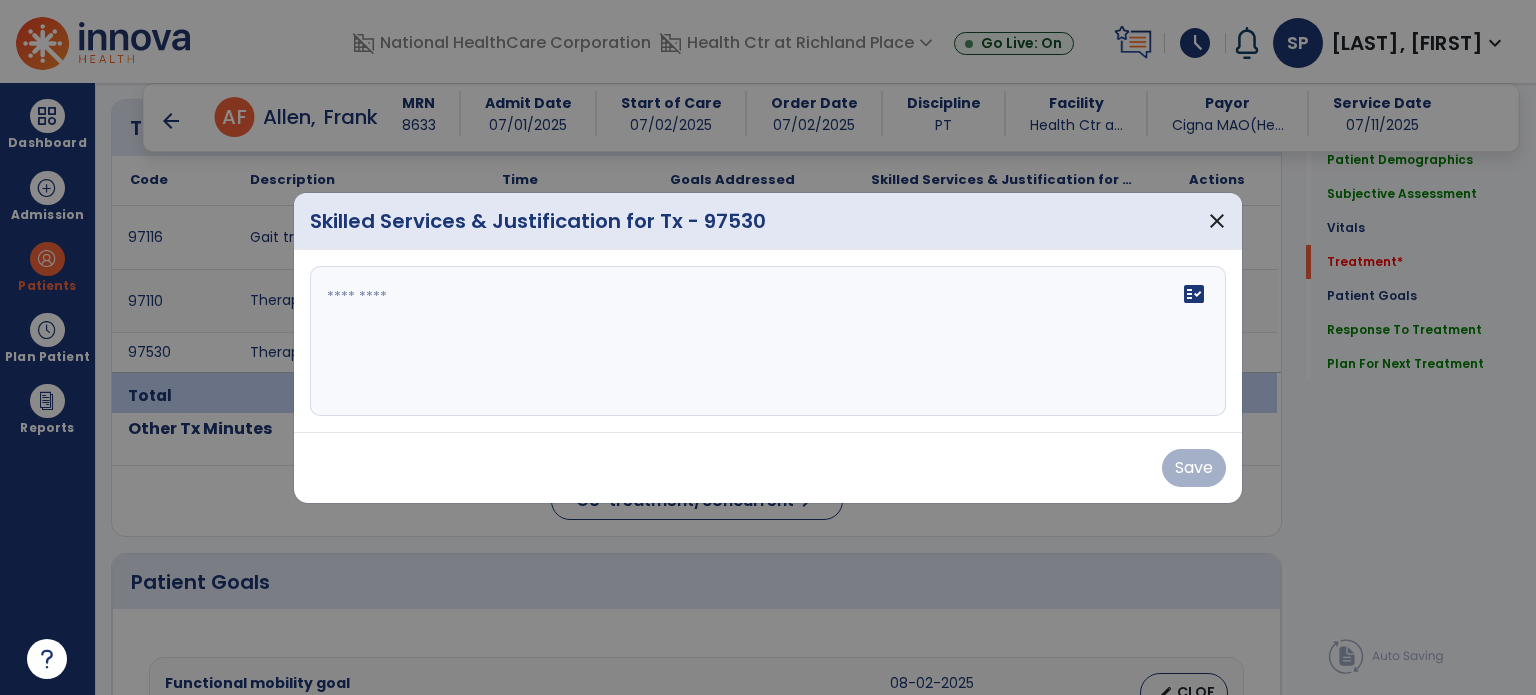 click on "fact_check" at bounding box center [768, 341] 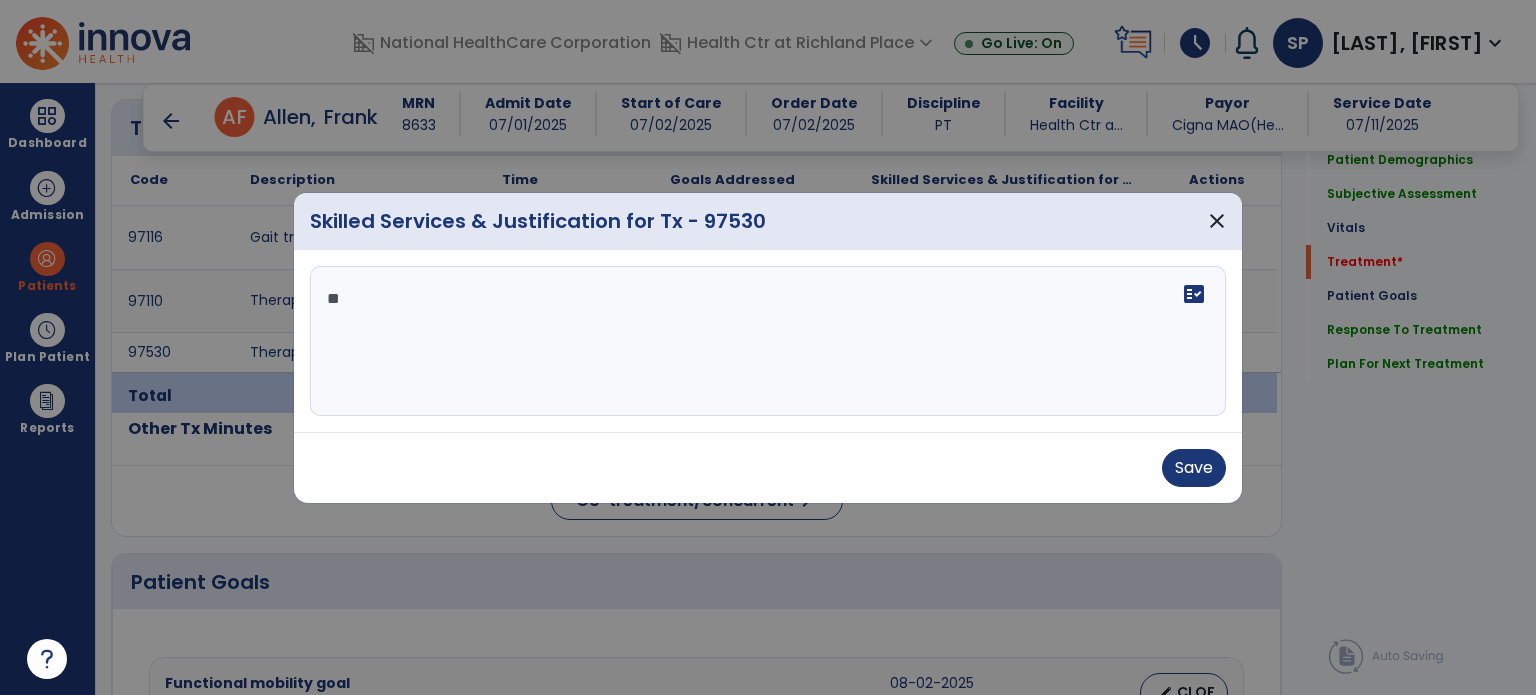 type on "*" 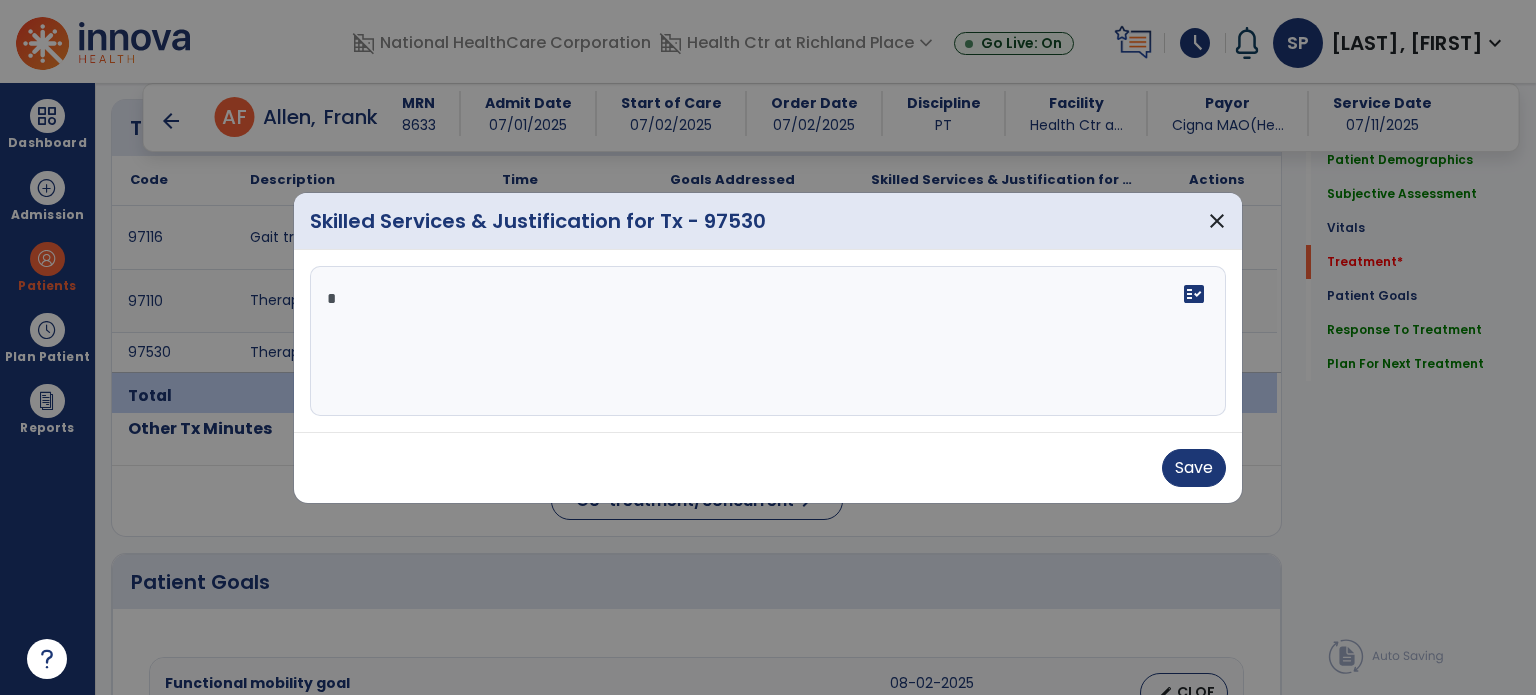 type 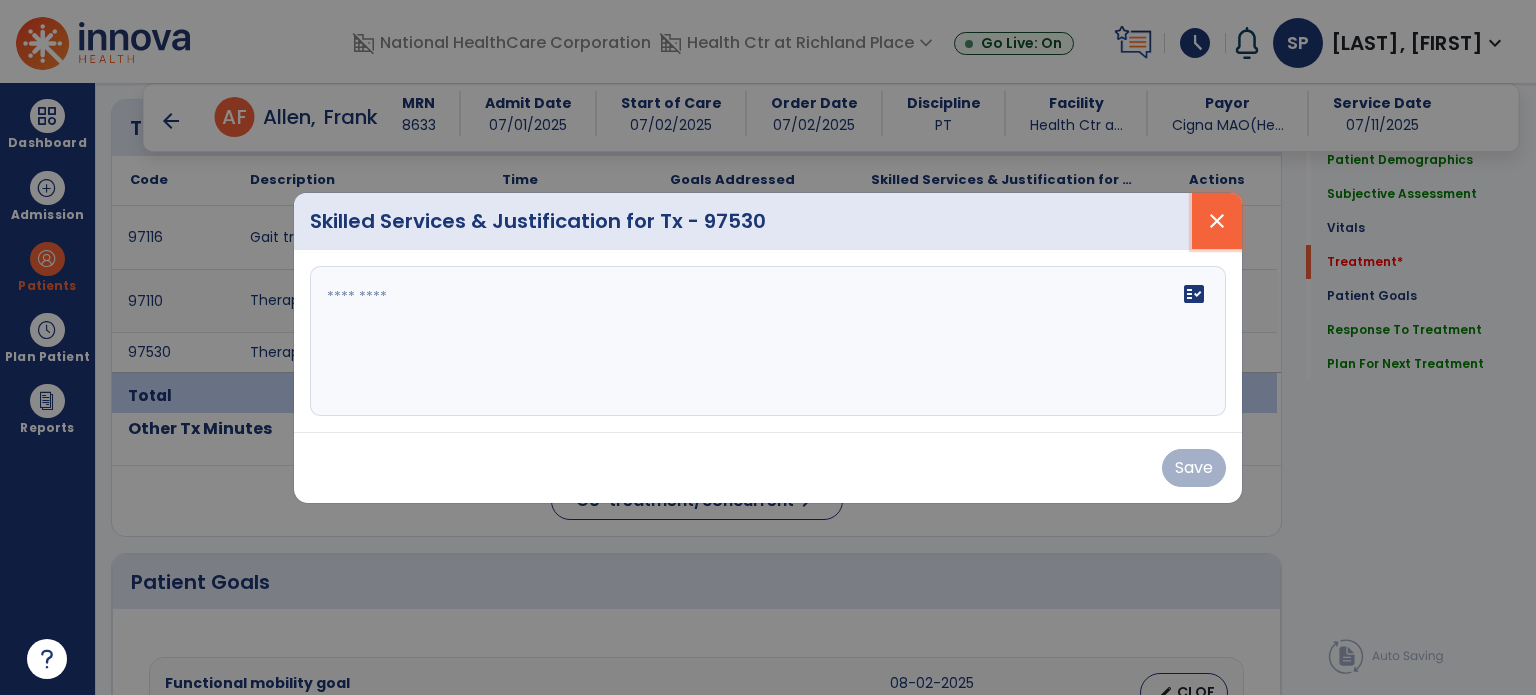 click on "close" at bounding box center (1217, 221) 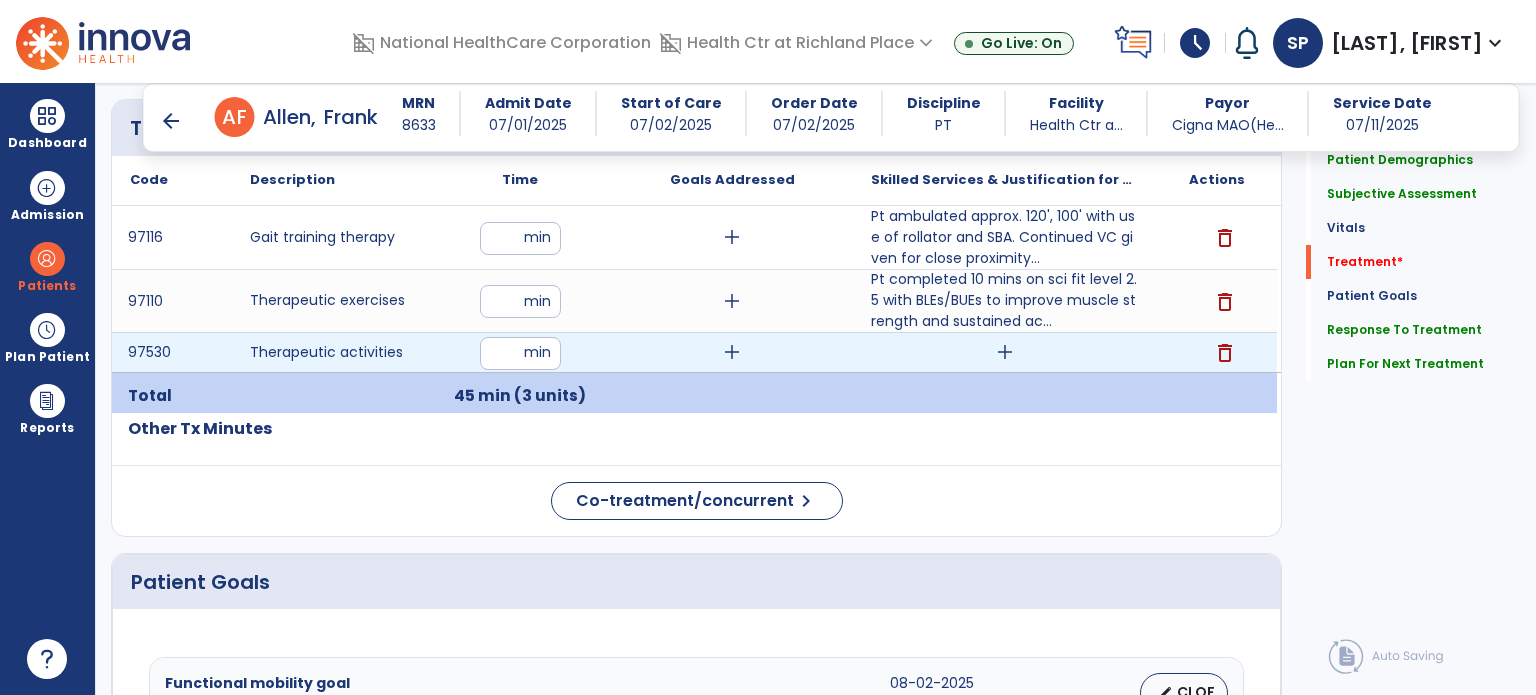click on "add" at bounding box center [1005, 352] 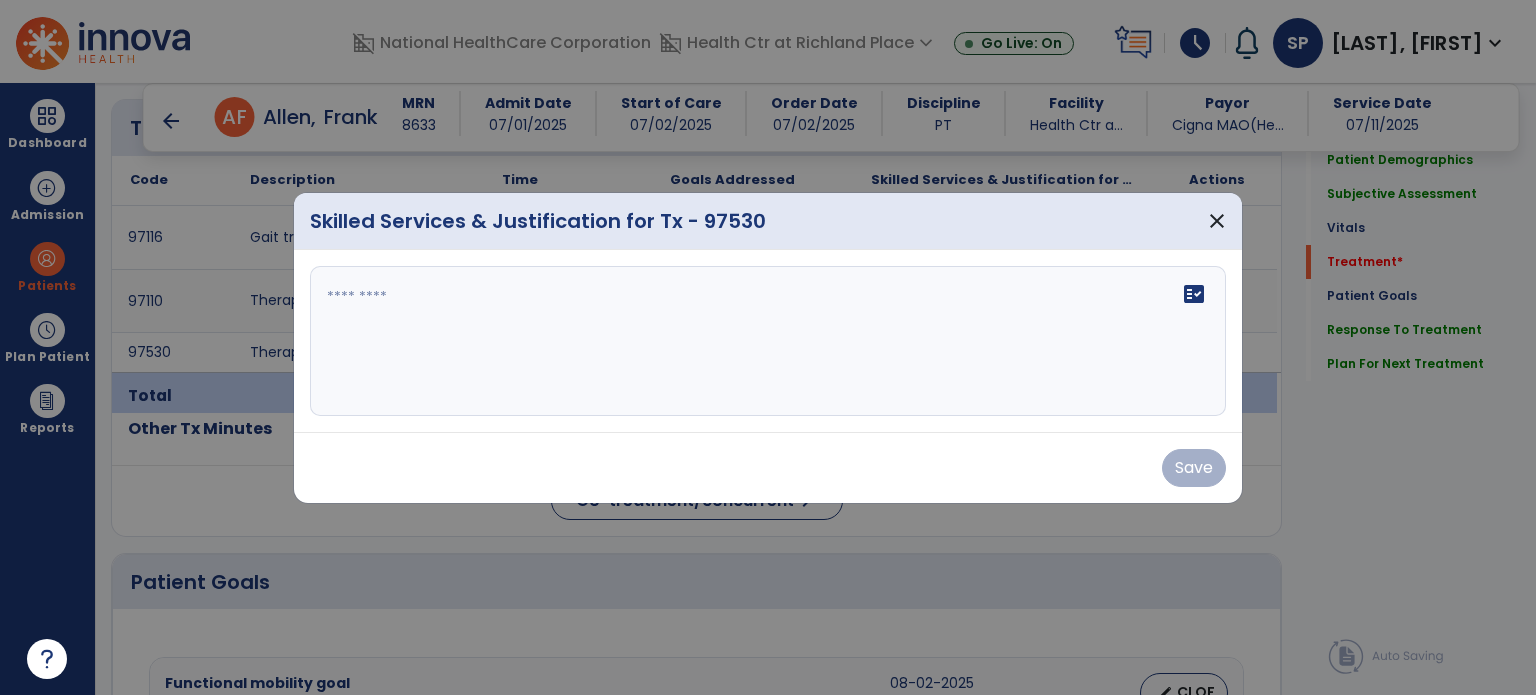 click on "fact_check" at bounding box center (768, 341) 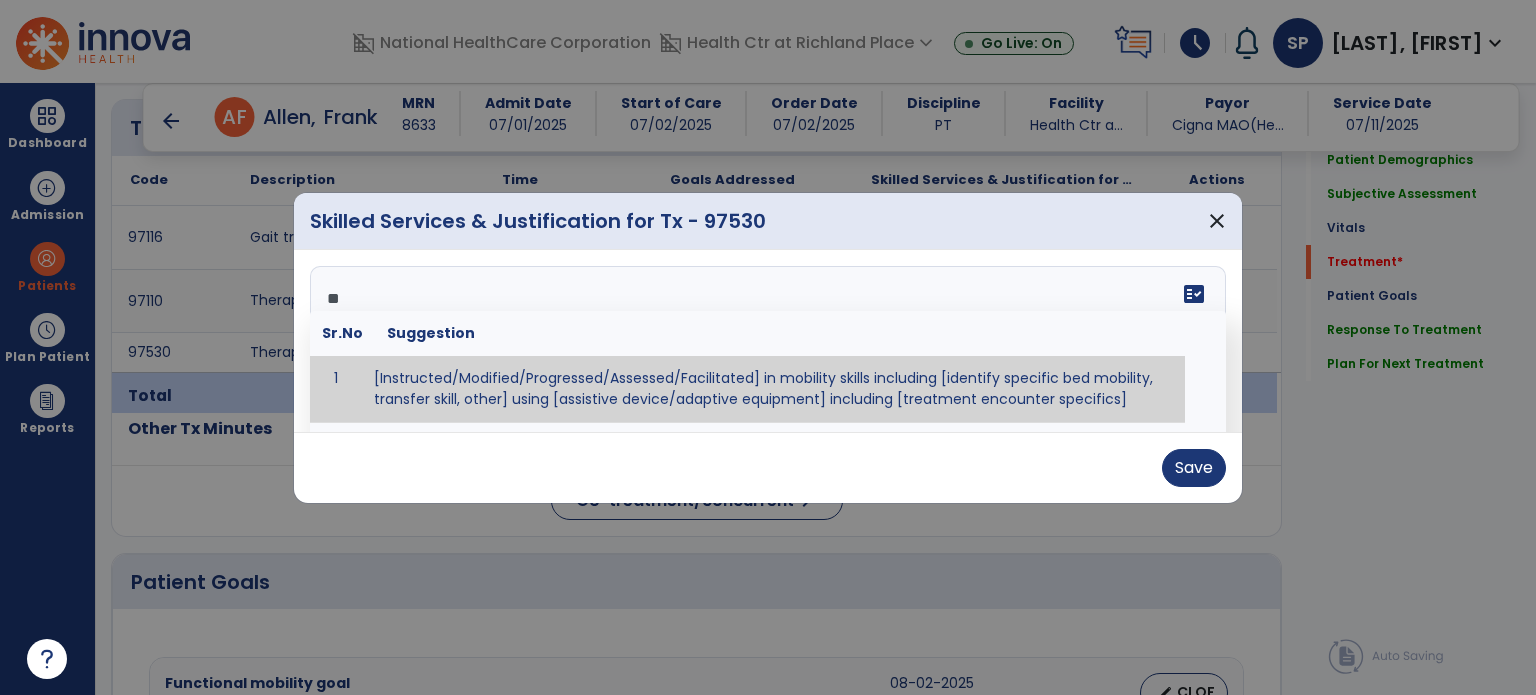 type on "*" 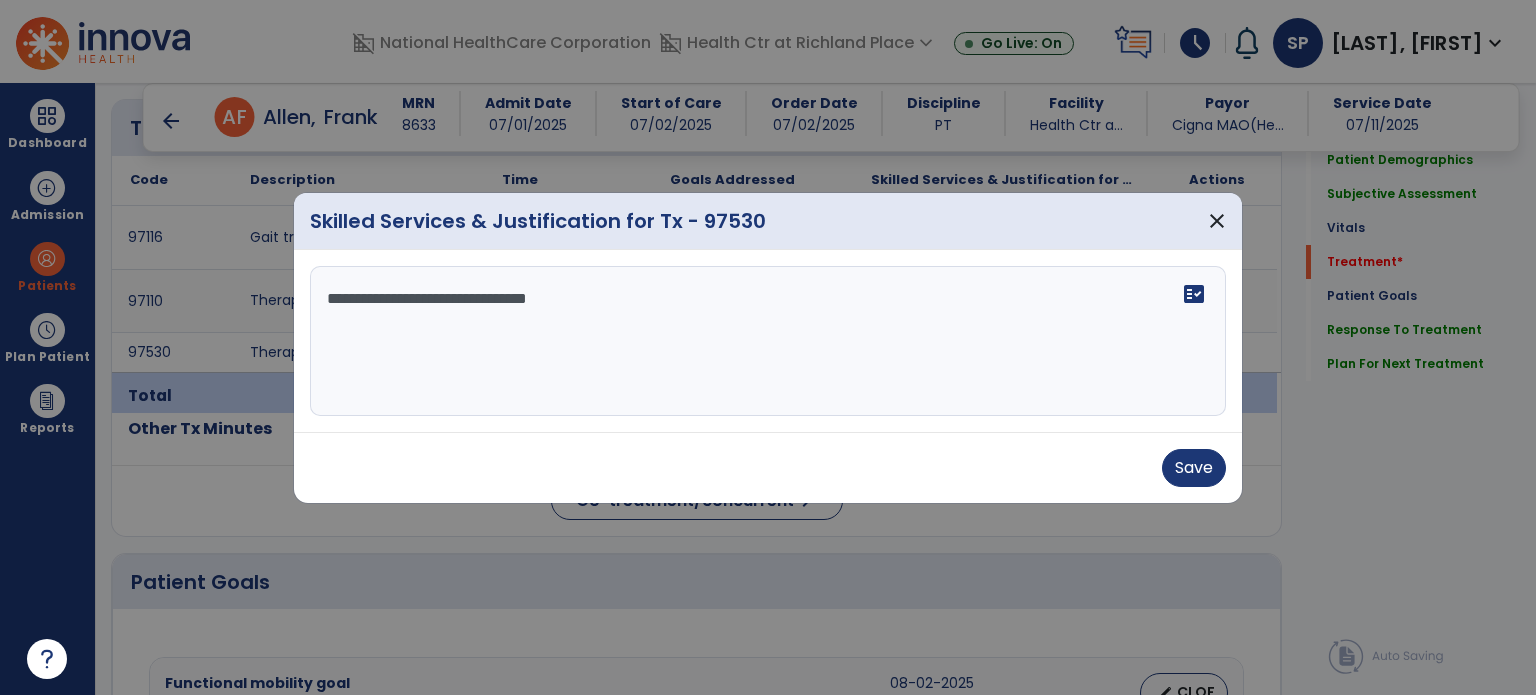 click on "**********" at bounding box center (768, 341) 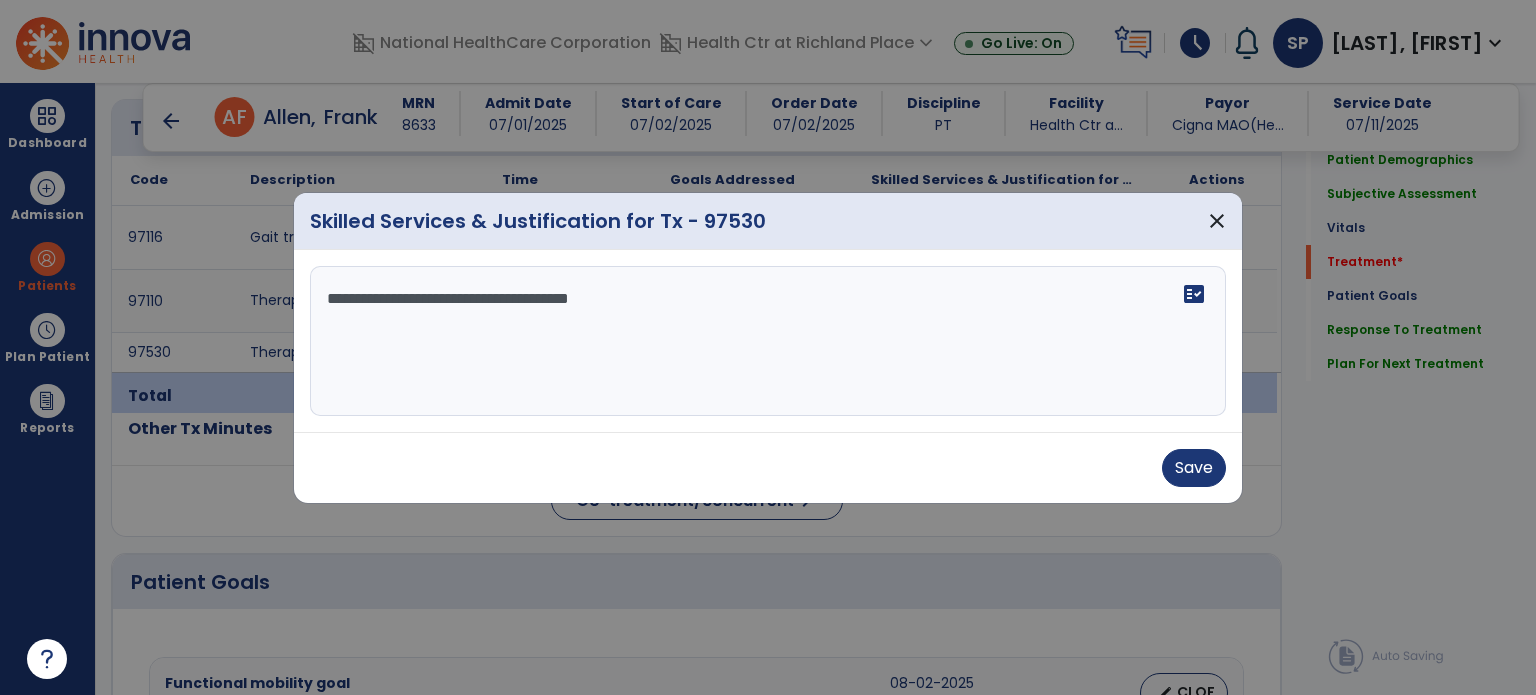click on "**********" at bounding box center (768, 341) 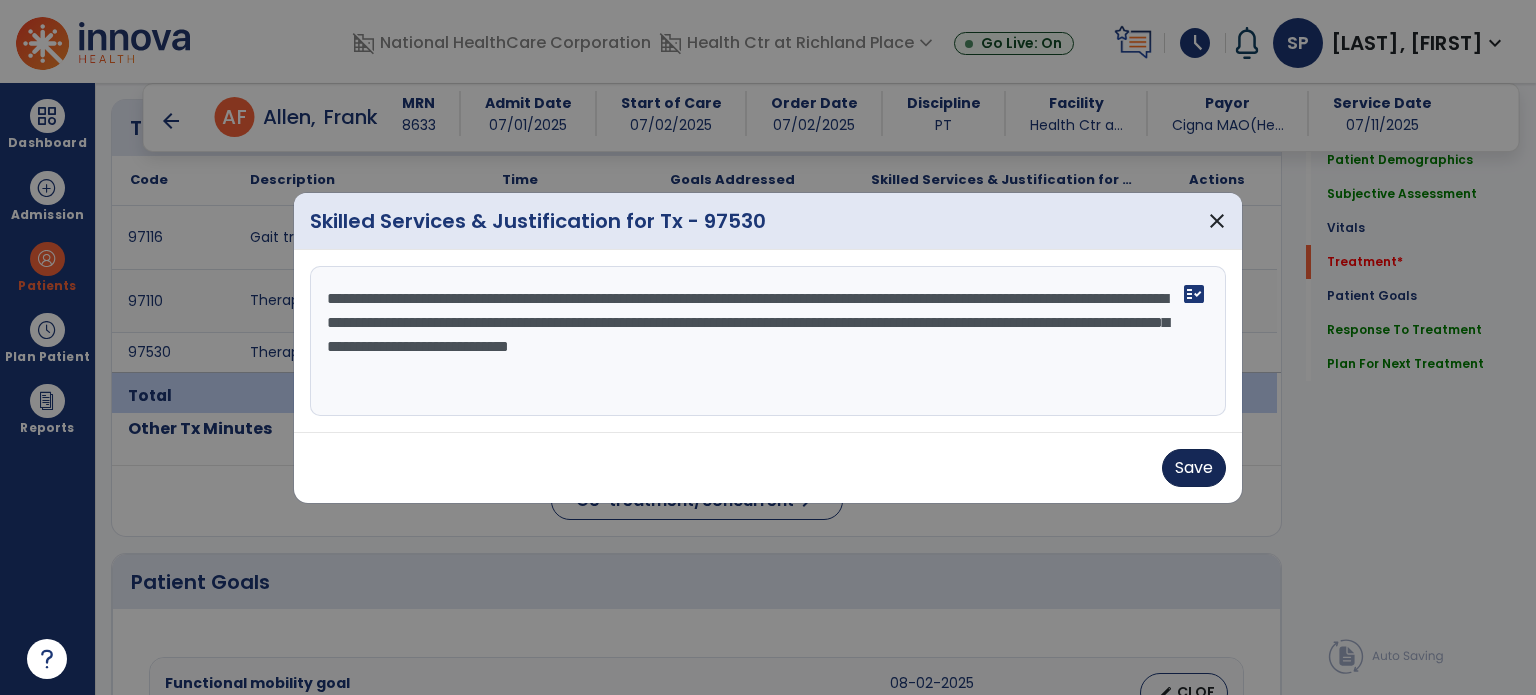 type on "**********" 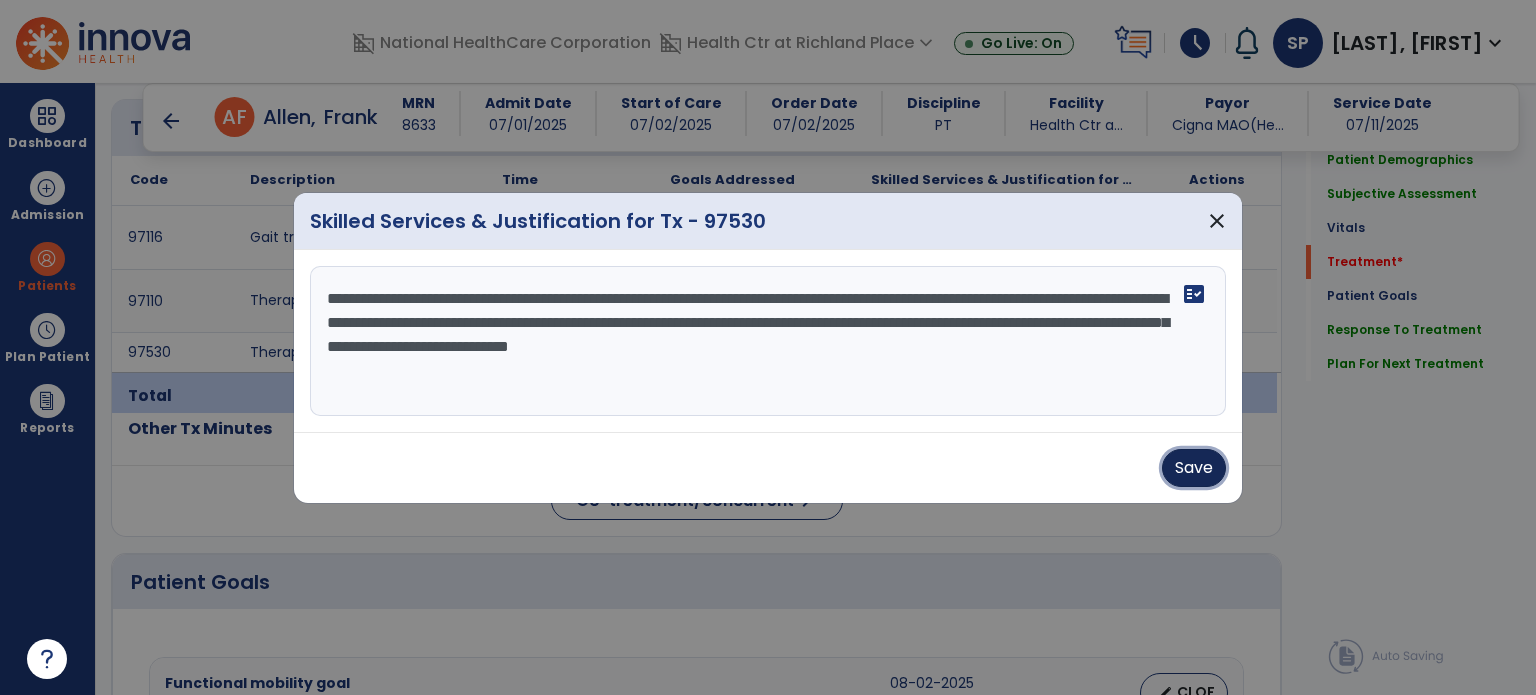 click on "Save" at bounding box center [1194, 468] 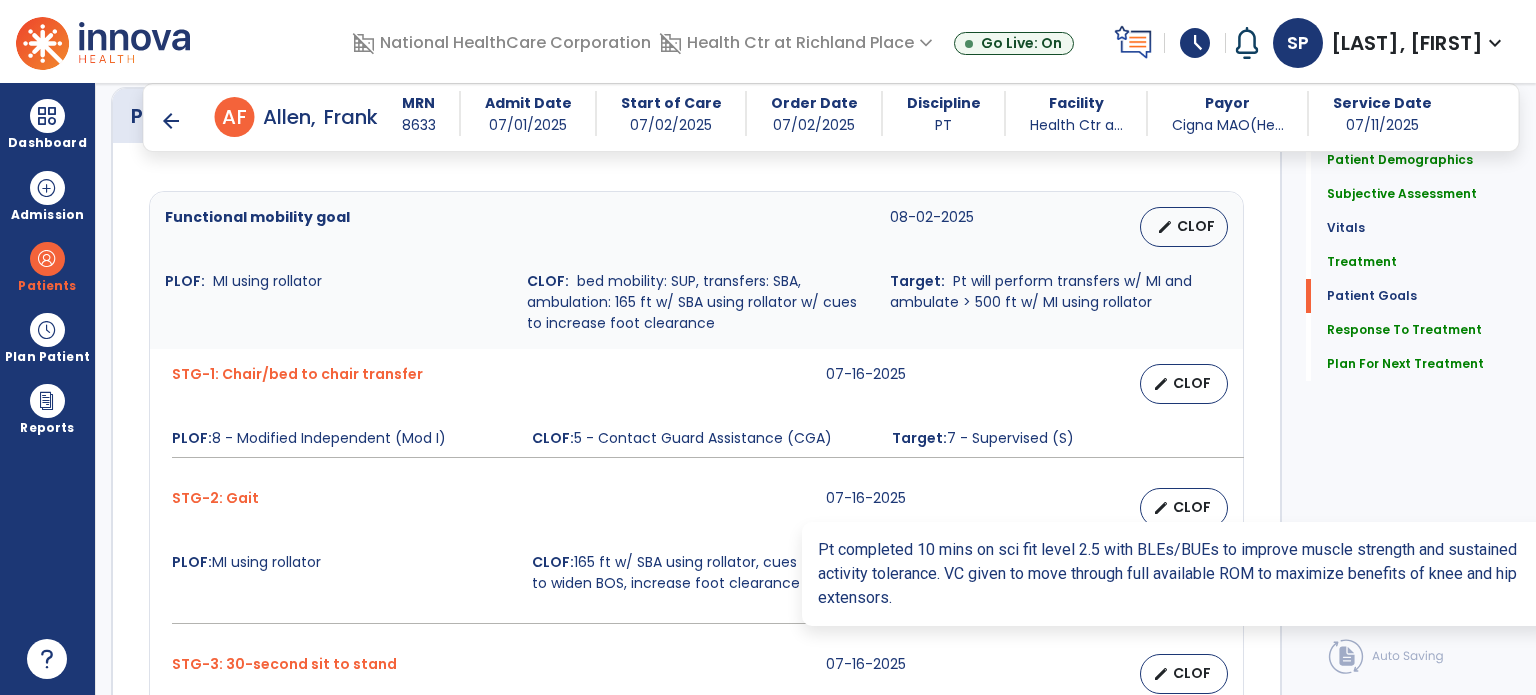 scroll, scrollTop: 2702, scrollLeft: 0, axis: vertical 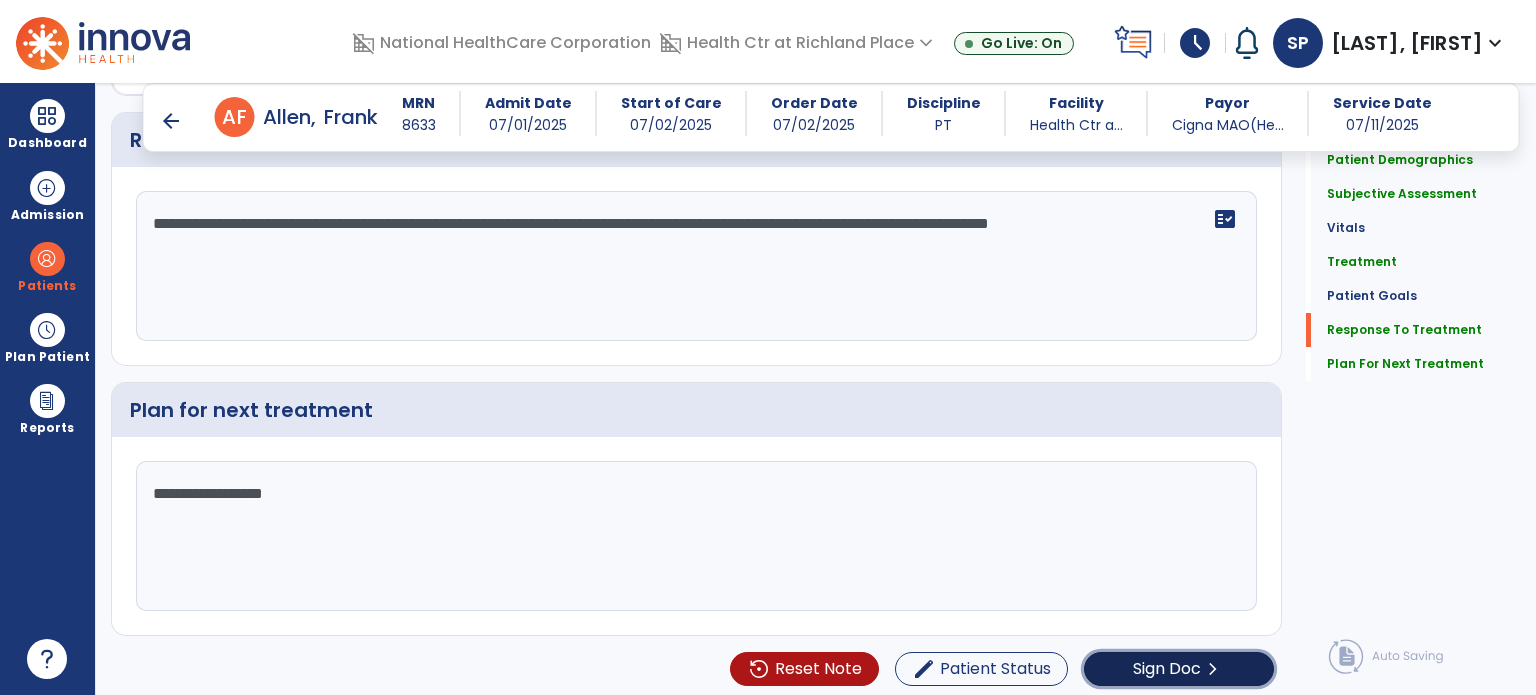 click on "Sign Doc" 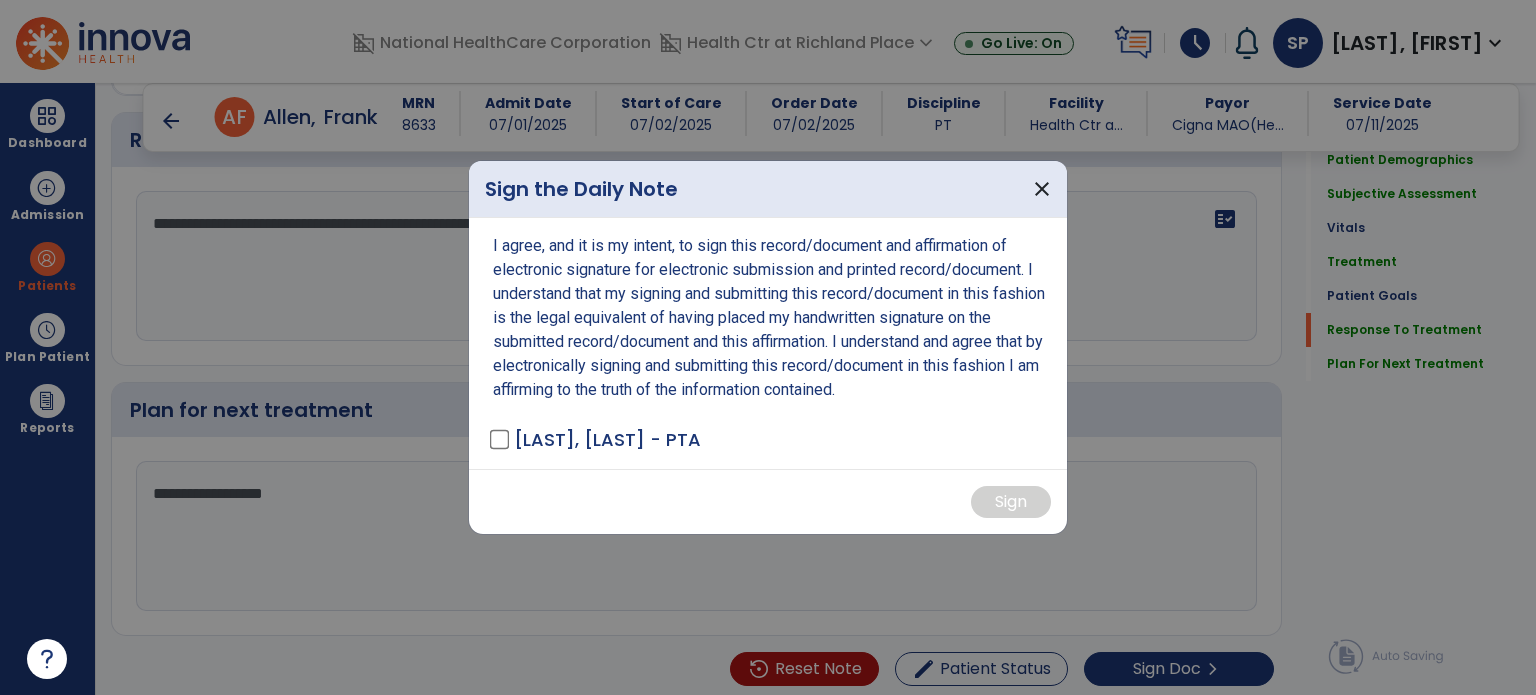 click on "I agree, and it is my intent, to sign this record/document and affirmation of electronic signature for electronic submission and printed record/document. I understand that my signing and submitting this record/document in this fashion is the legal equivalent of having placed my handwritten signature on the submitted record/document and this affirmation. I understand and agree that by electronically signing and submitting this record/document in this fashion I am affirming to the truth of the information contained.  [LAST NAME], [FIRST NAME]  - PTA" at bounding box center (768, 343) 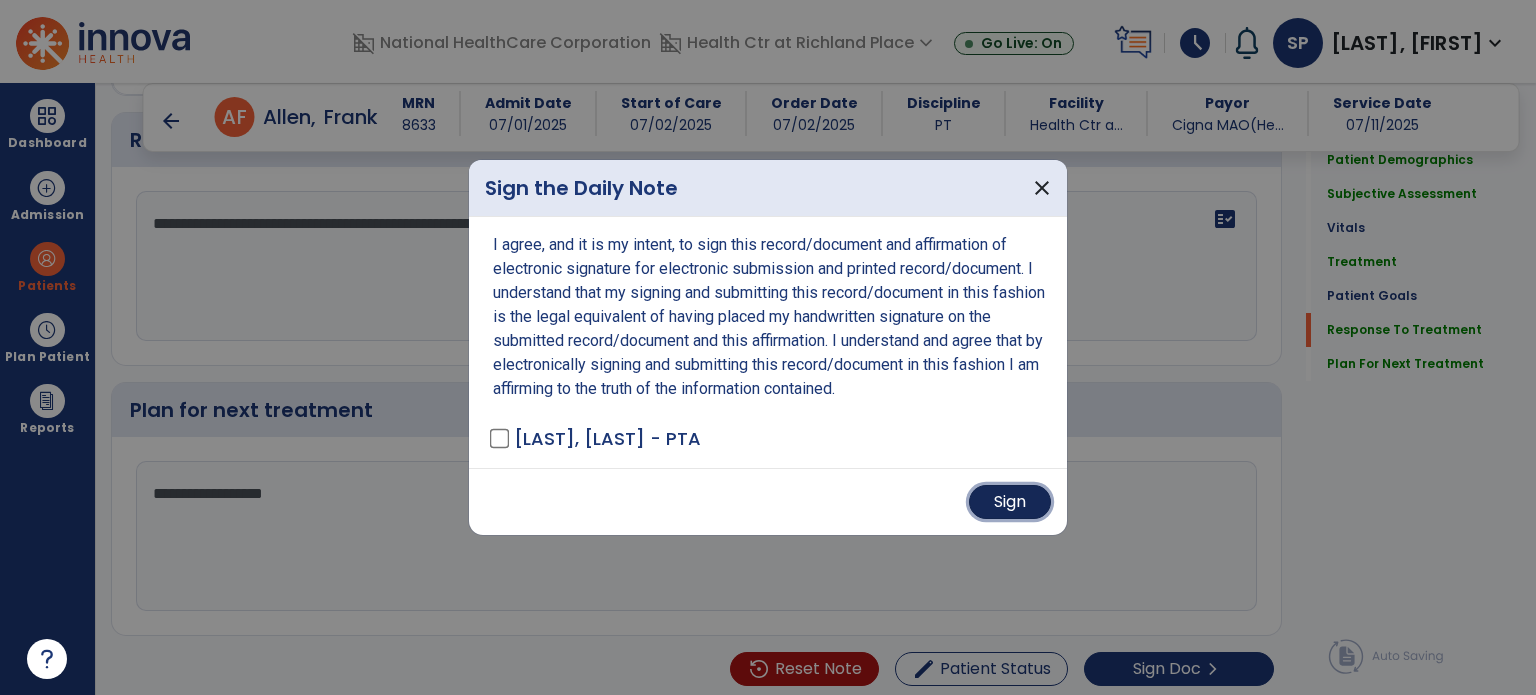 click on "Sign" at bounding box center [1010, 502] 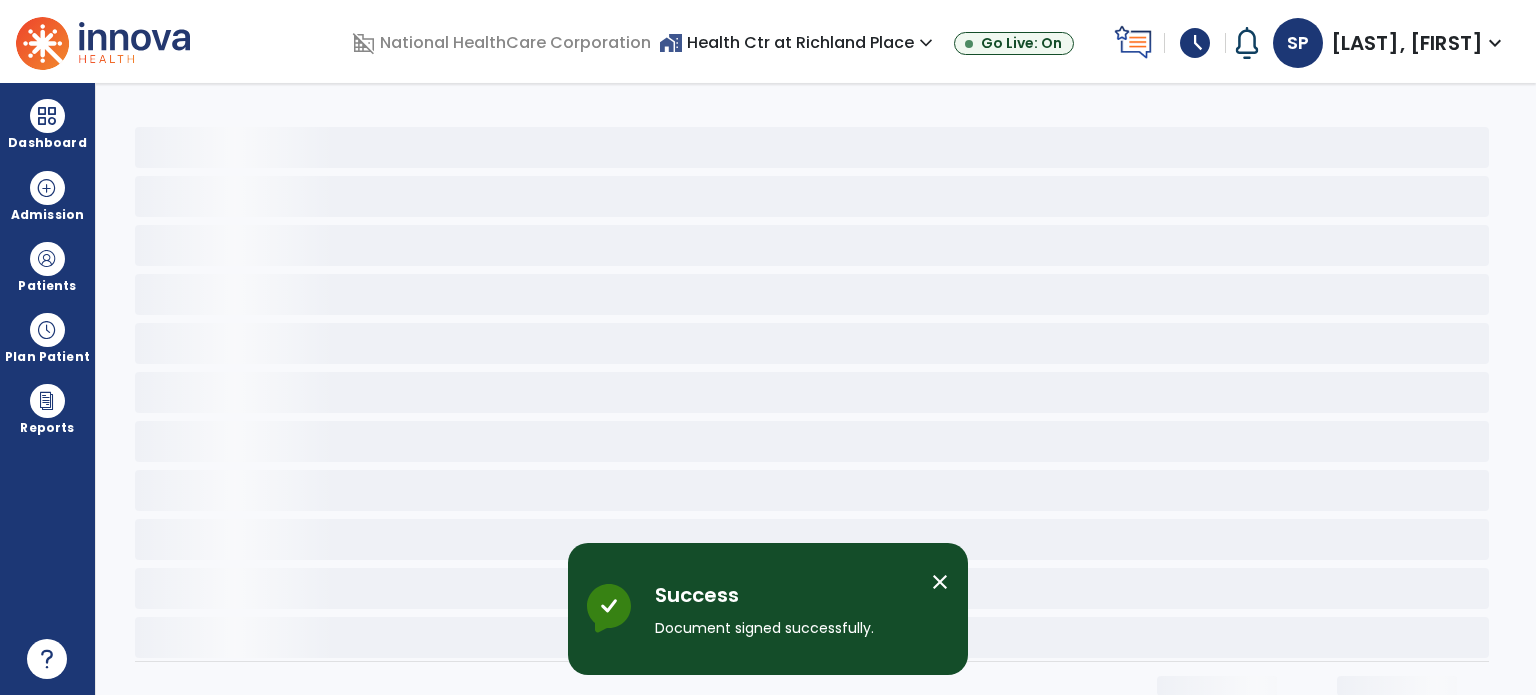 scroll, scrollTop: 0, scrollLeft: 0, axis: both 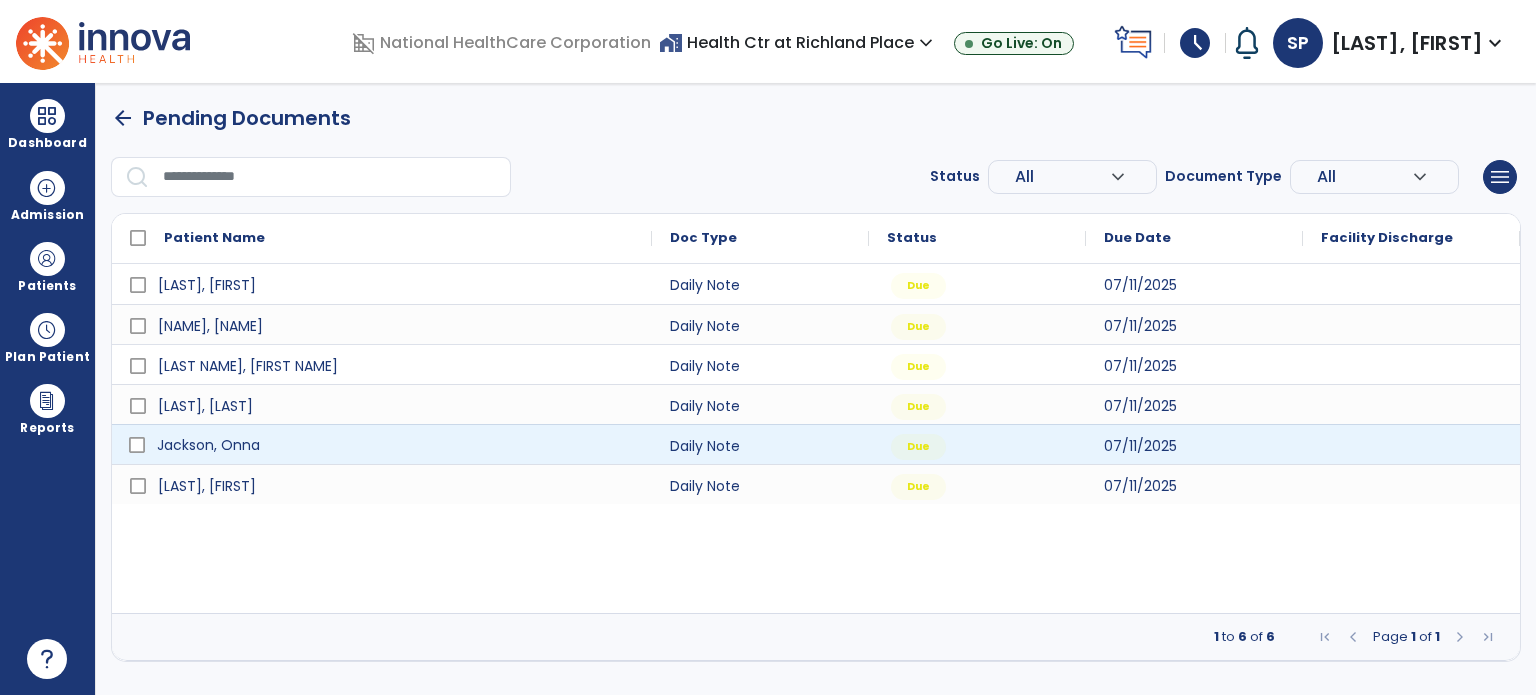 click on "Jackson, Onna" at bounding box center (208, 445) 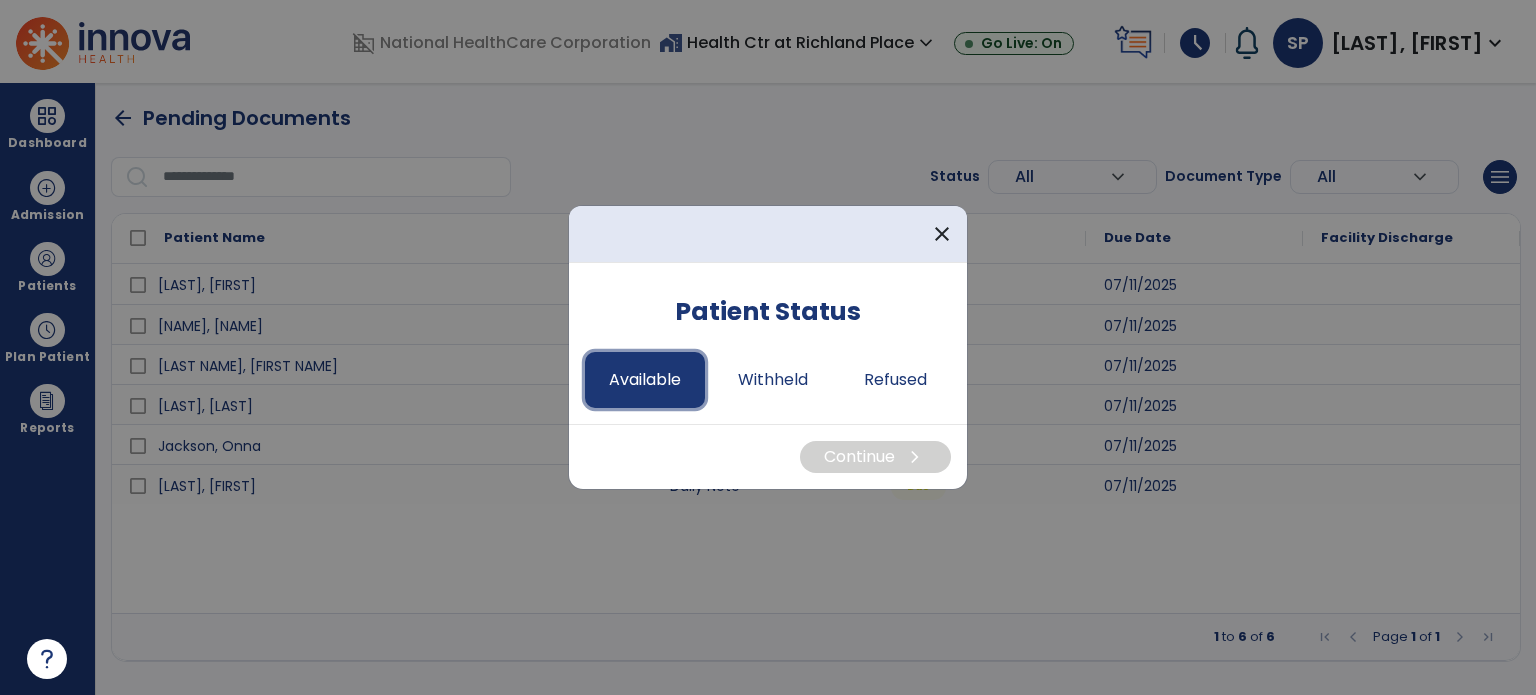 click on "Available" at bounding box center (645, 380) 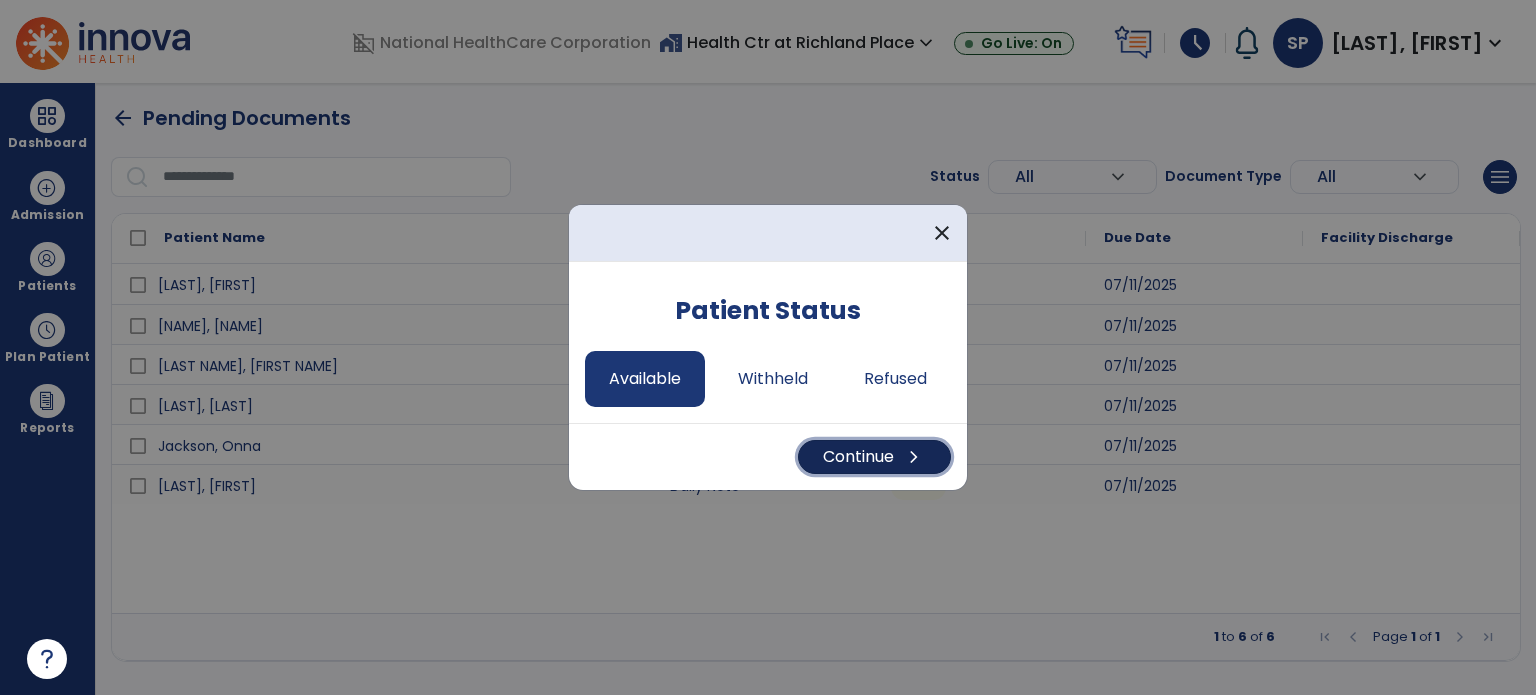 click on "Continue   chevron_right" at bounding box center (874, 457) 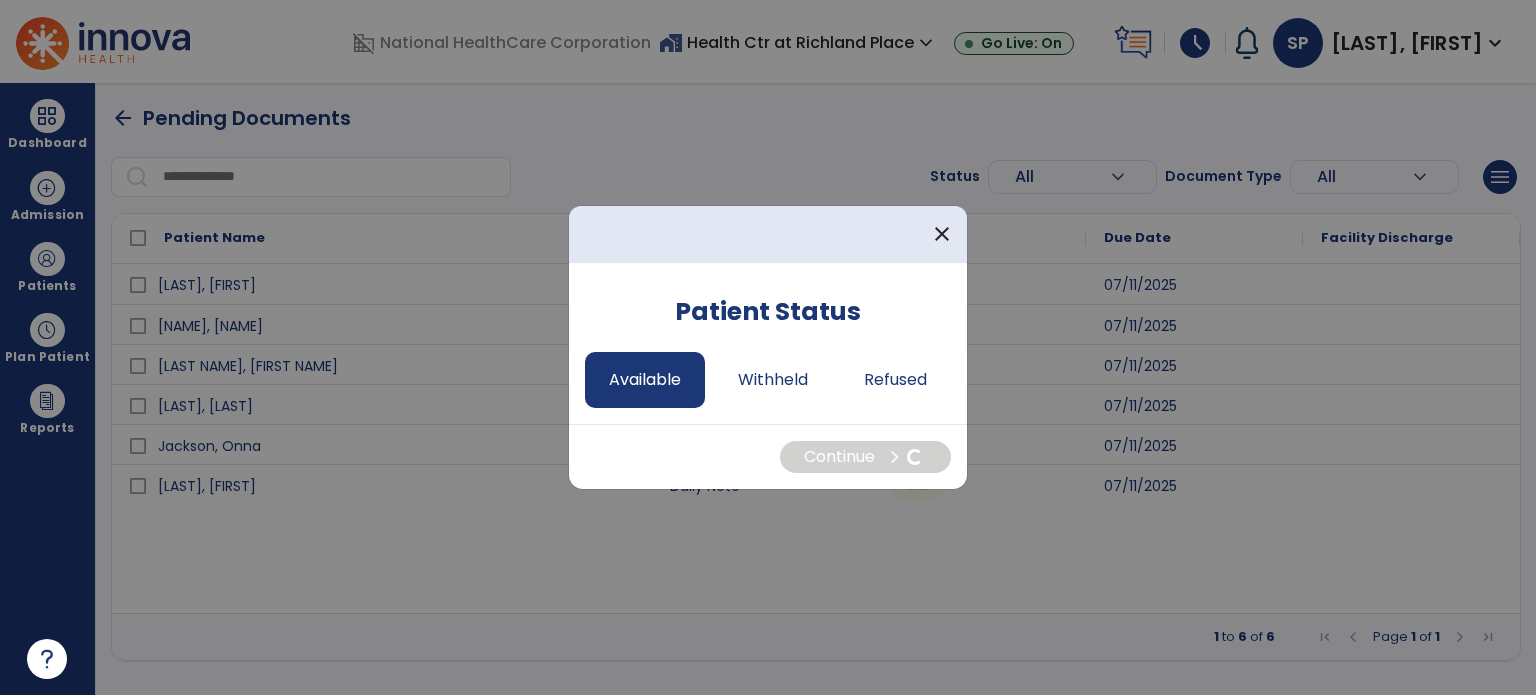 select on "*" 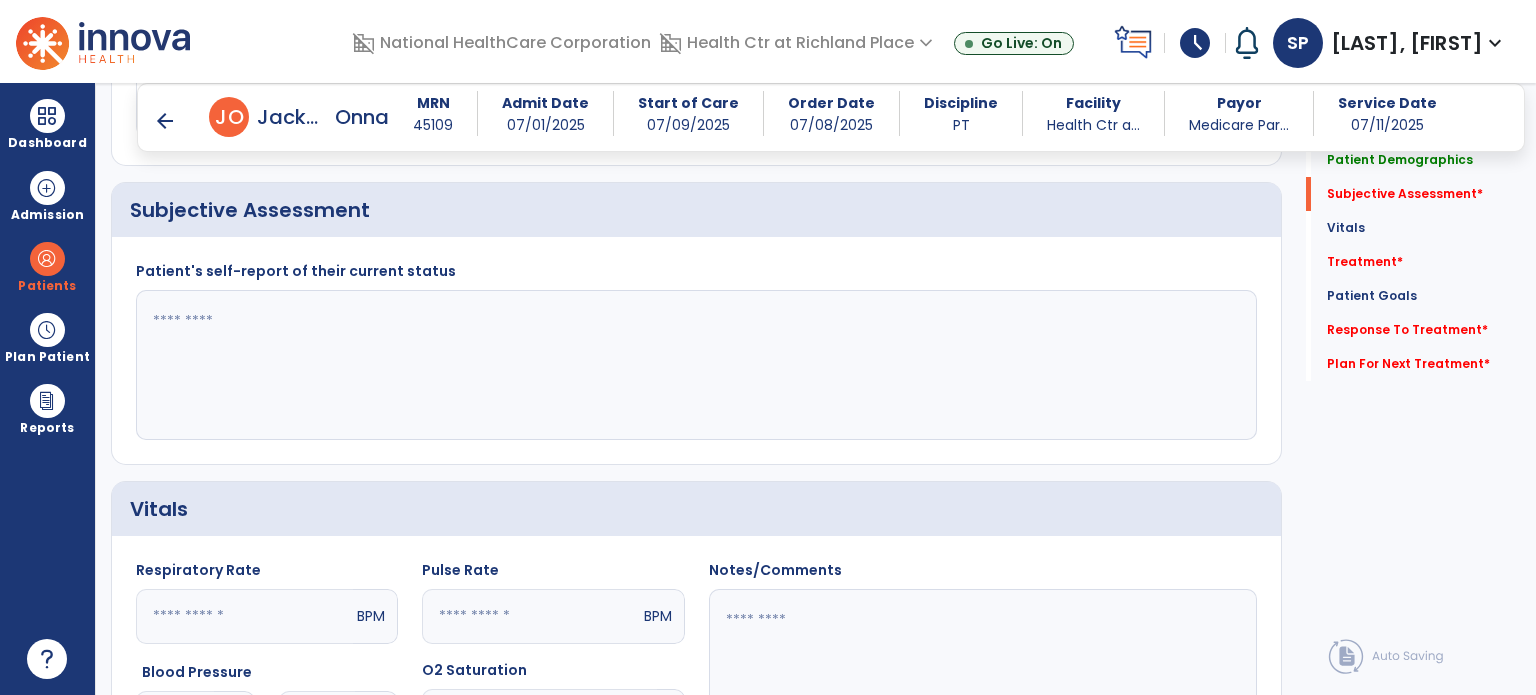 scroll, scrollTop: 347, scrollLeft: 0, axis: vertical 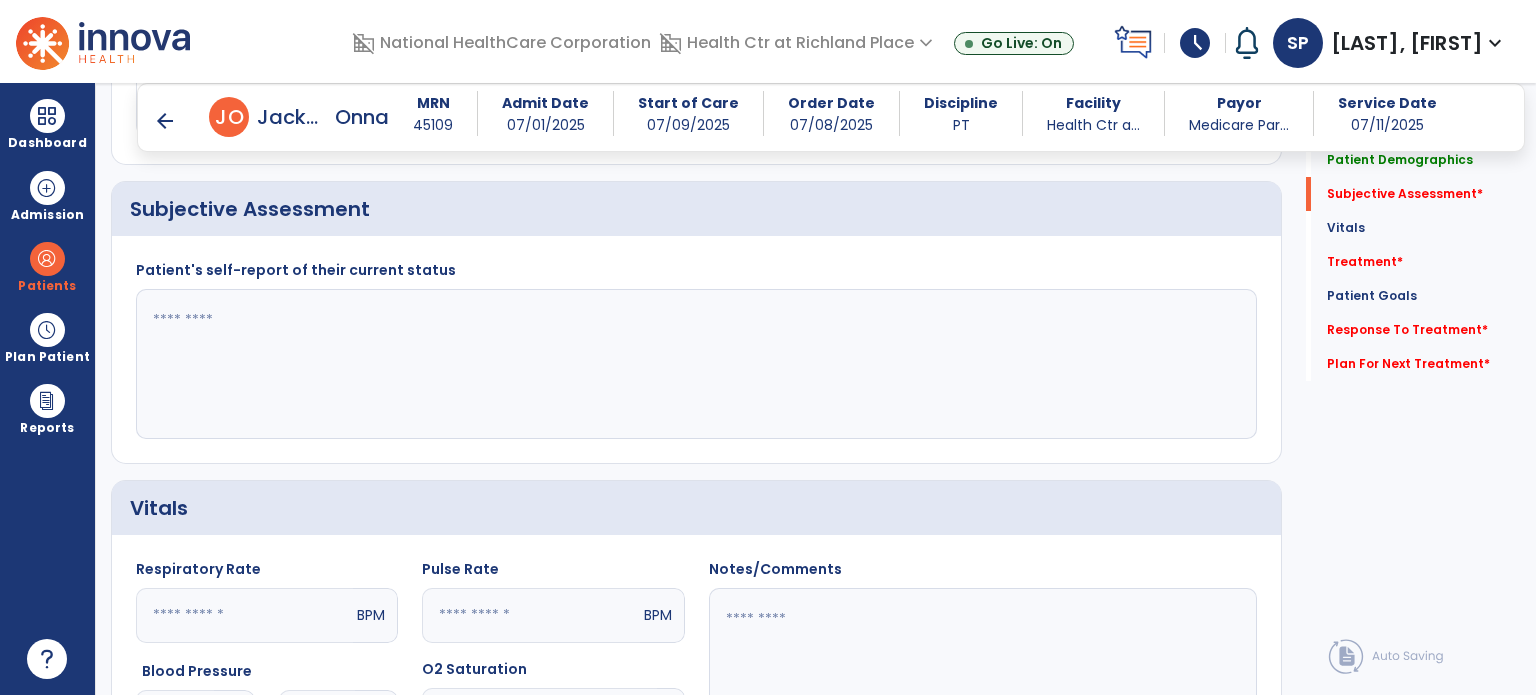 click 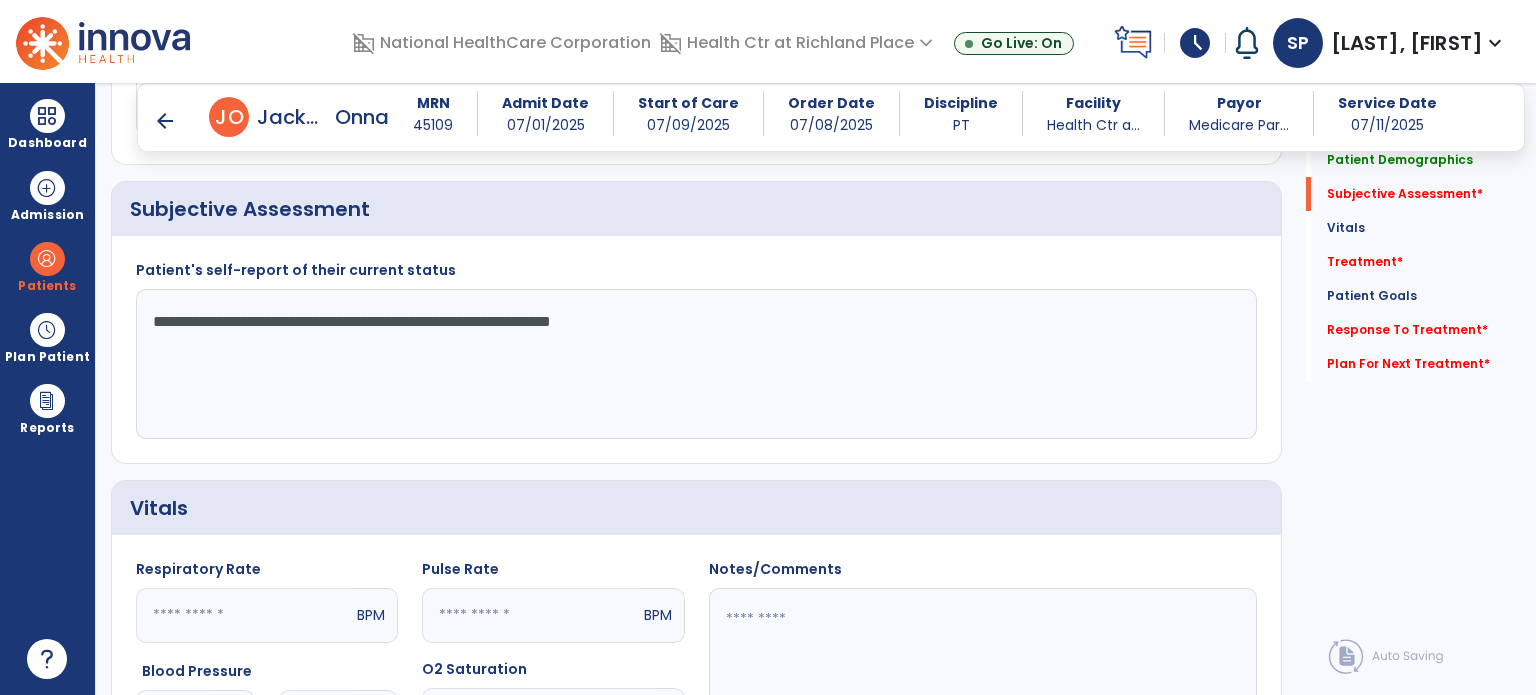 click on "**********" 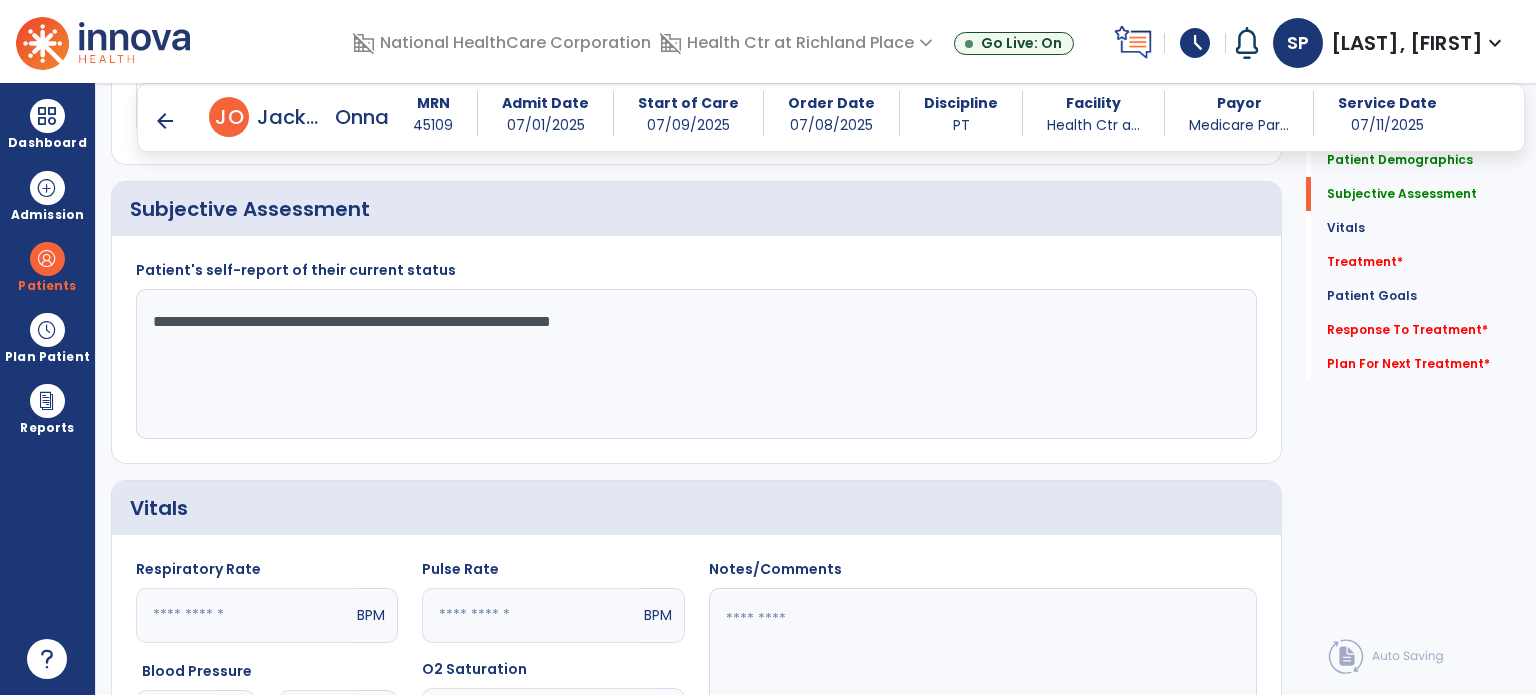click on "**********" 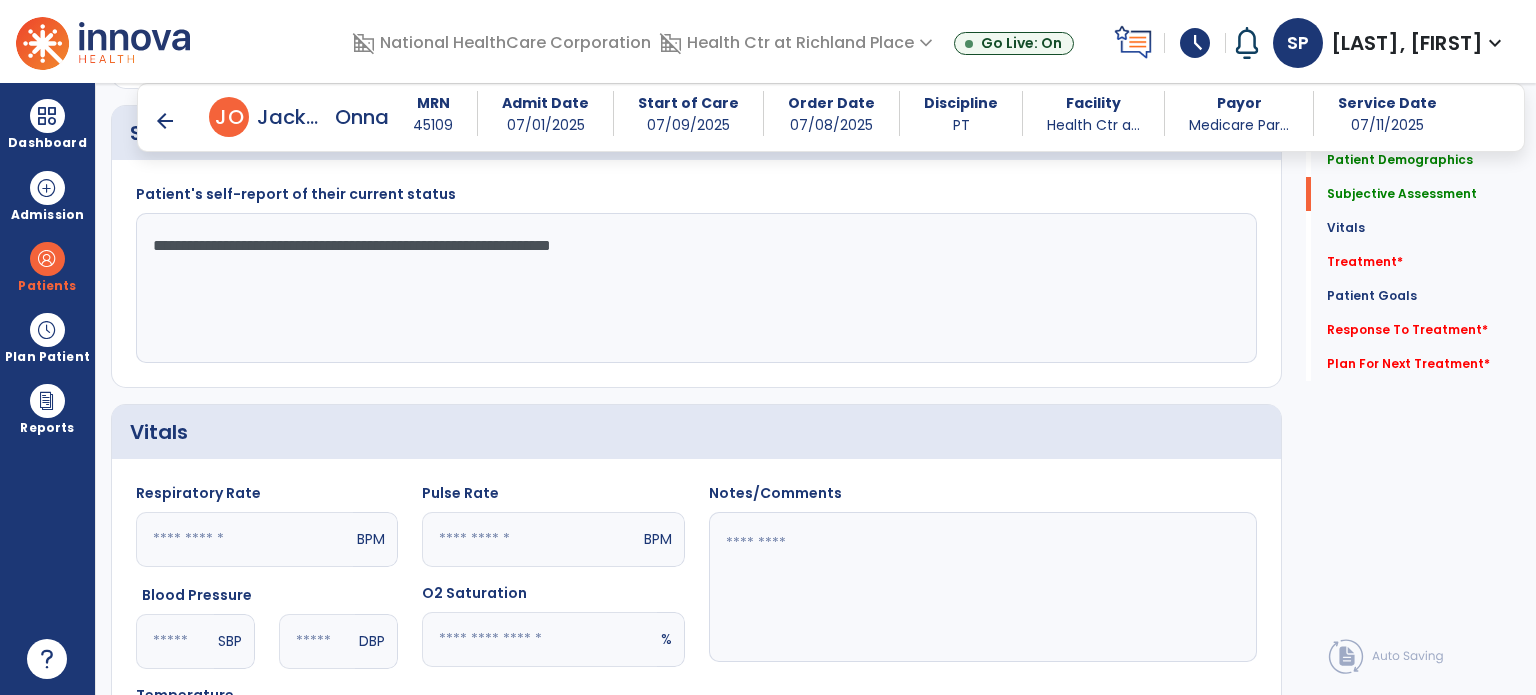 scroll, scrollTop: 424, scrollLeft: 0, axis: vertical 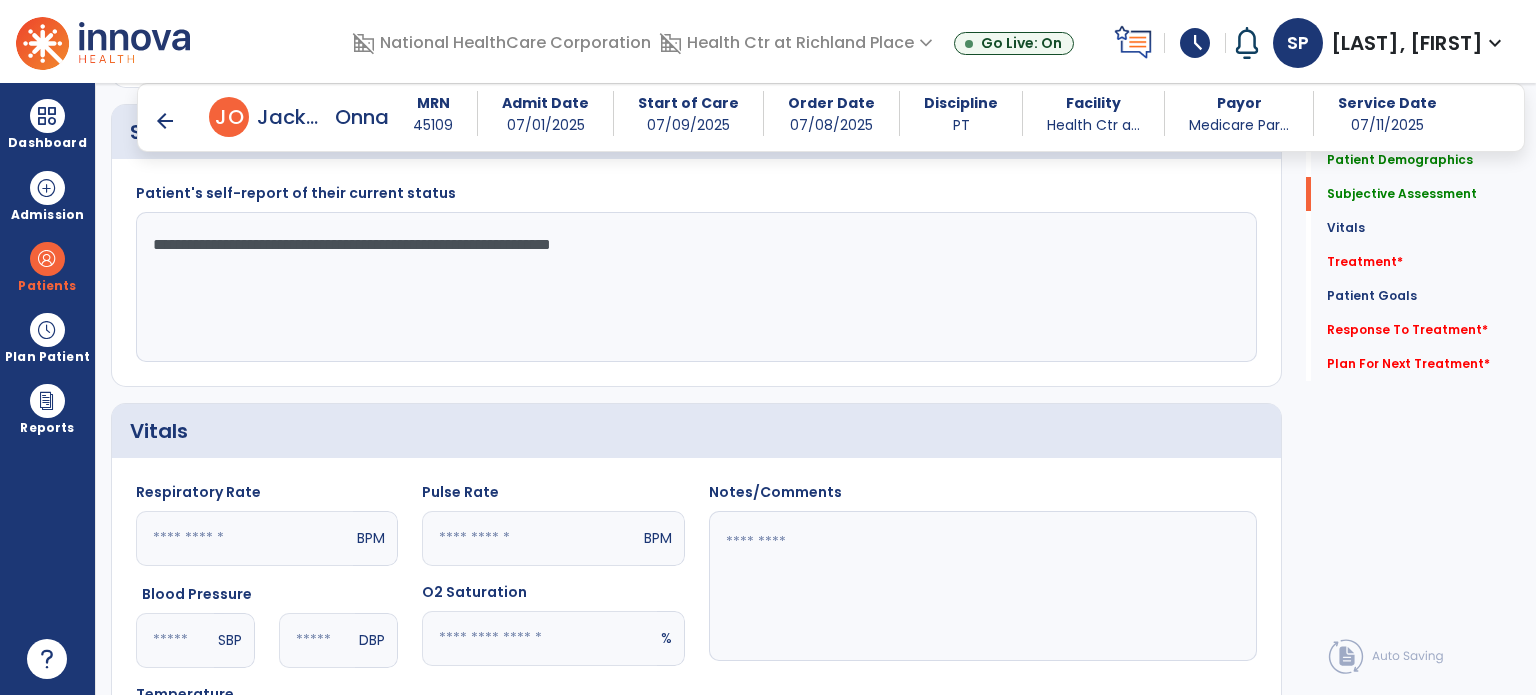 click on "**********" 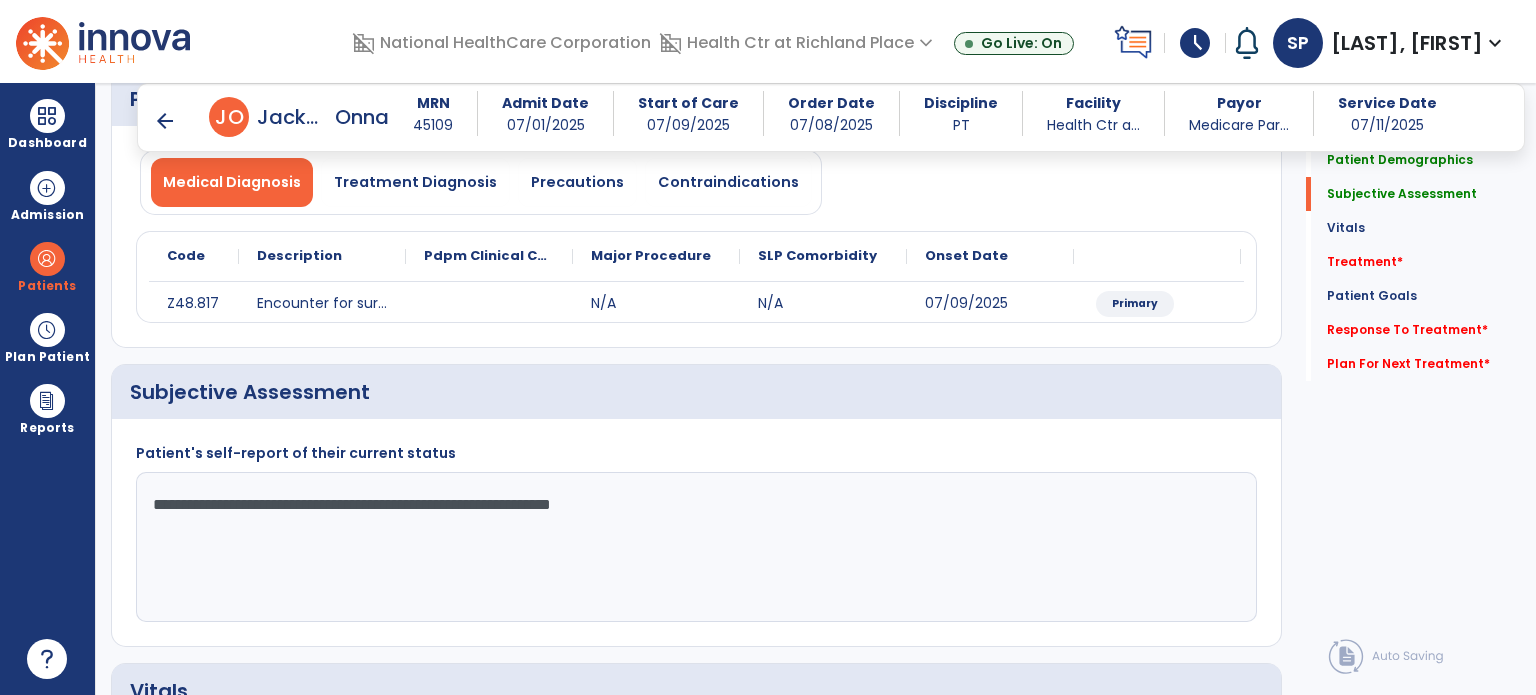 scroll, scrollTop: 219, scrollLeft: 0, axis: vertical 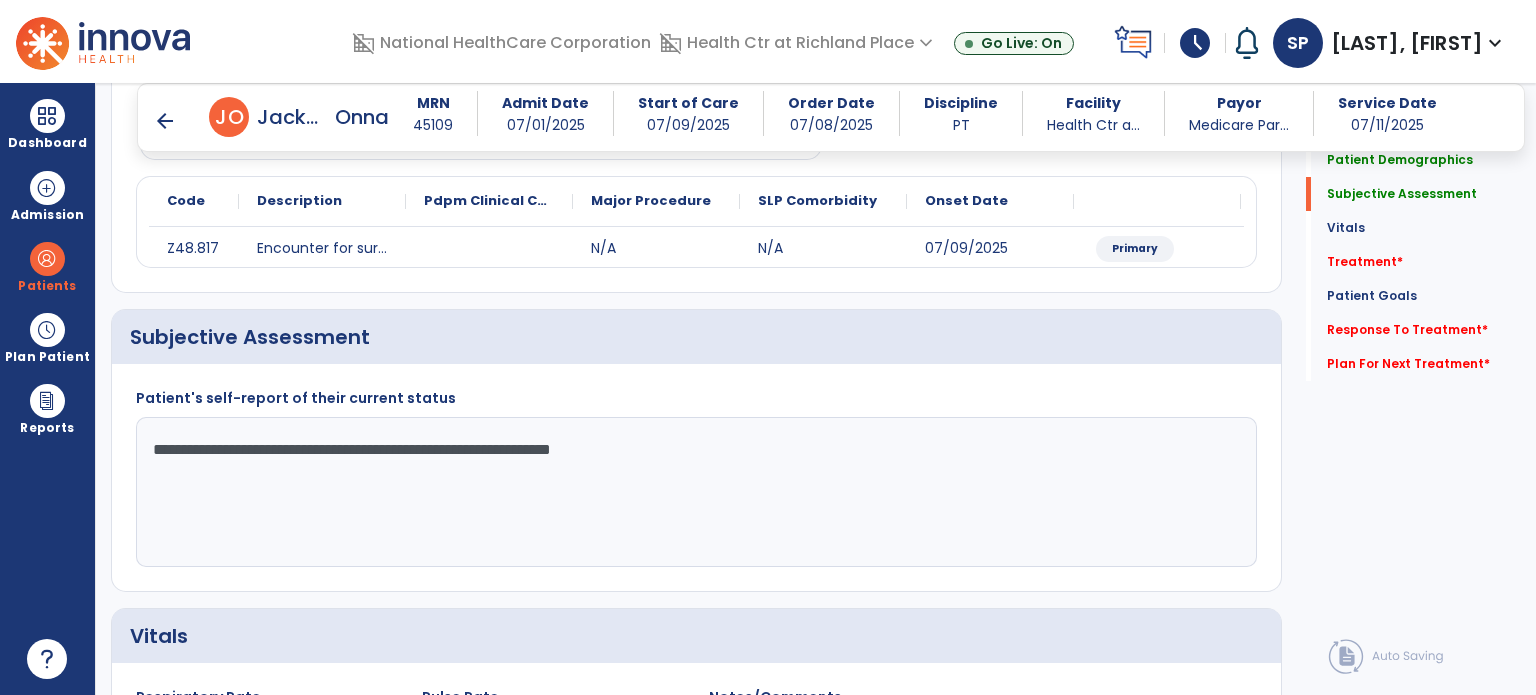 click on "**********" 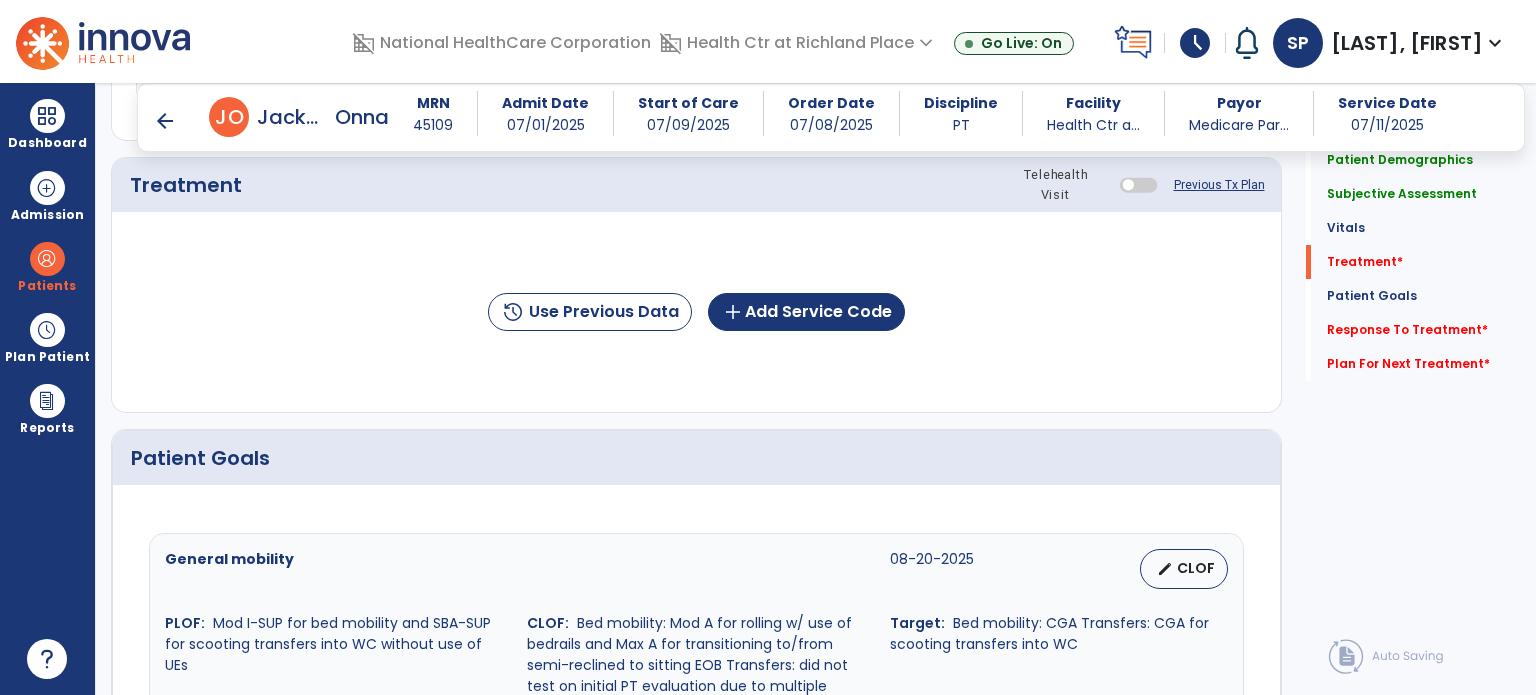 scroll, scrollTop: 1108, scrollLeft: 0, axis: vertical 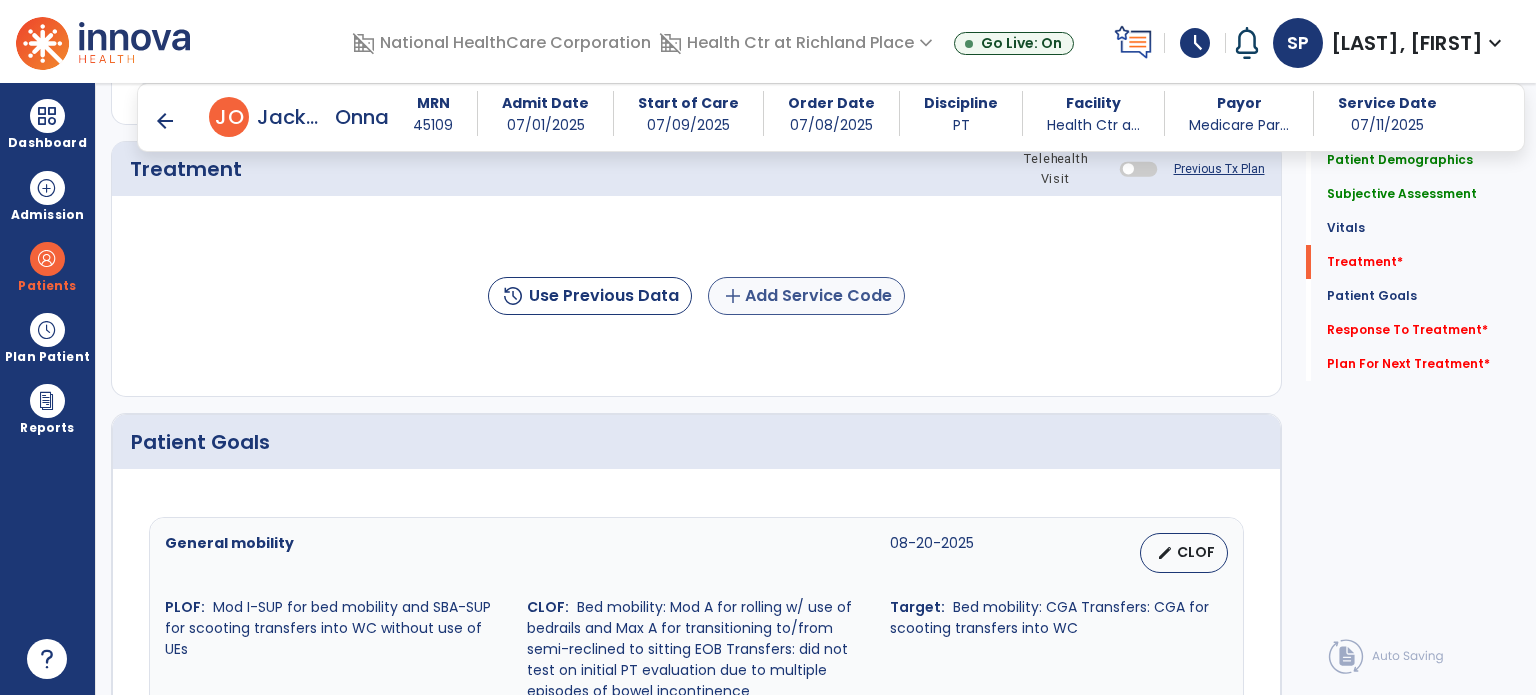 type on "**********" 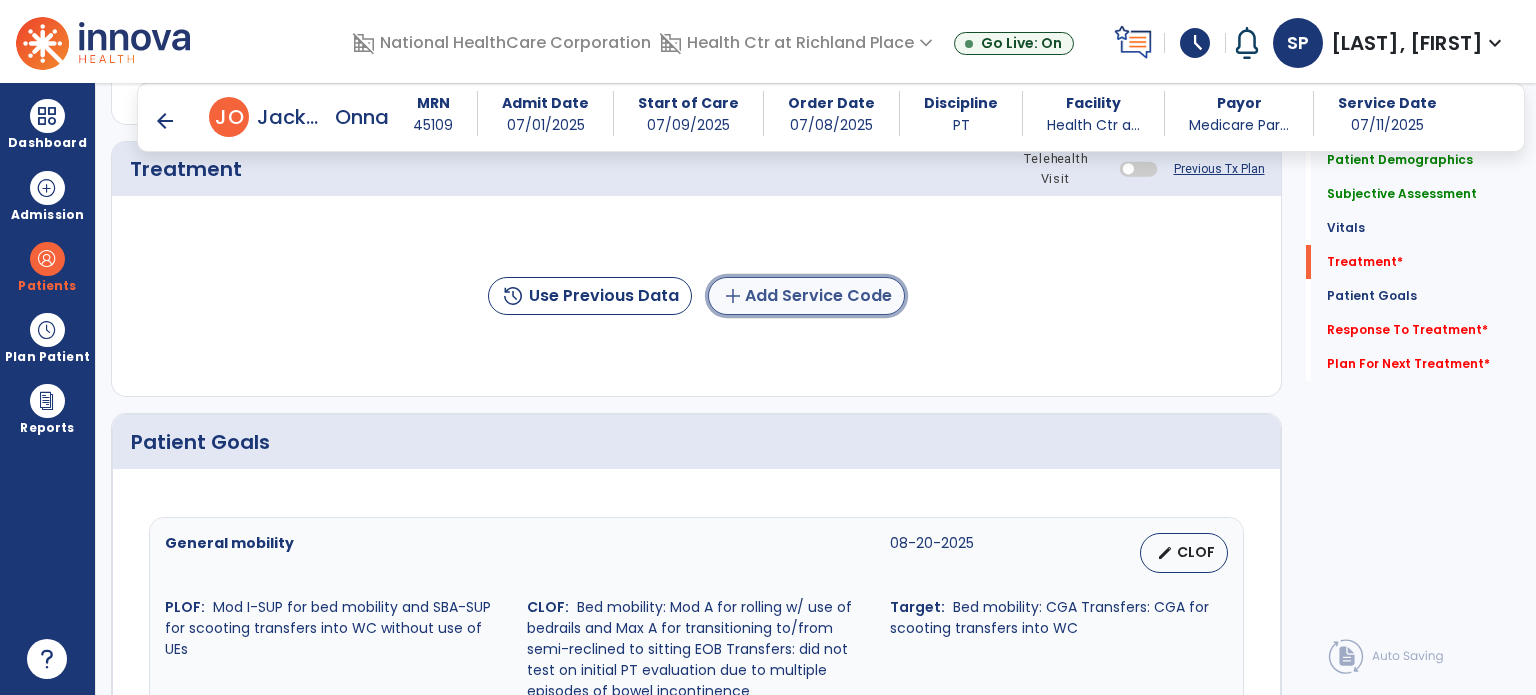 click on "add  Add Service Code" 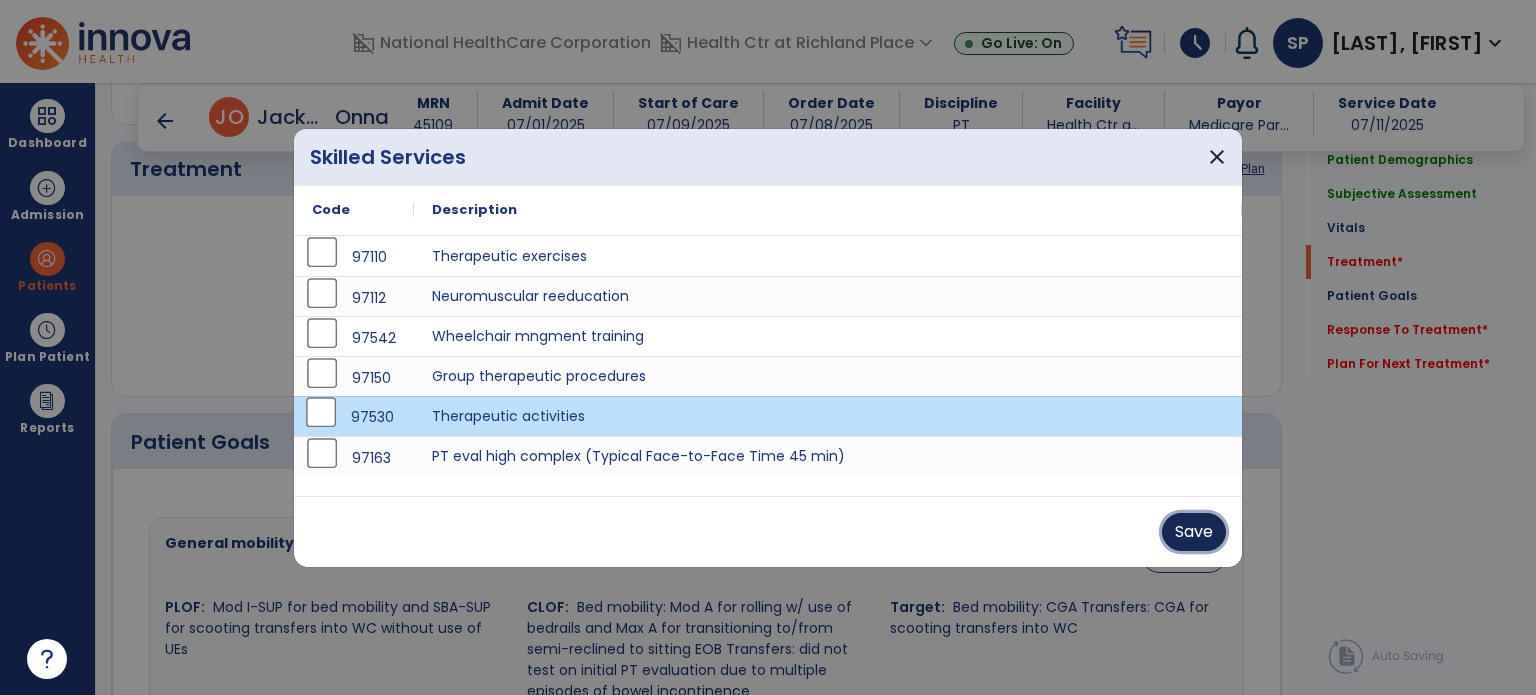 click on "Save" at bounding box center [1194, 532] 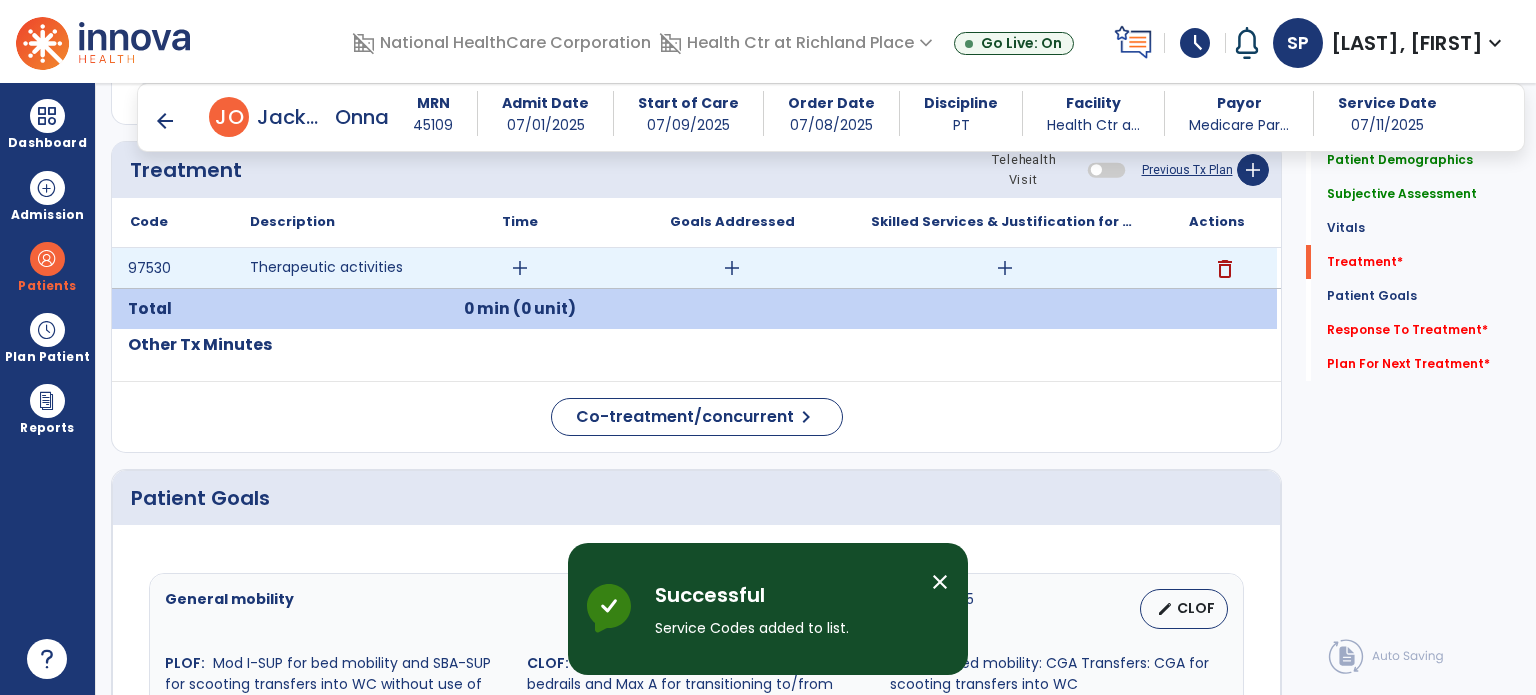 click on "add" at bounding box center (520, 268) 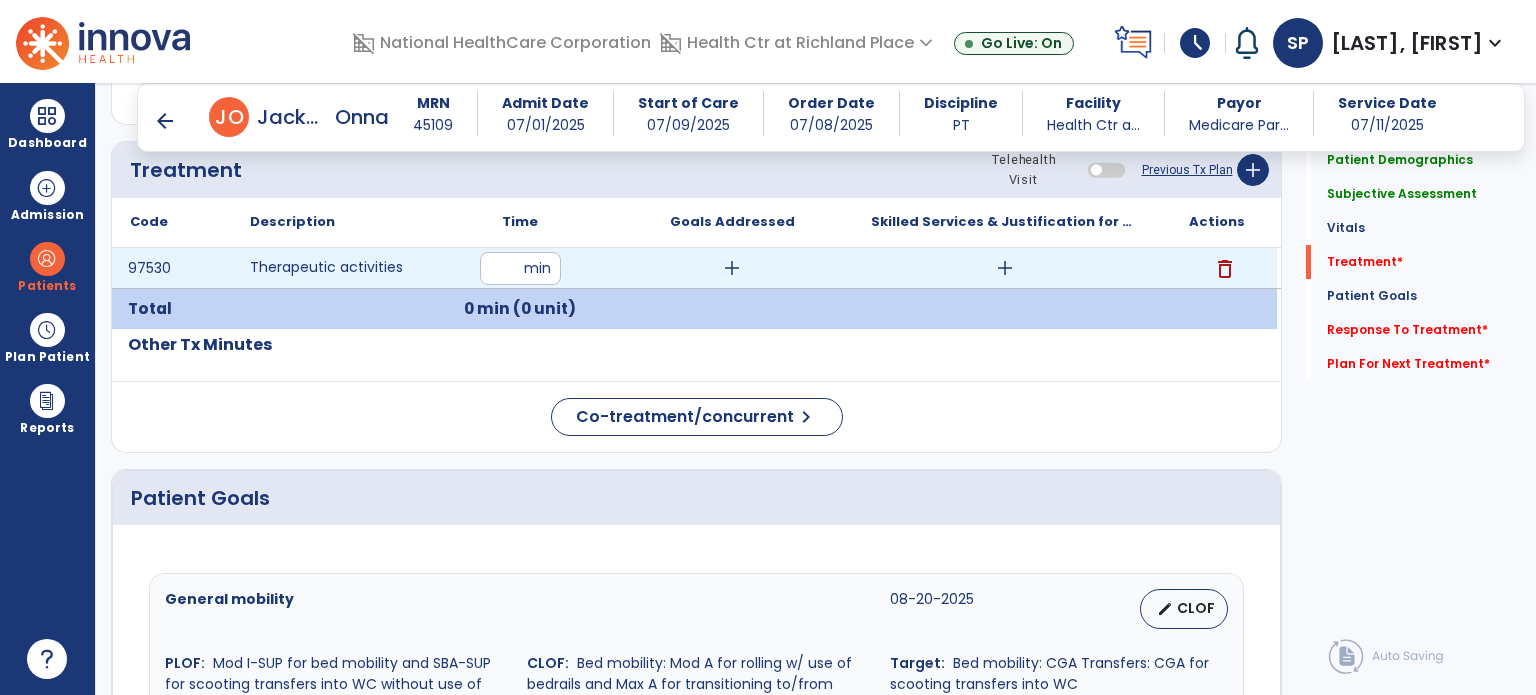 type on "**" 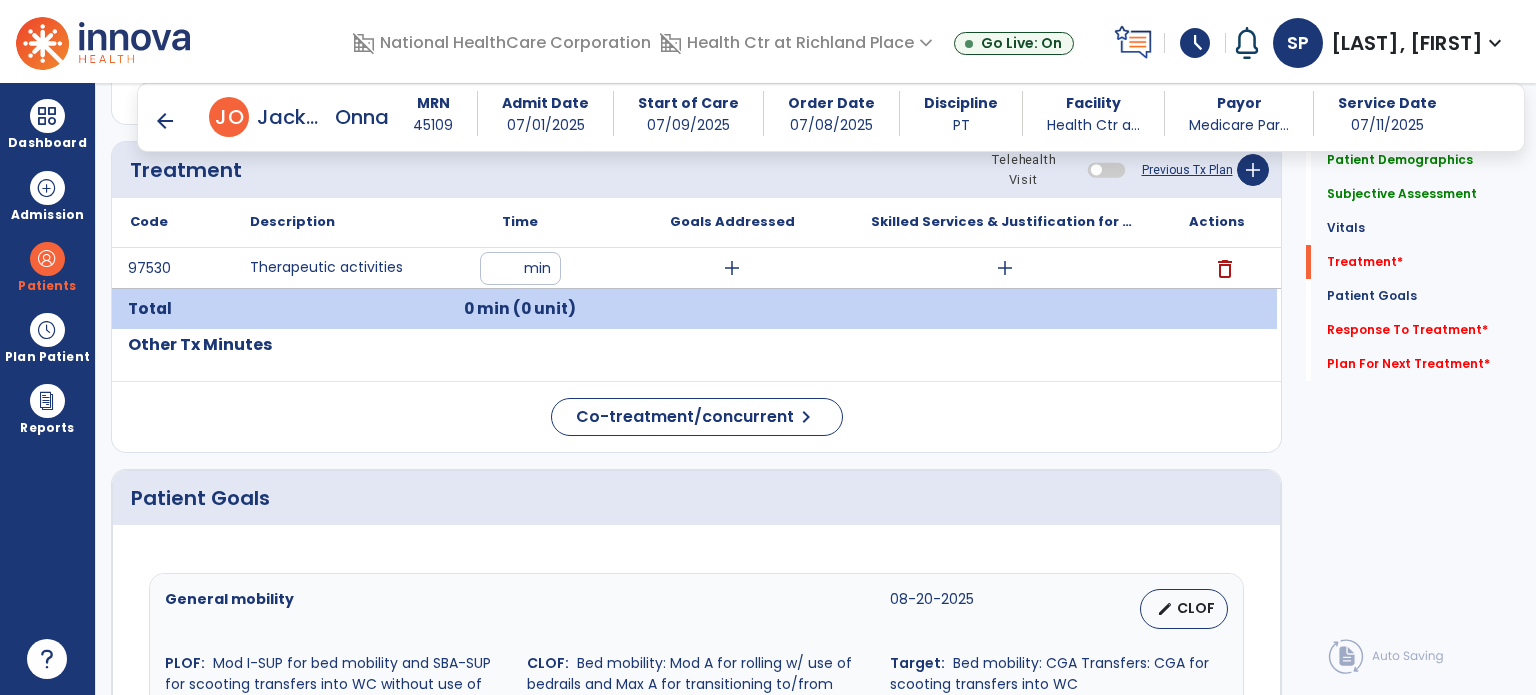 click on "Code
Description
Time" 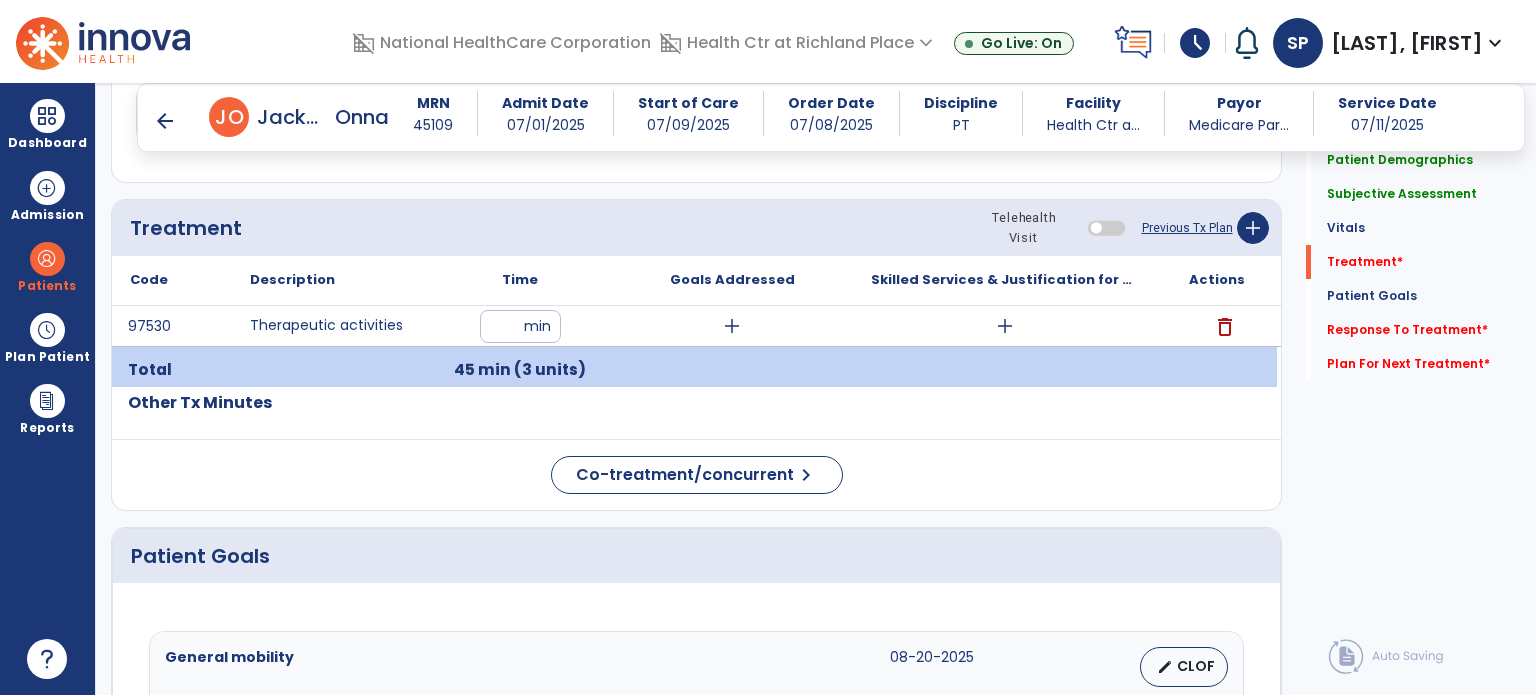 scroll, scrollTop: 1048, scrollLeft: 0, axis: vertical 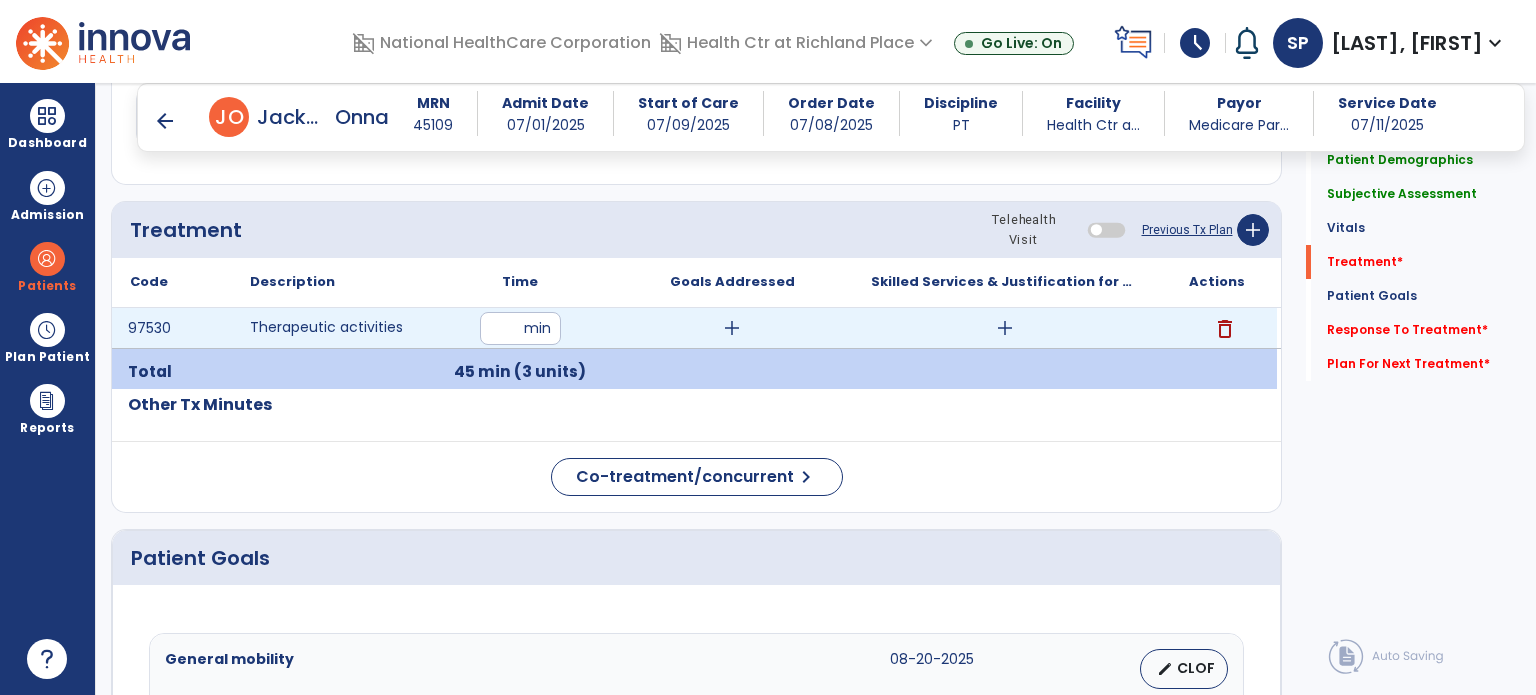 click on "add" at bounding box center [1005, 328] 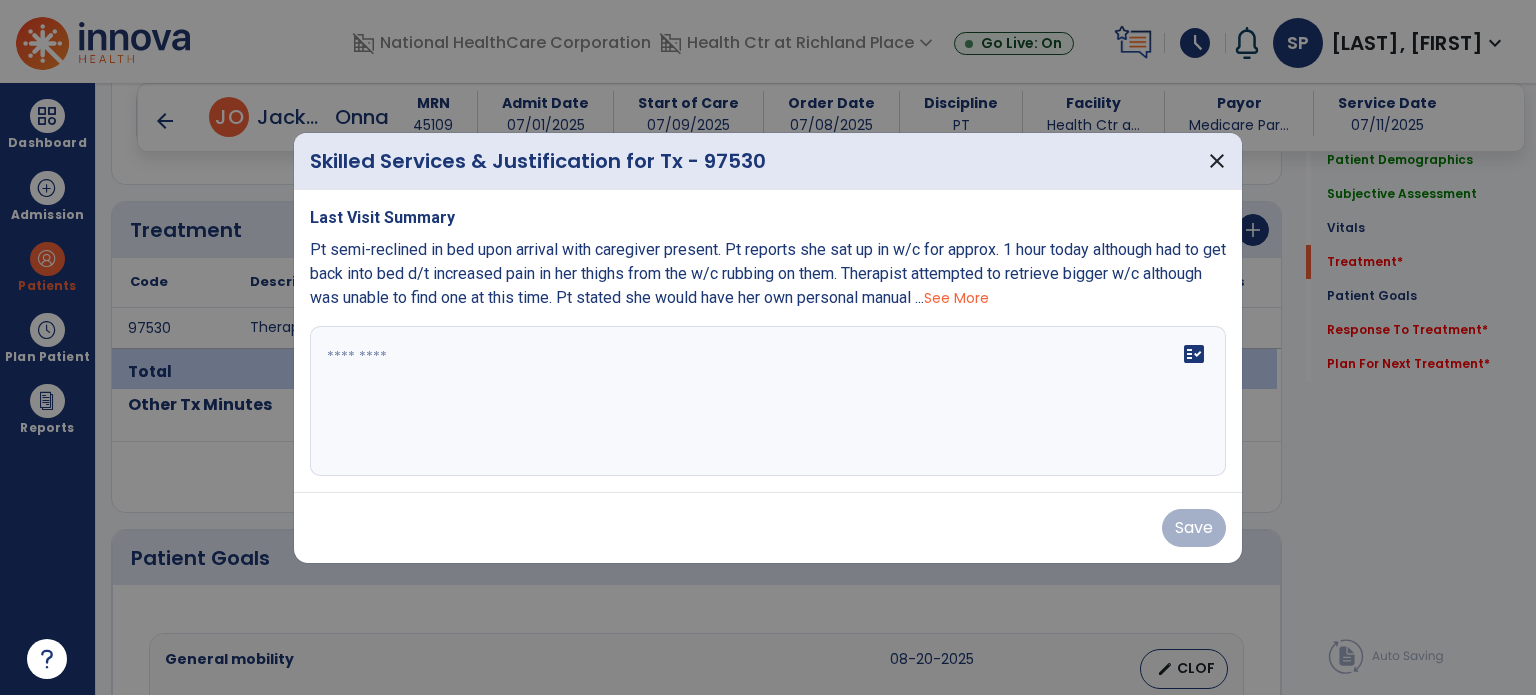 click on "See More" at bounding box center [956, 298] 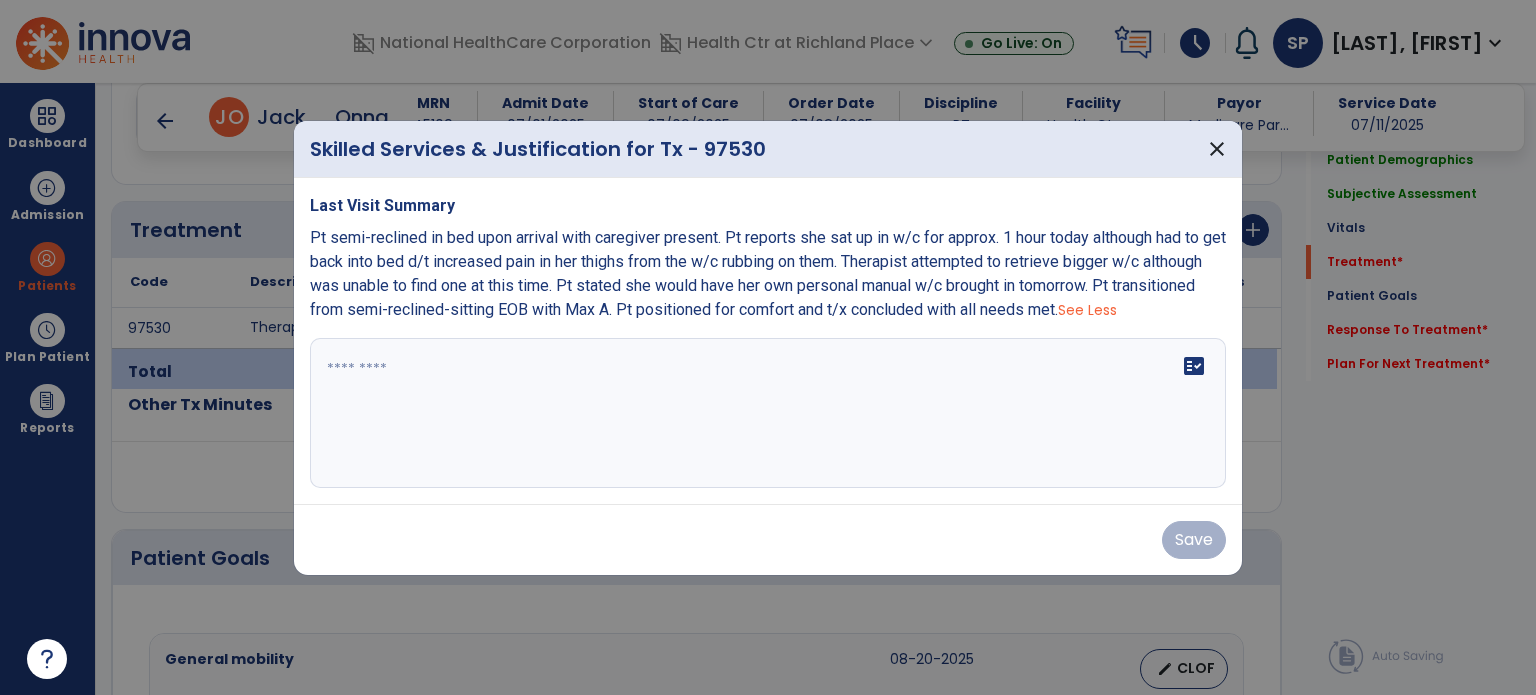 click on "fact_check" at bounding box center (768, 413) 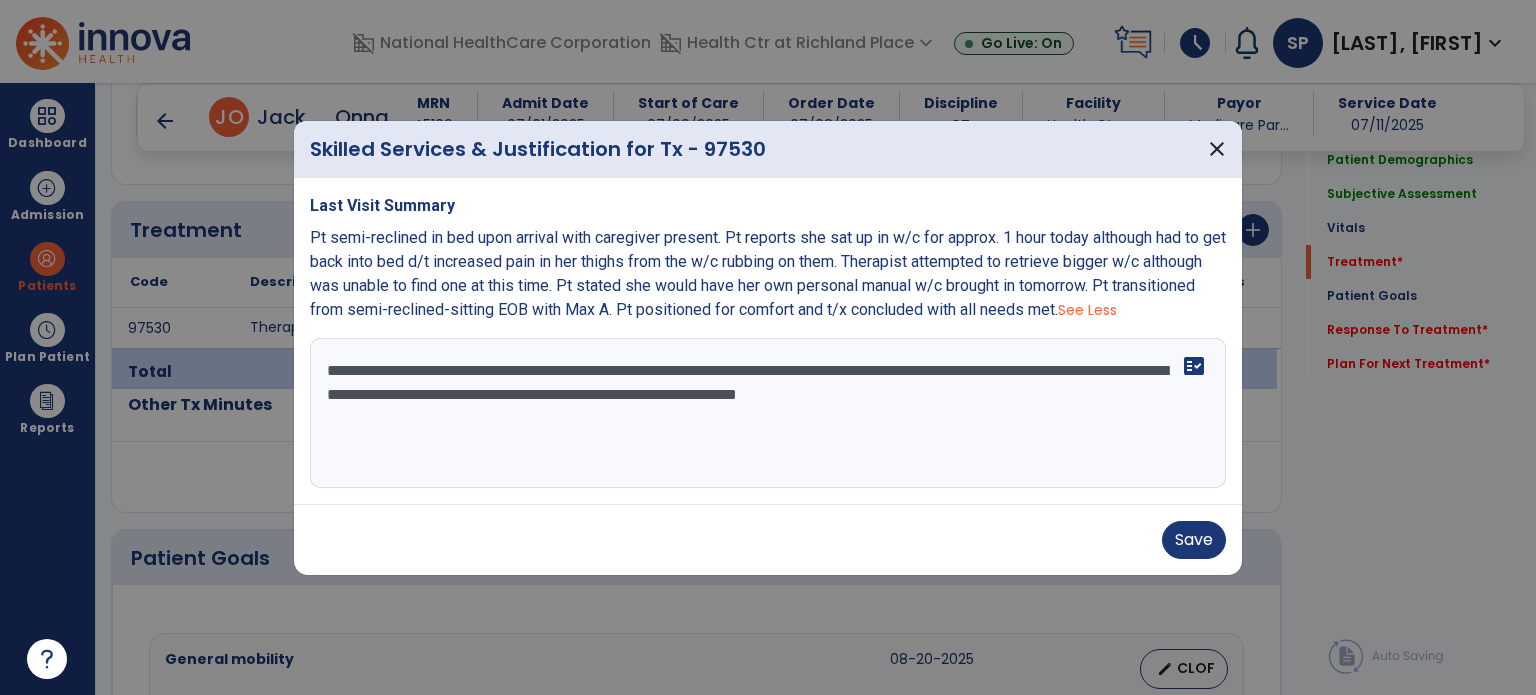 click on "**********" at bounding box center (768, 413) 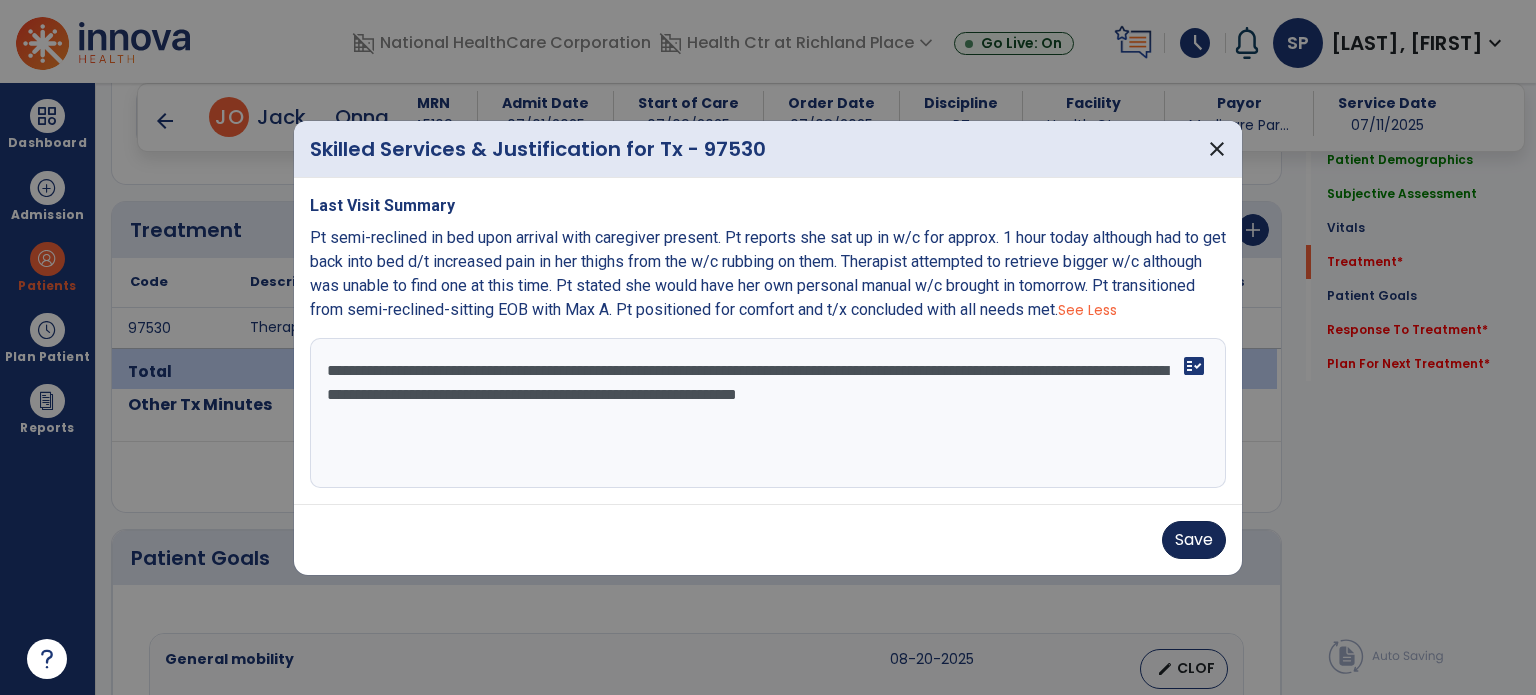 type on "**********" 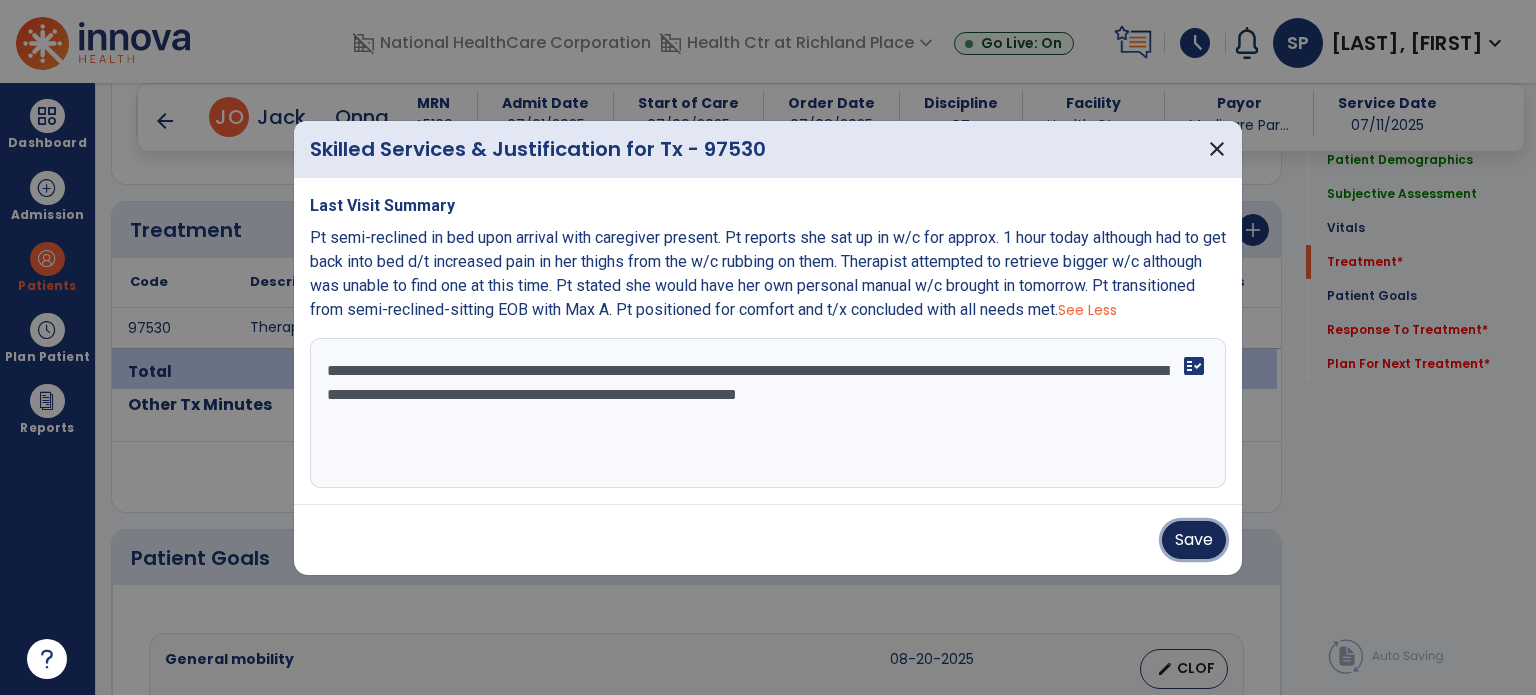 click on "Save" at bounding box center (1194, 540) 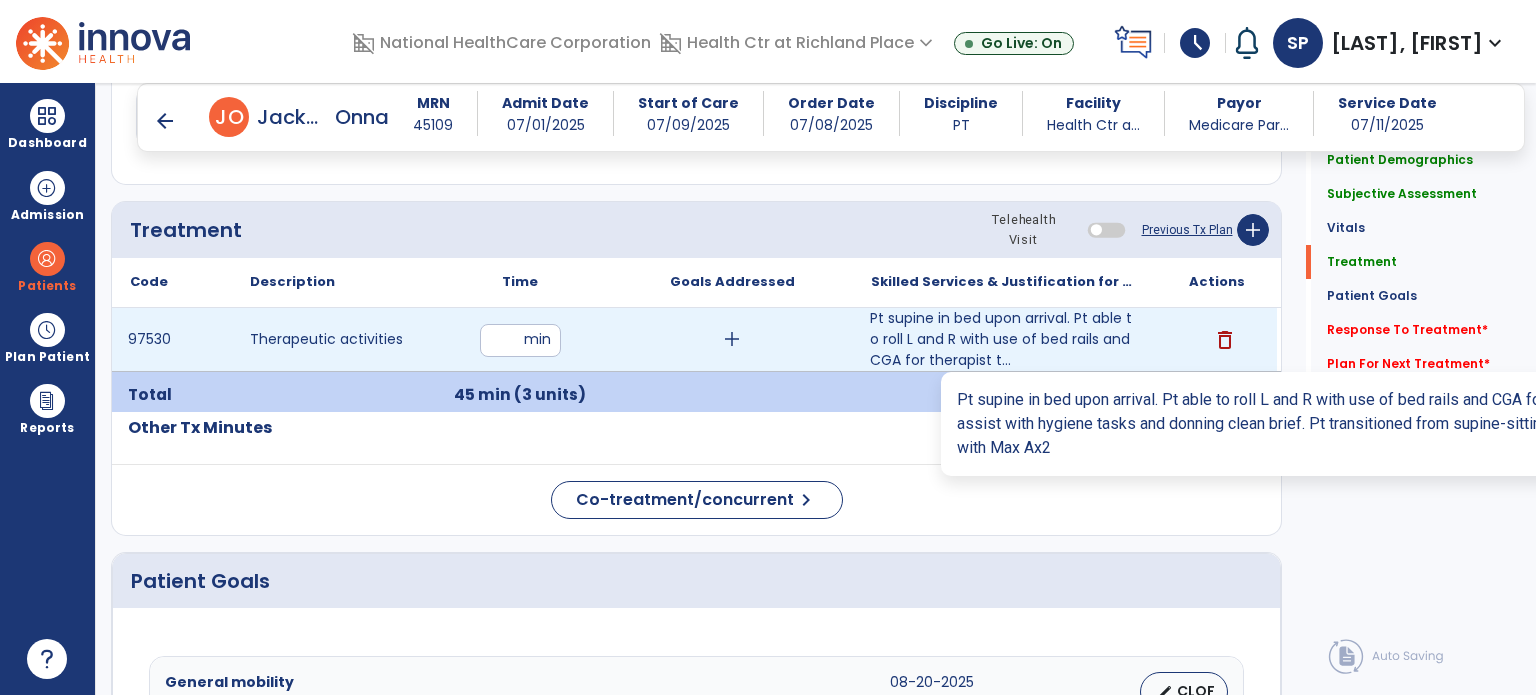 click on "Pt supine in bed upon arrival. Pt able to roll L and R with use of bed rails and CGA for therapist t..." at bounding box center [1004, 339] 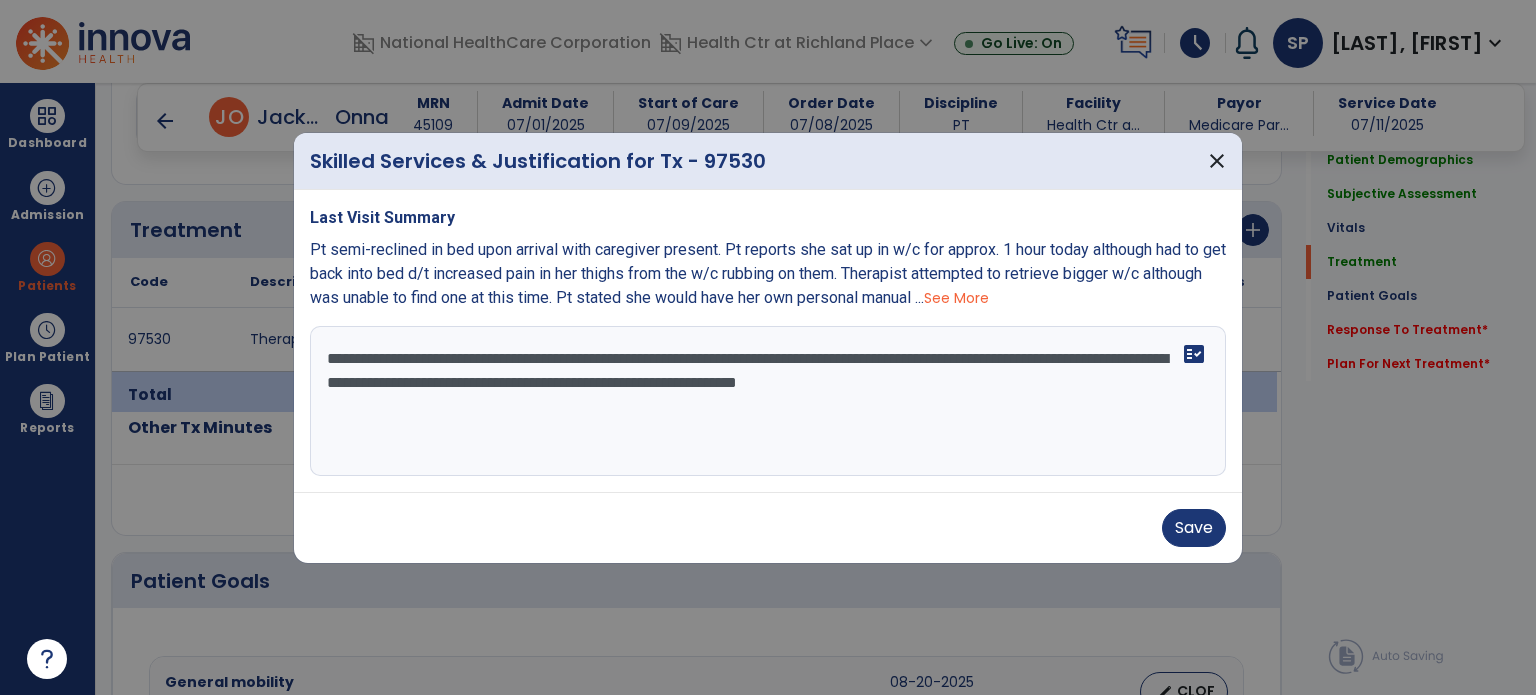 click on "**********" at bounding box center [768, 401] 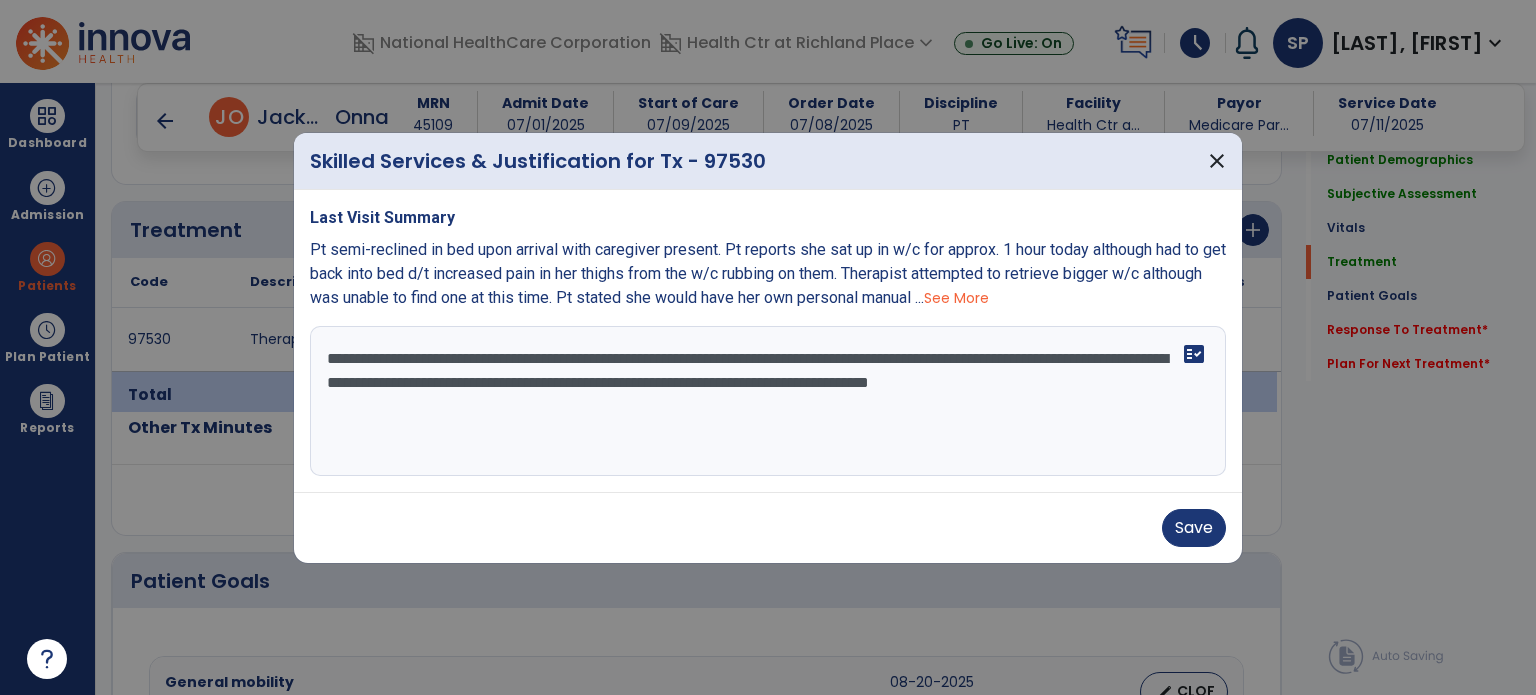 click on "**********" at bounding box center [768, 401] 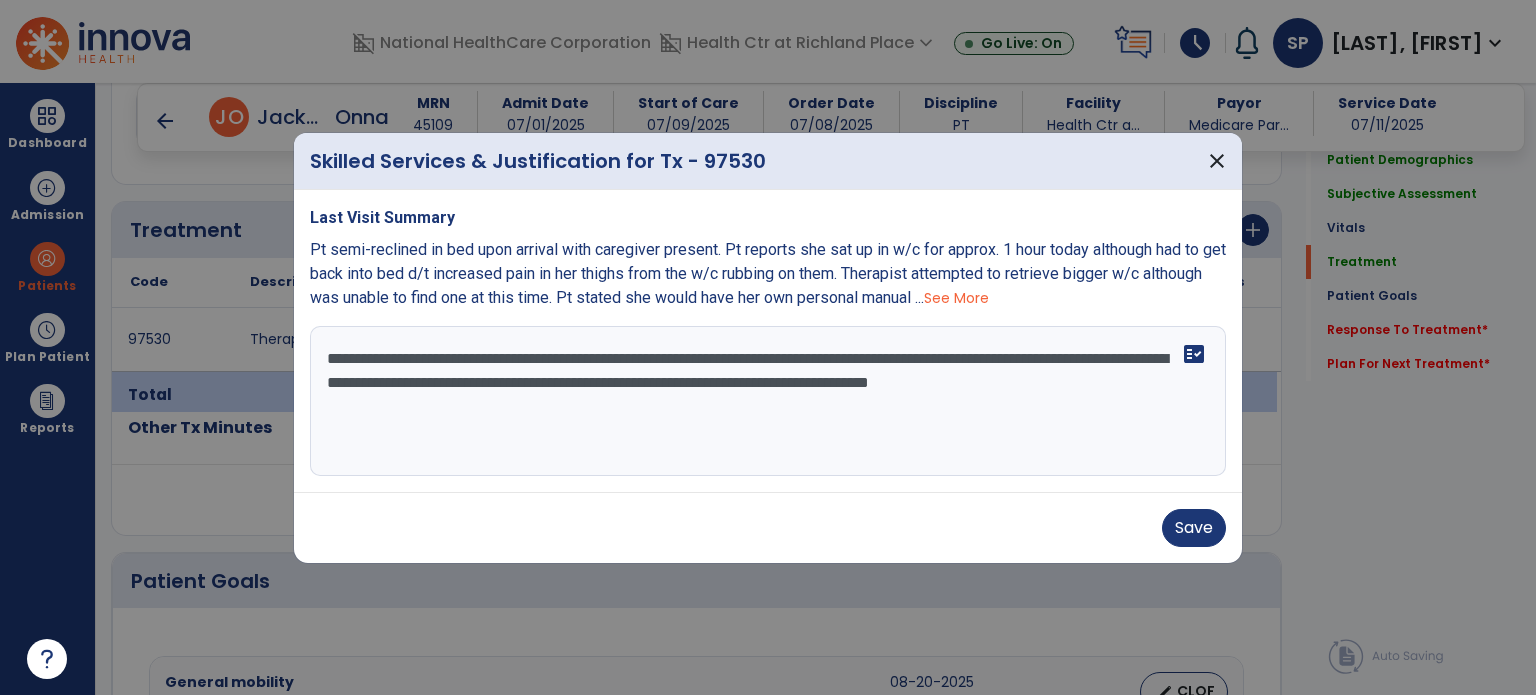 click on "**********" at bounding box center (768, 401) 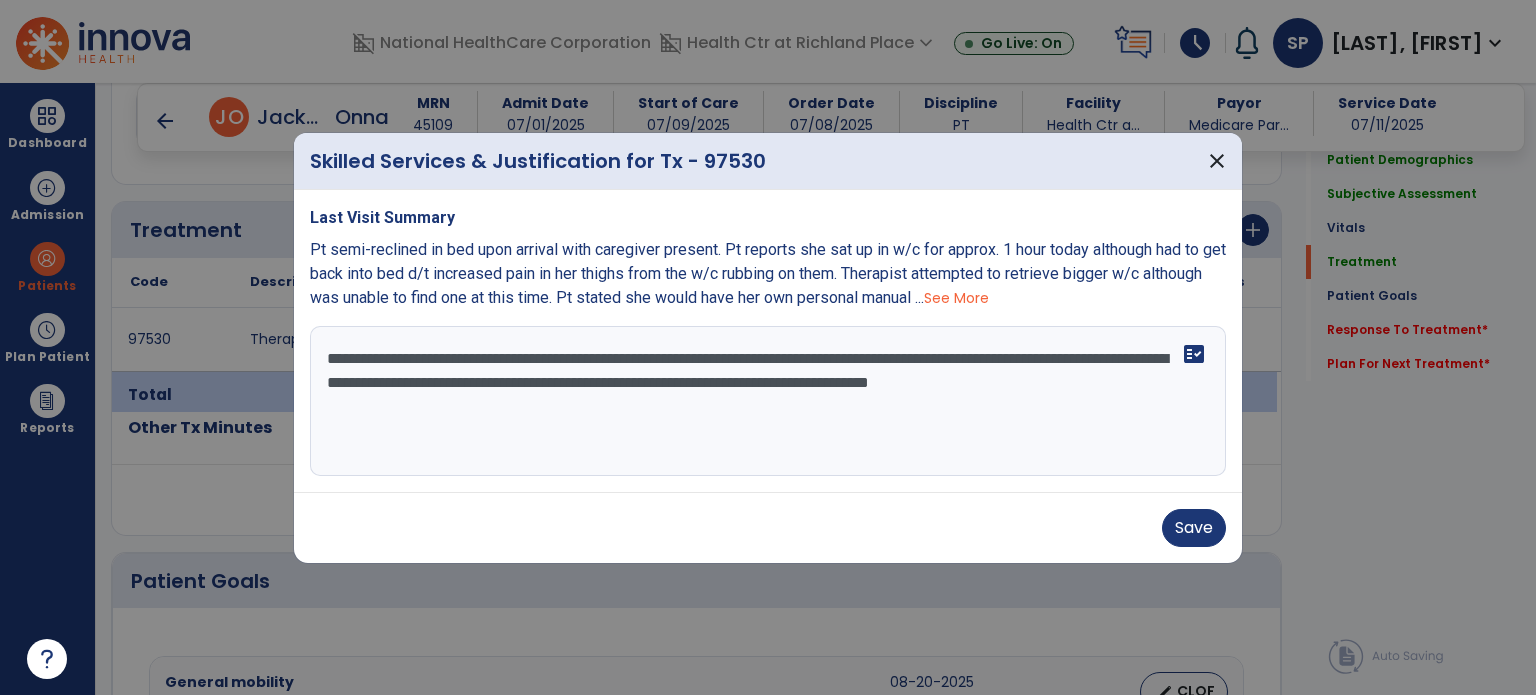 click on "**********" at bounding box center (768, 401) 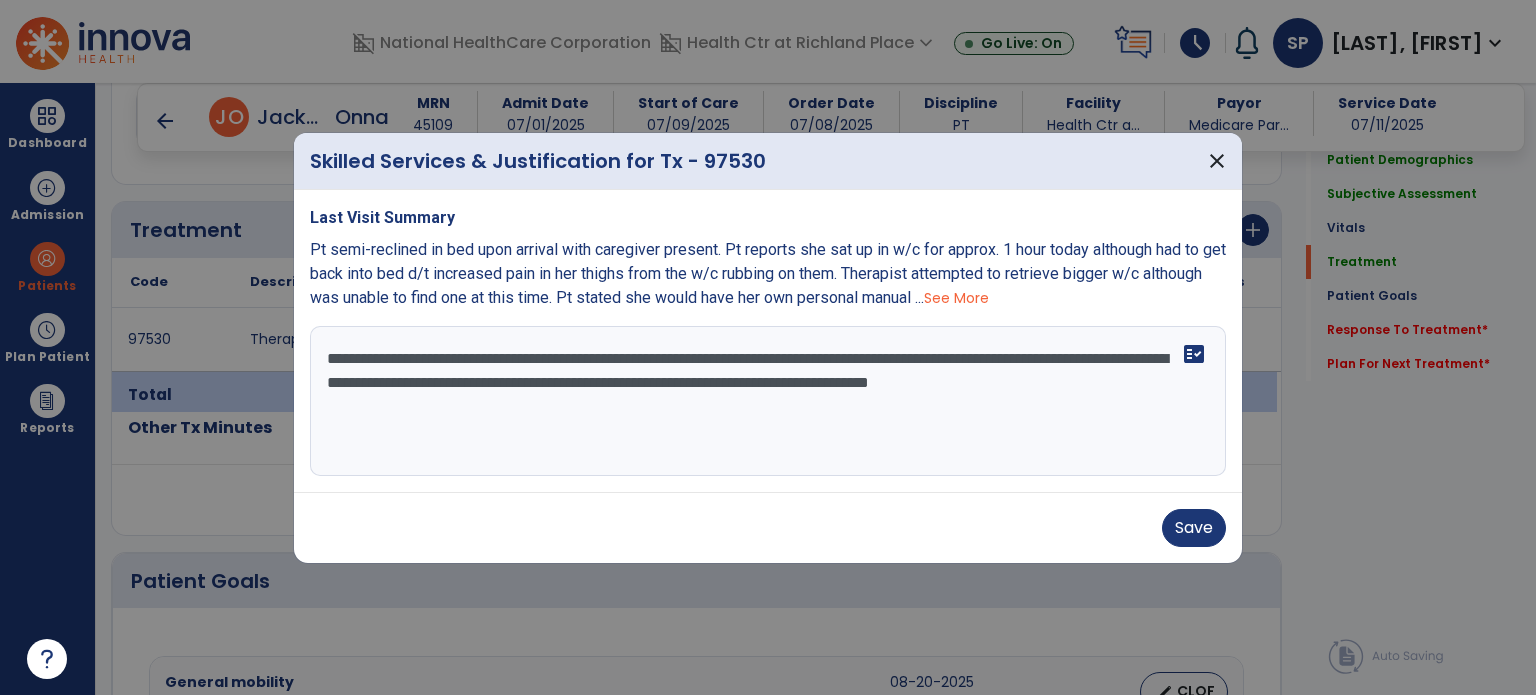 click on "**********" at bounding box center [768, 401] 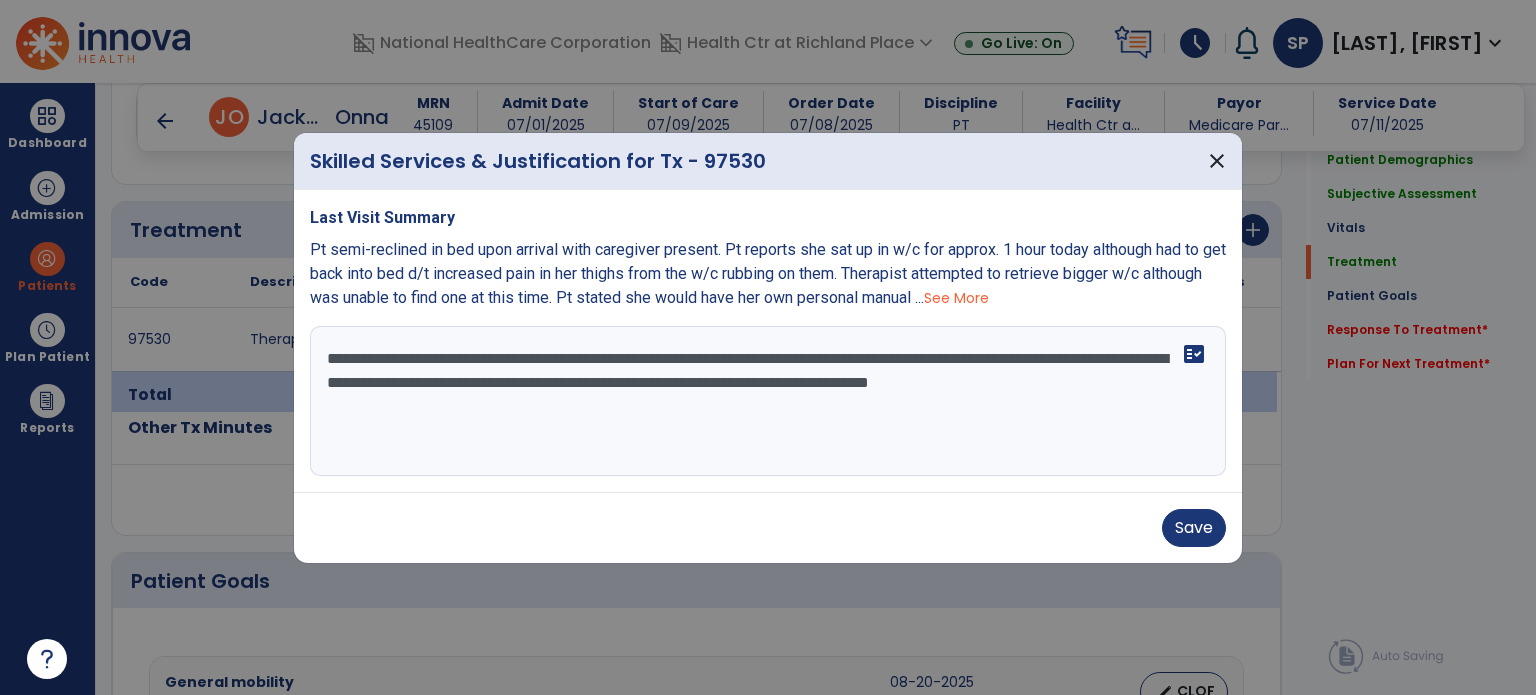 click on "**********" at bounding box center (768, 401) 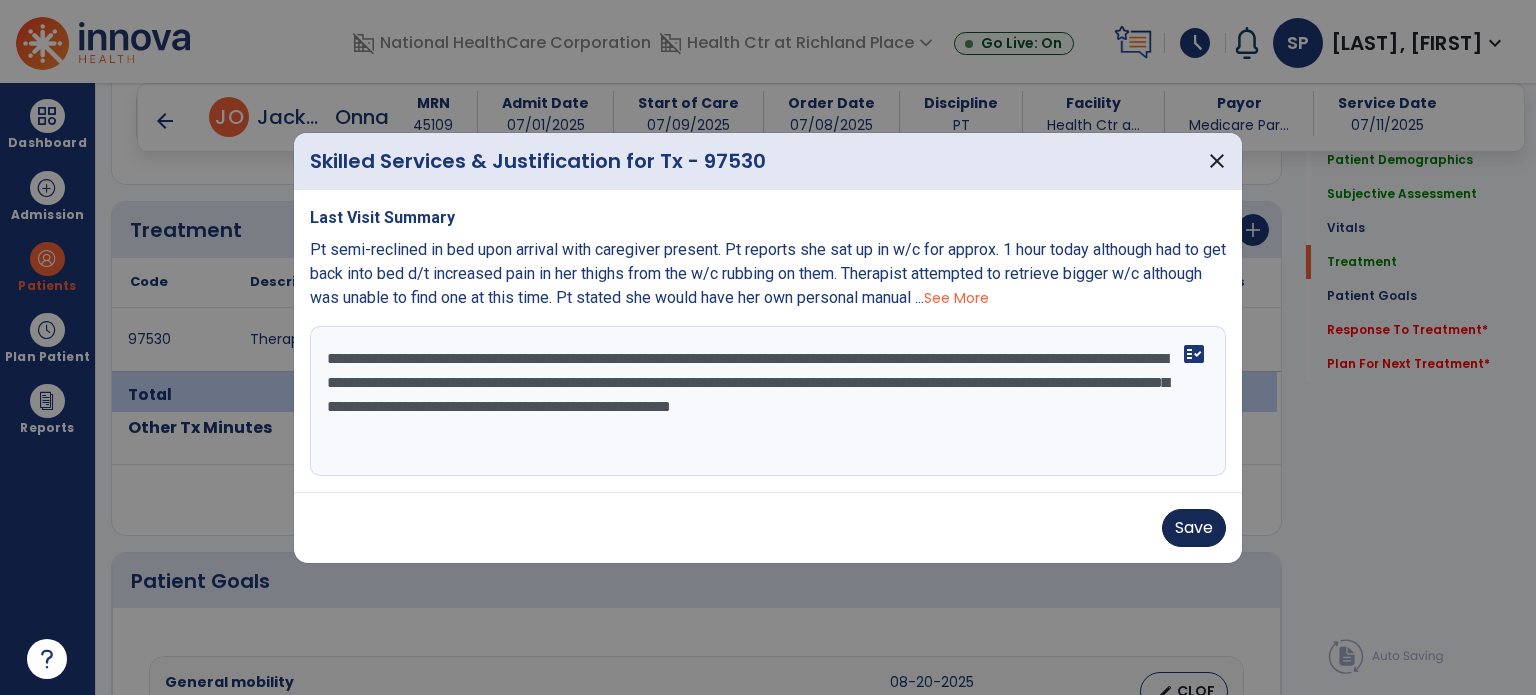 type on "**********" 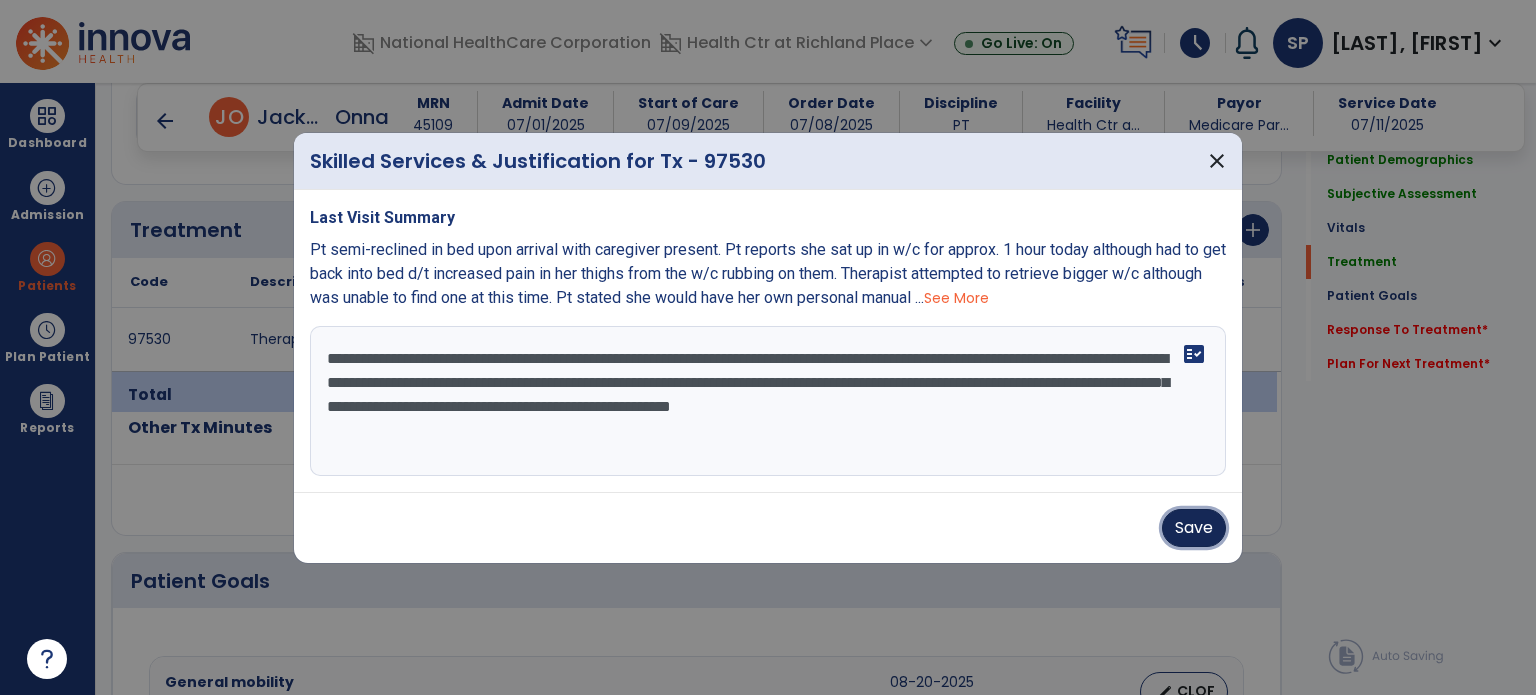 click on "Save" at bounding box center [1194, 528] 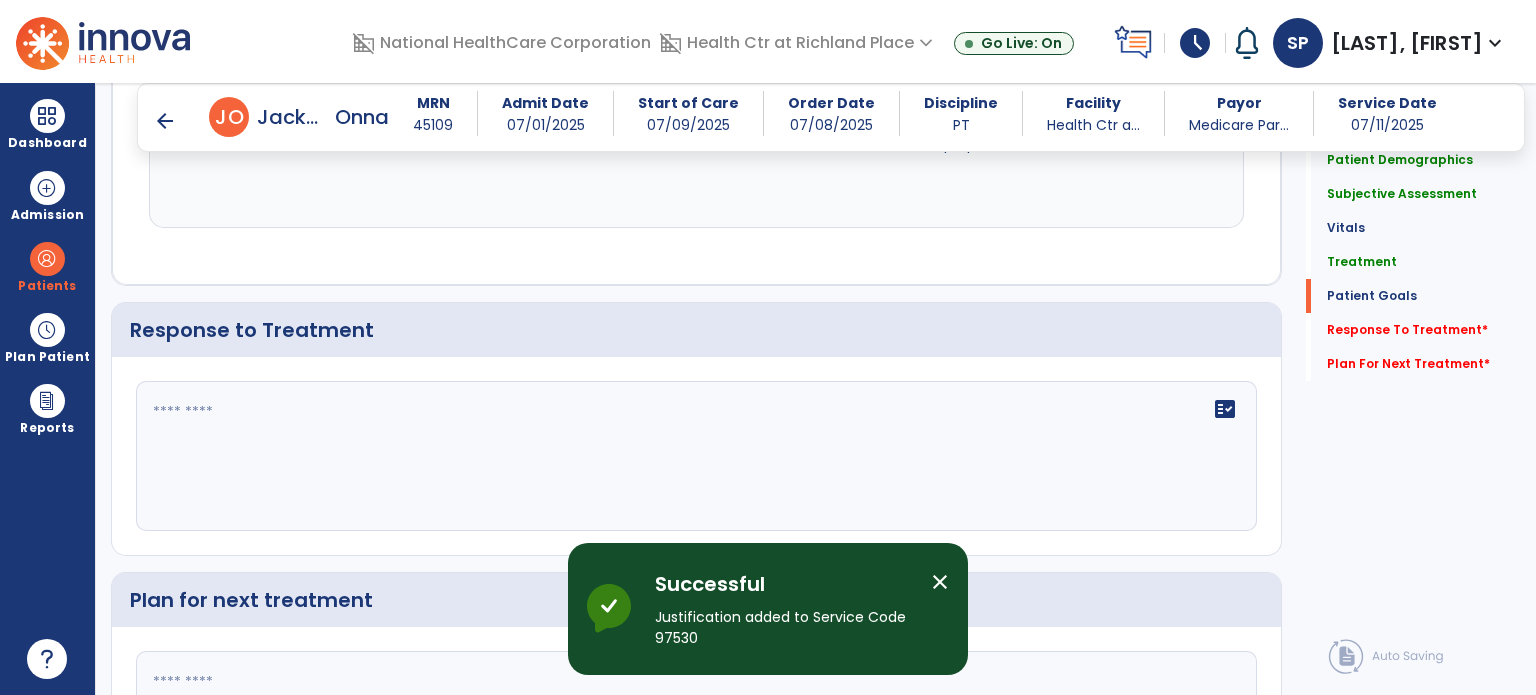 scroll, scrollTop: 2341, scrollLeft: 0, axis: vertical 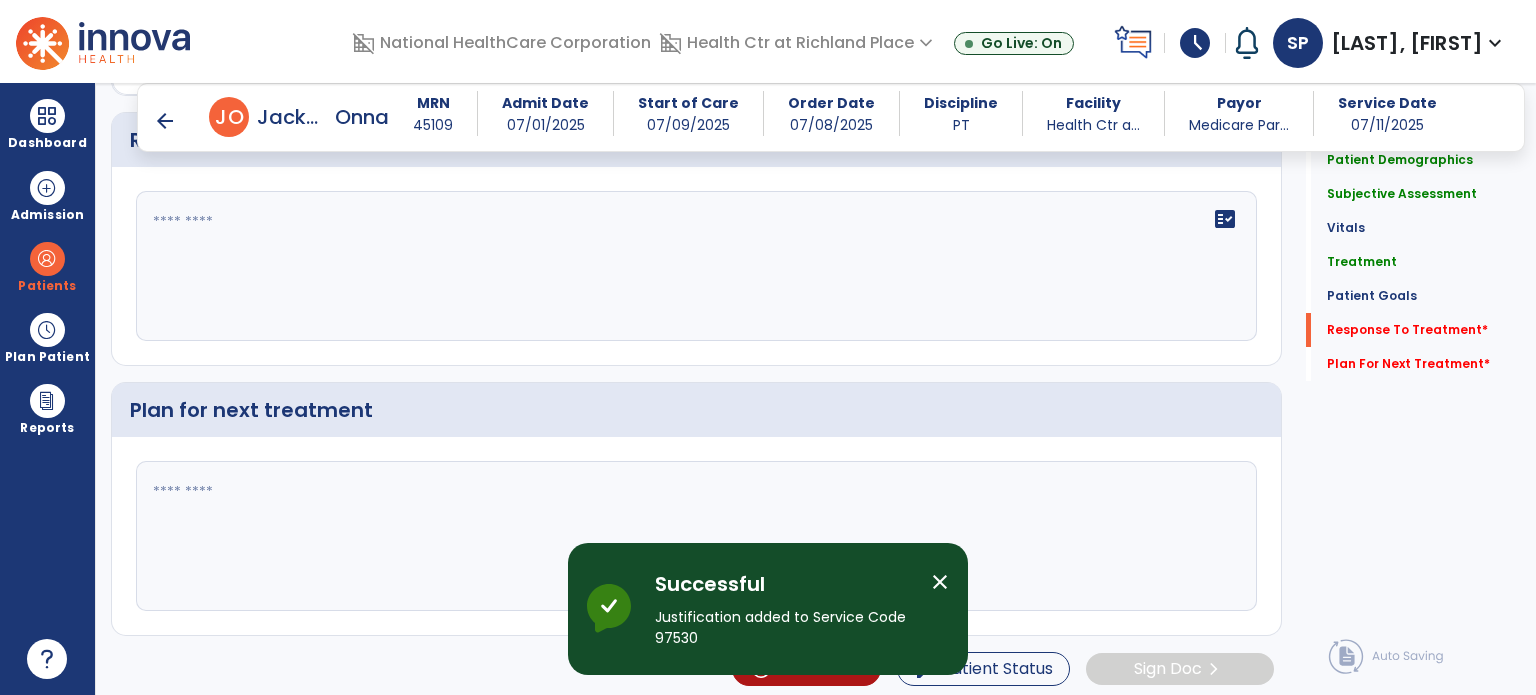 click 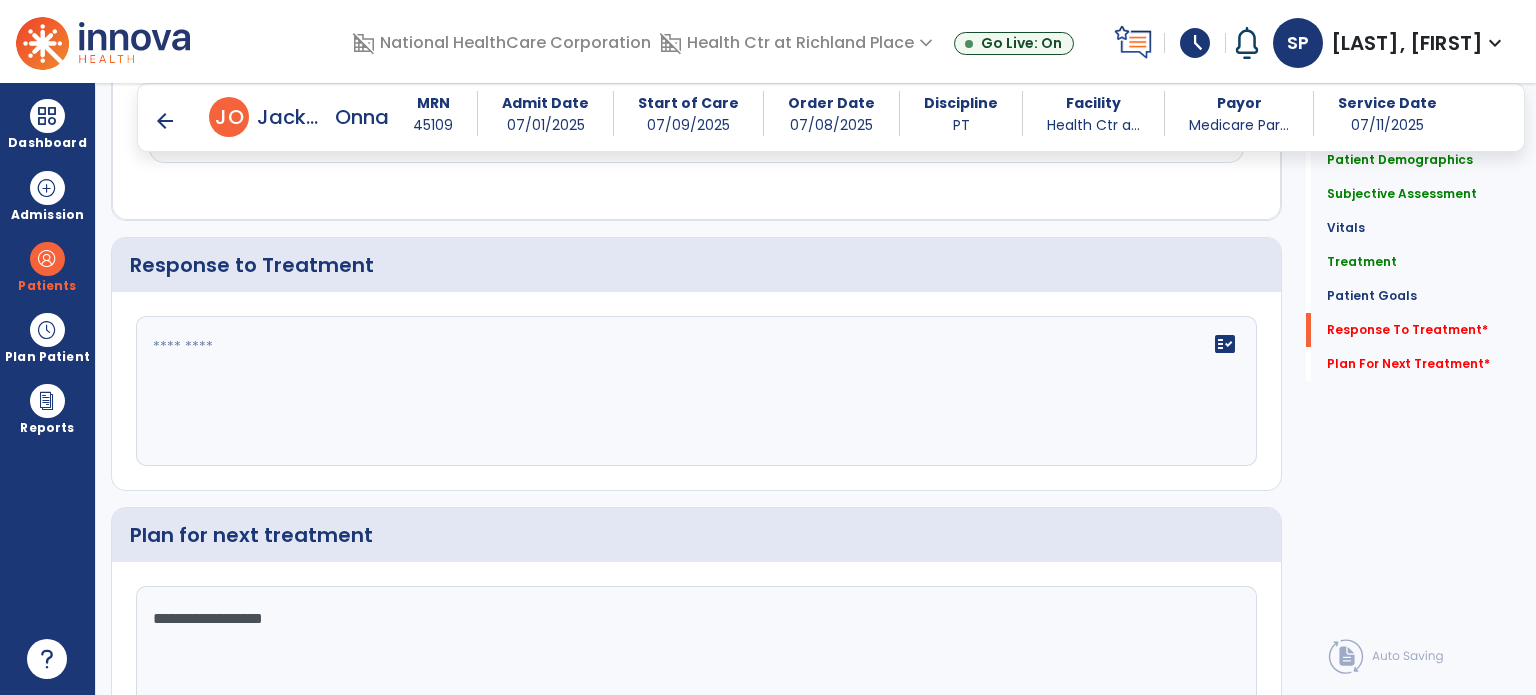 type on "**********" 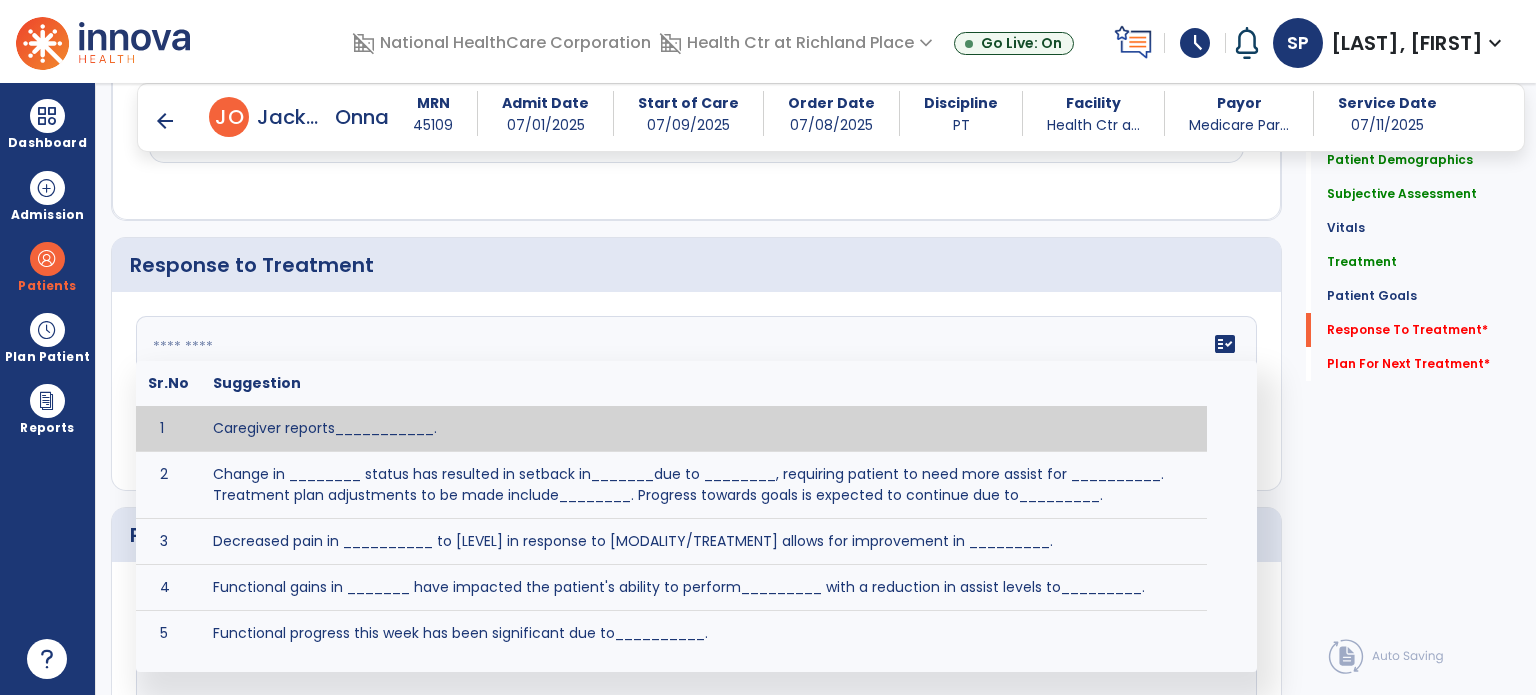 click on "fact_check  Sr.No Suggestion 1 Caregiver reports___________. 2 Change in ________ status has resulted in setback in_______due to ________, requiring patient to need more assist for __________.   Treatment plan adjustments to be made include________.  Progress towards goals is expected to continue due to_________. 3 Decreased pain in __________ to [LEVEL] in response to [MODALITY/TREATMENT] allows for improvement in _________. 4 Functional gains in _______ have impacted the patient's ability to perform_________ with a reduction in assist levels to_________. 5 Functional progress this week has been significant due to__________. 6 Gains in ________ have improved the patient's ability to perform ______with decreased levels of assist to___________. 7 Improvement in ________allows patient to tolerate higher levels of challenges in_________. 8 Pain in [AREA] has decreased to [LEVEL] in response to [TREATMENT/MODALITY], allowing fore ease in completing__________. 9 10 11 12 13 14 15 16 17 18 19 20 21" 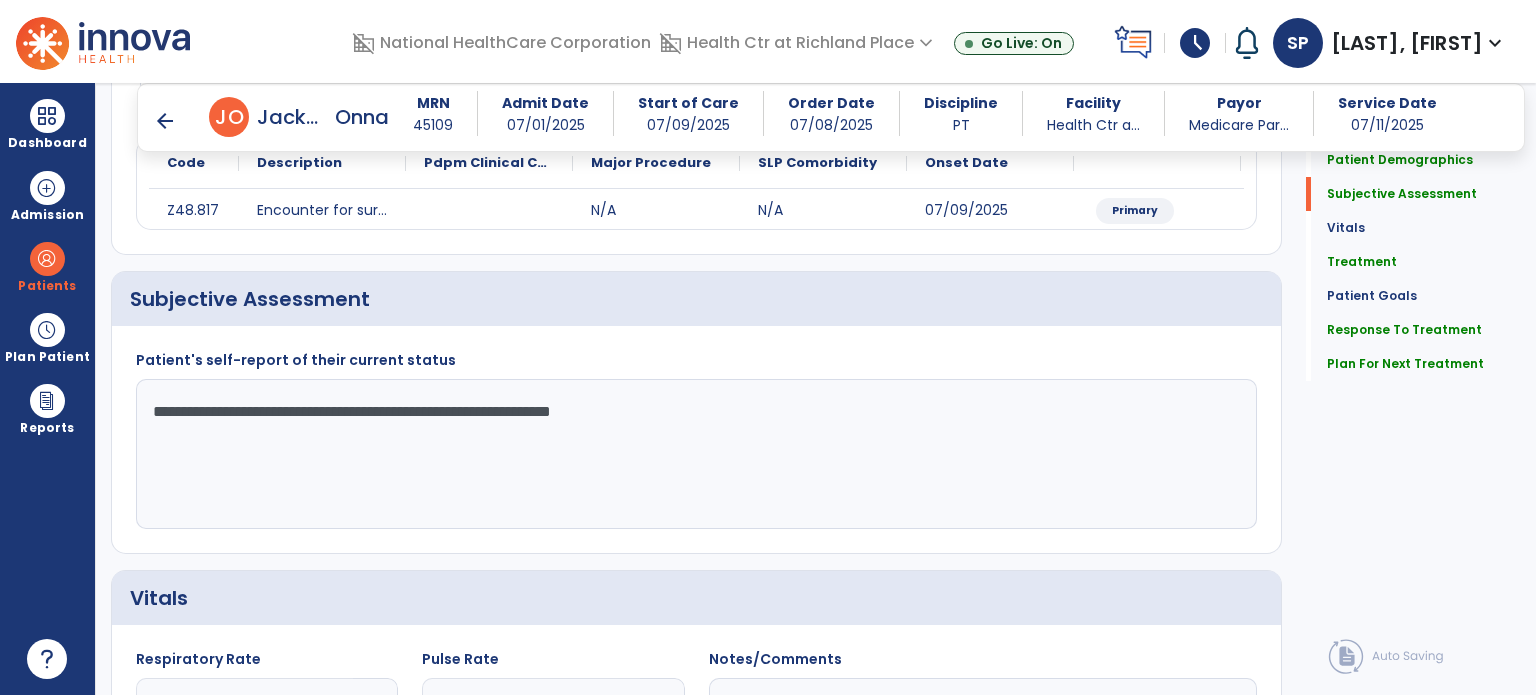 scroll, scrollTop: 372, scrollLeft: 0, axis: vertical 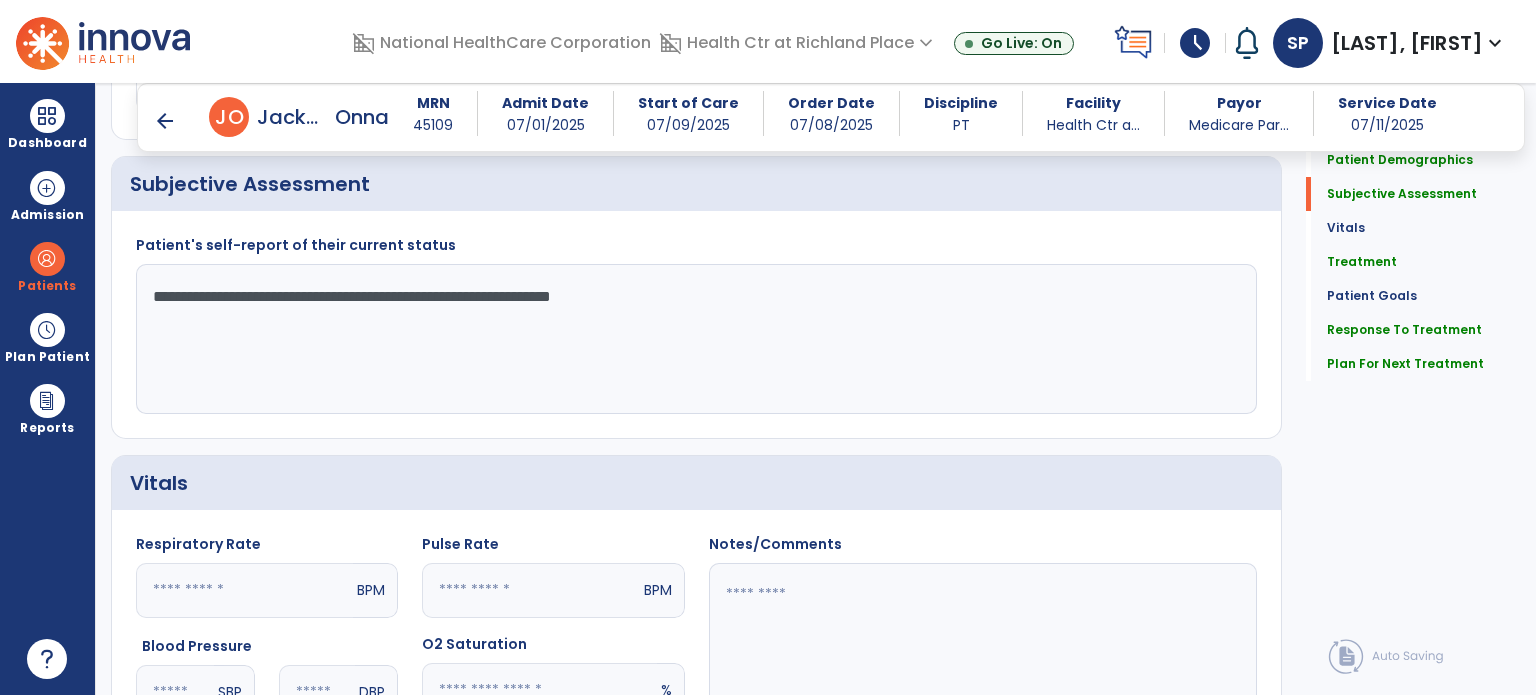 type on "**********" 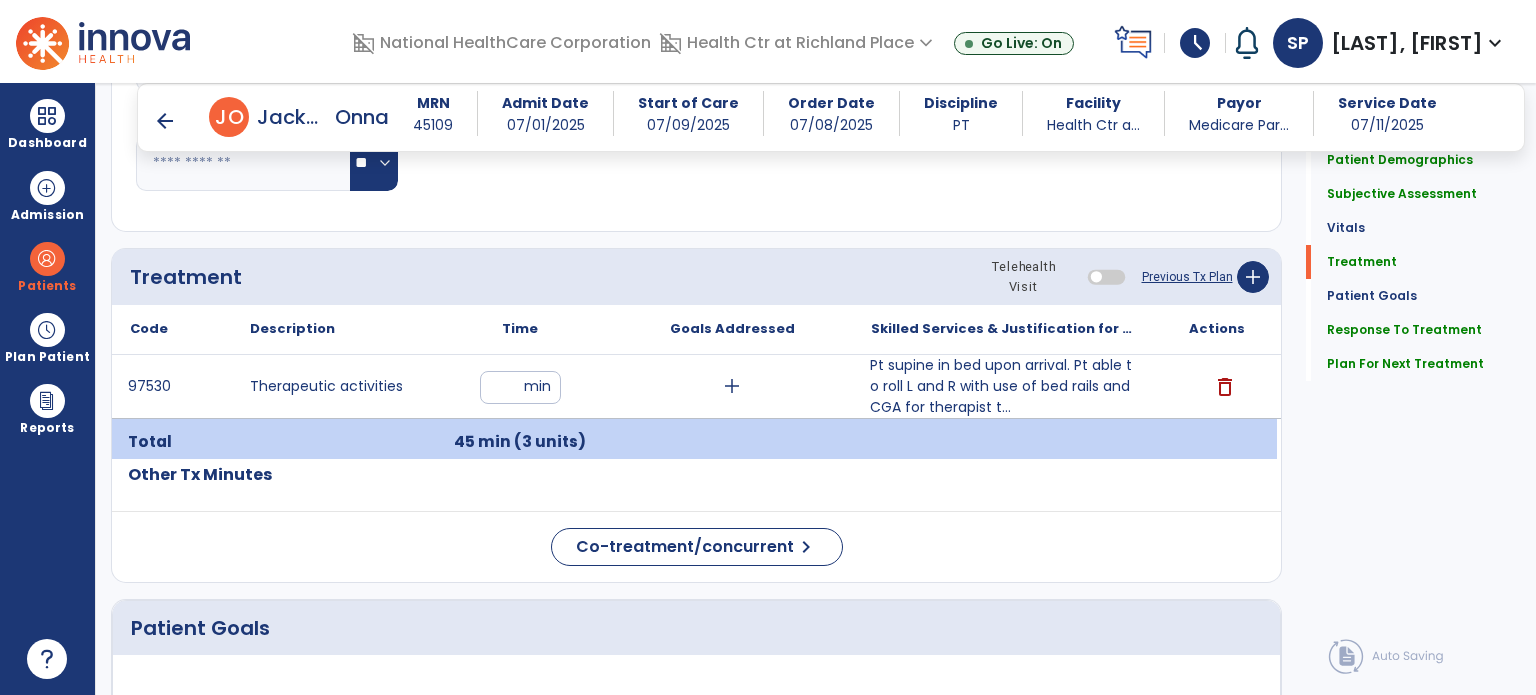 scroll, scrollTop: 1002, scrollLeft: 0, axis: vertical 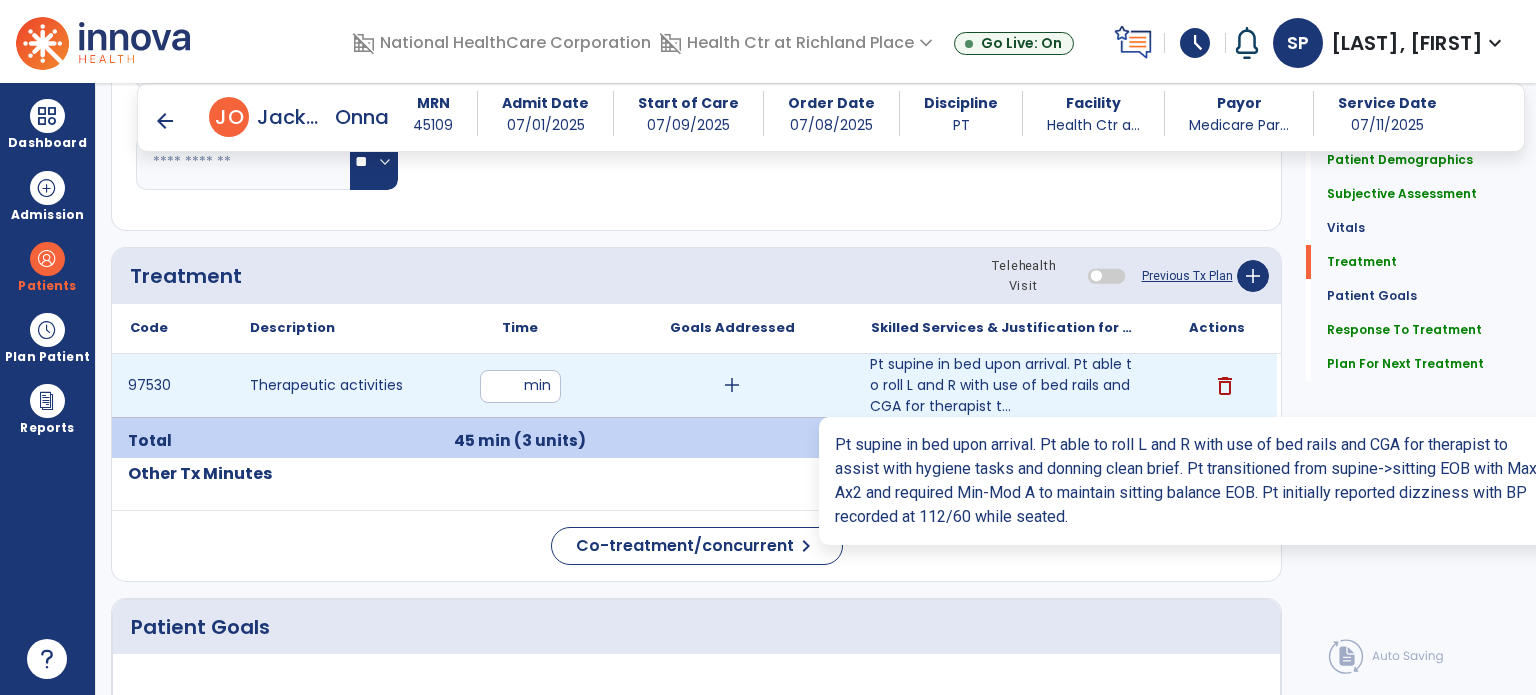 click on "Pt supine in bed upon arrival. Pt able to roll L and R with use of bed rails and CGA for therapist t..." at bounding box center (1004, 385) 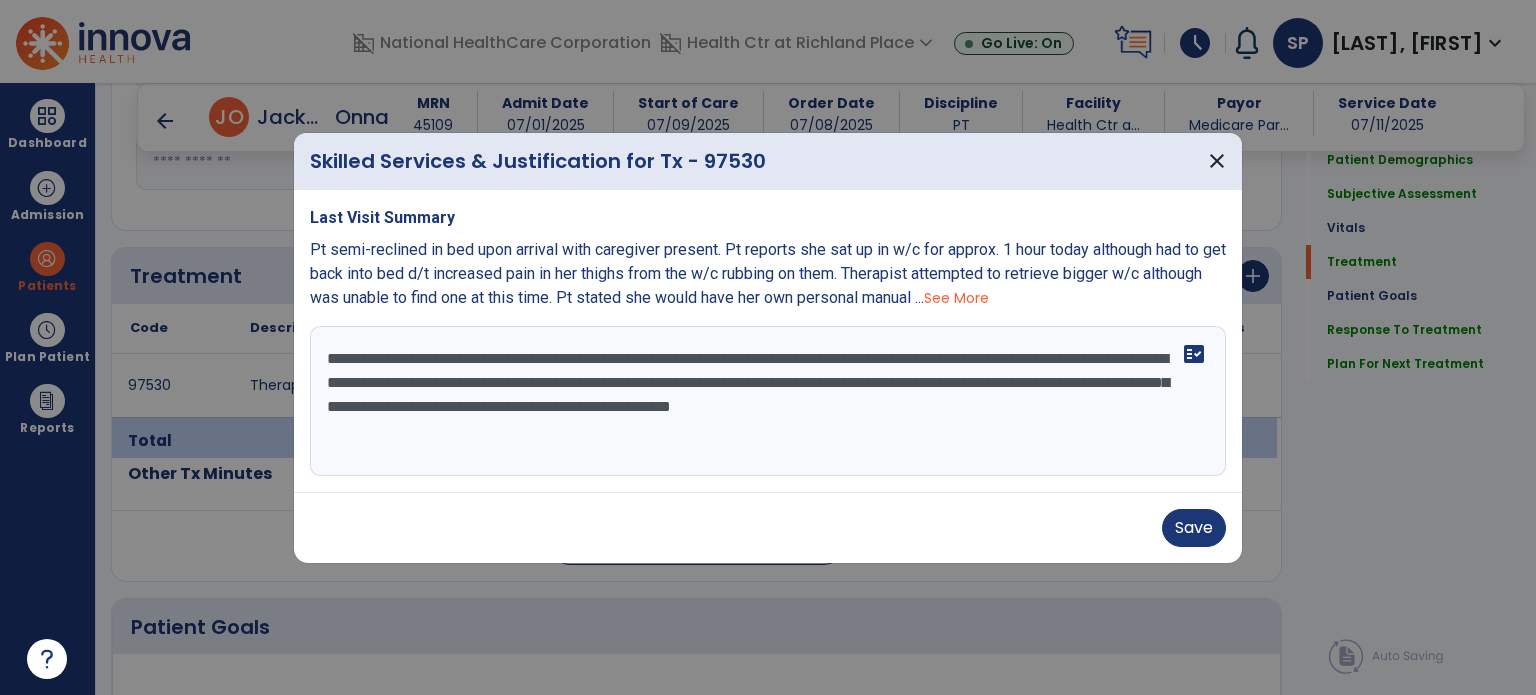 click on "**********" at bounding box center (768, 401) 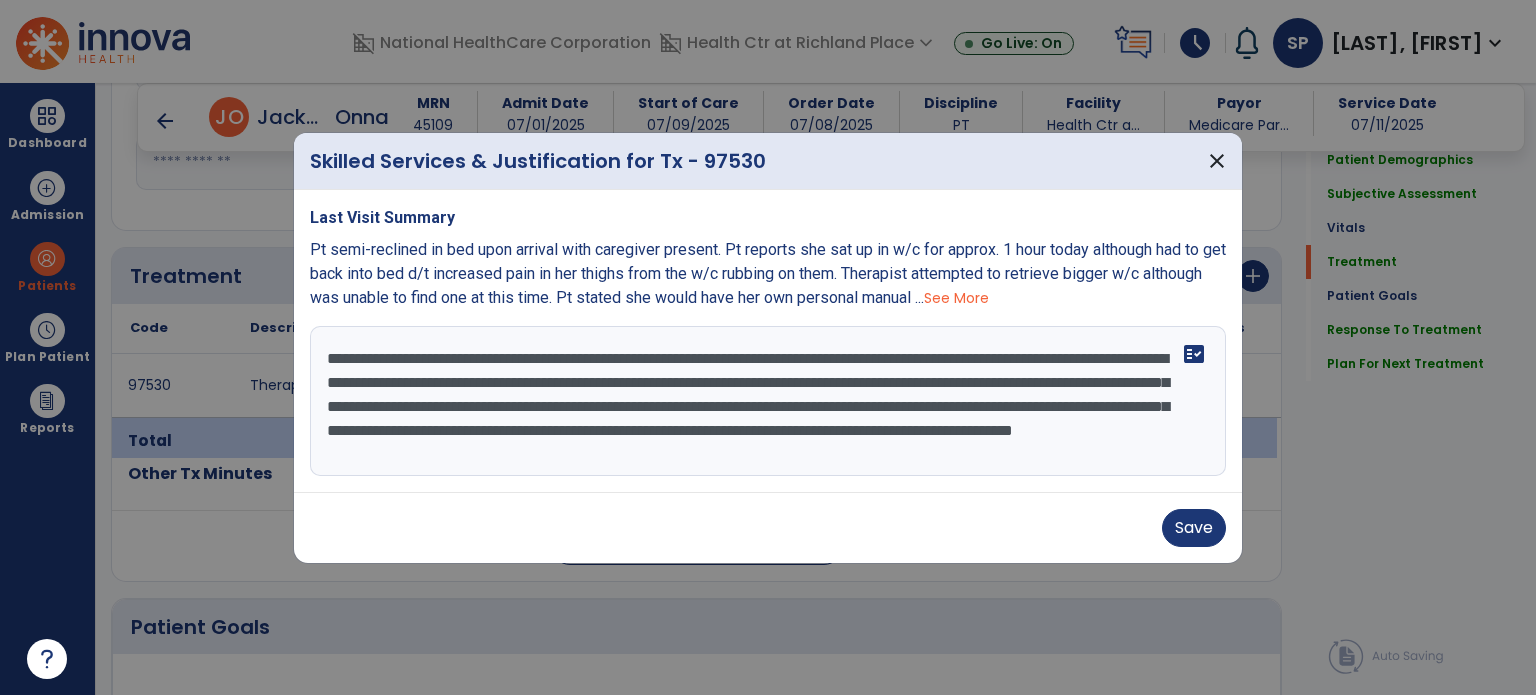scroll, scrollTop: 15, scrollLeft: 0, axis: vertical 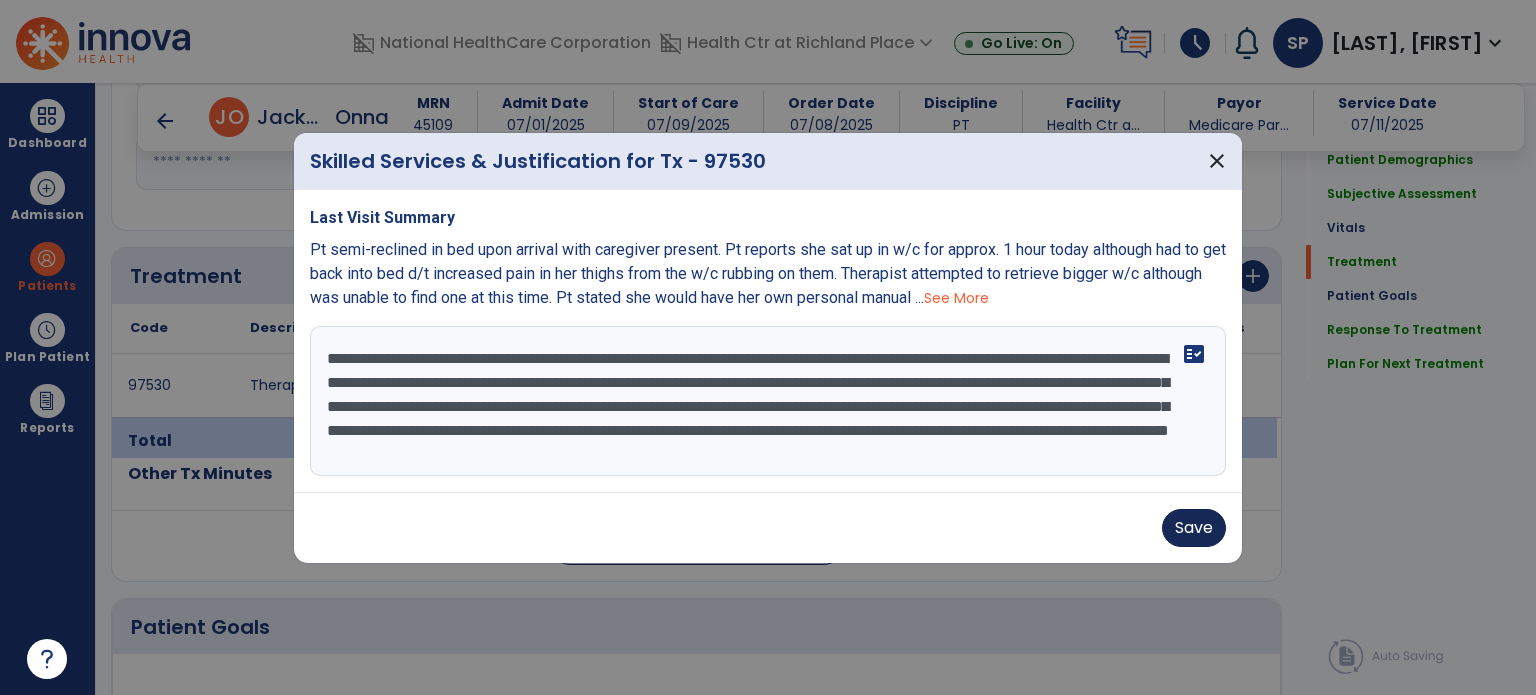 type on "**********" 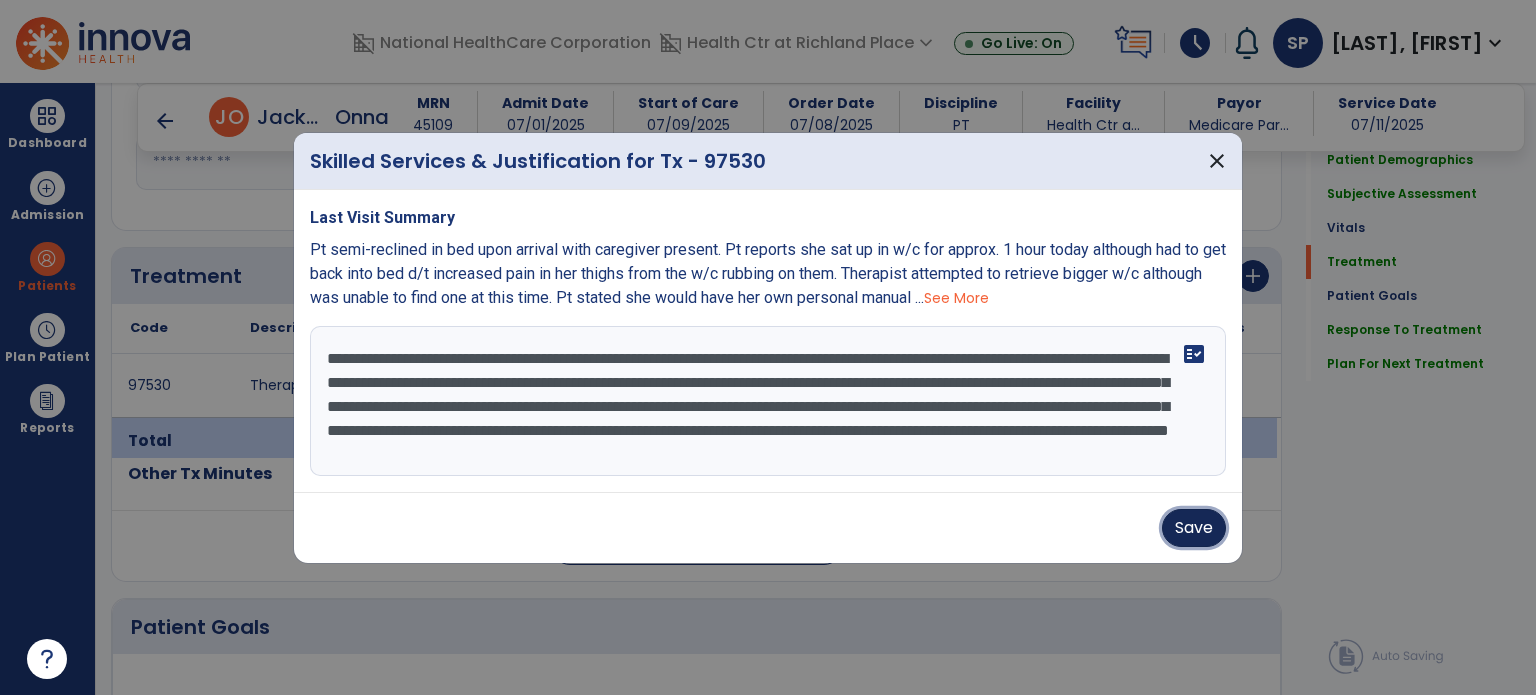 click on "Save" at bounding box center [1194, 528] 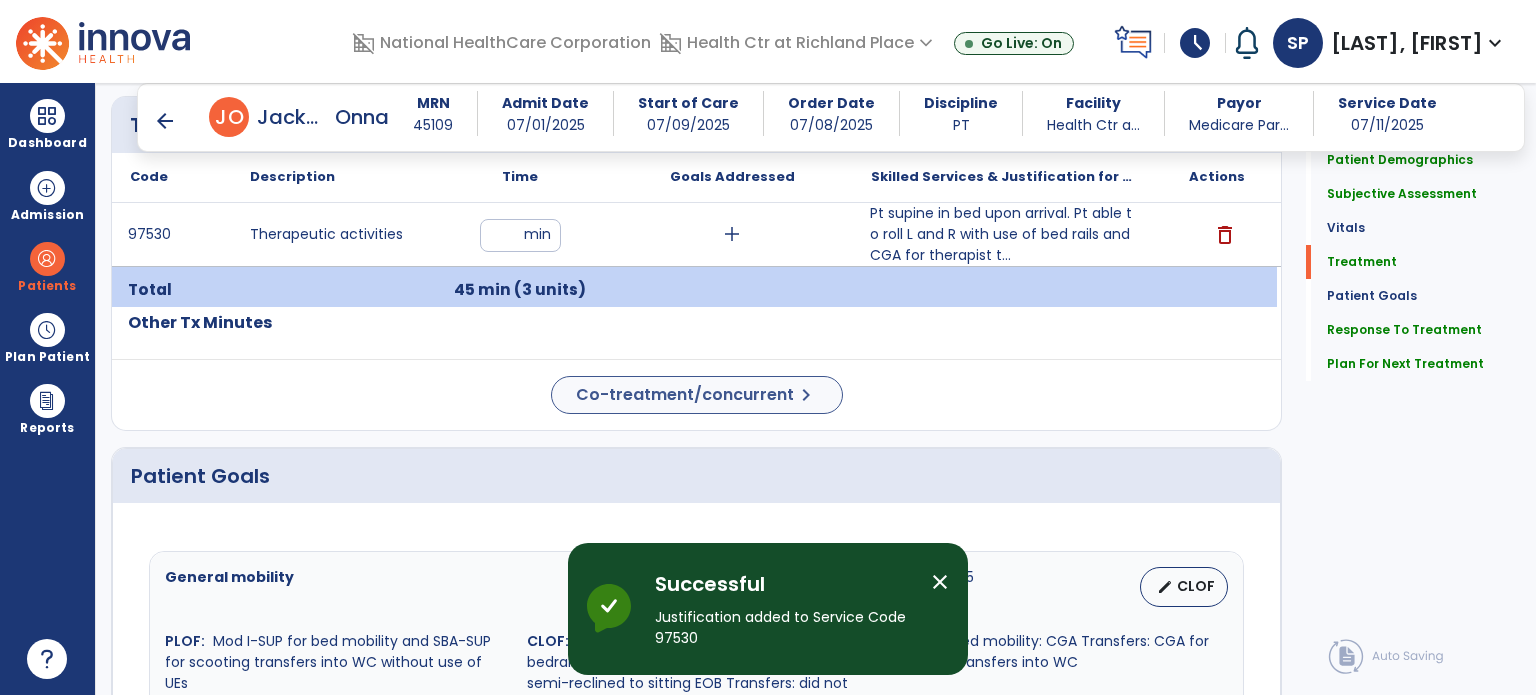 scroll, scrollTop: 1154, scrollLeft: 0, axis: vertical 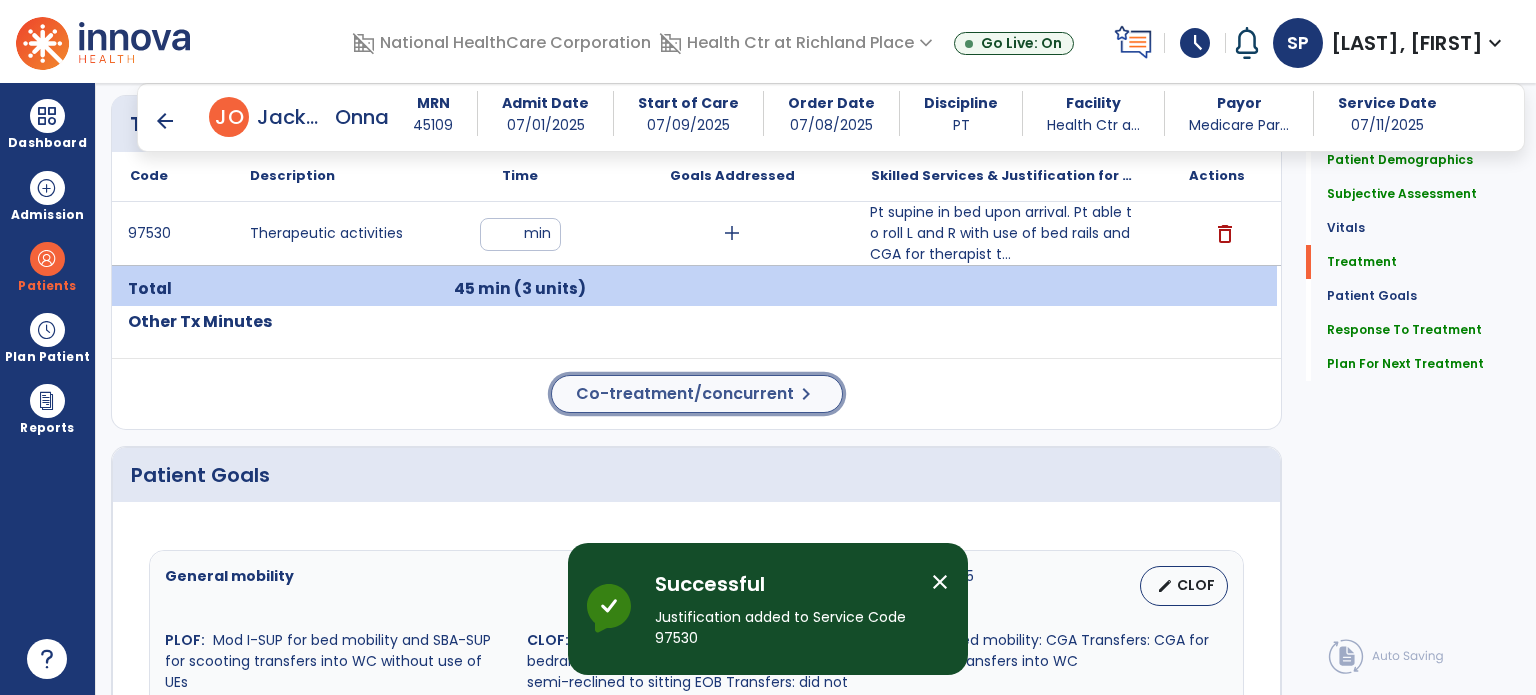 click on "Co-treatment/concurrent" 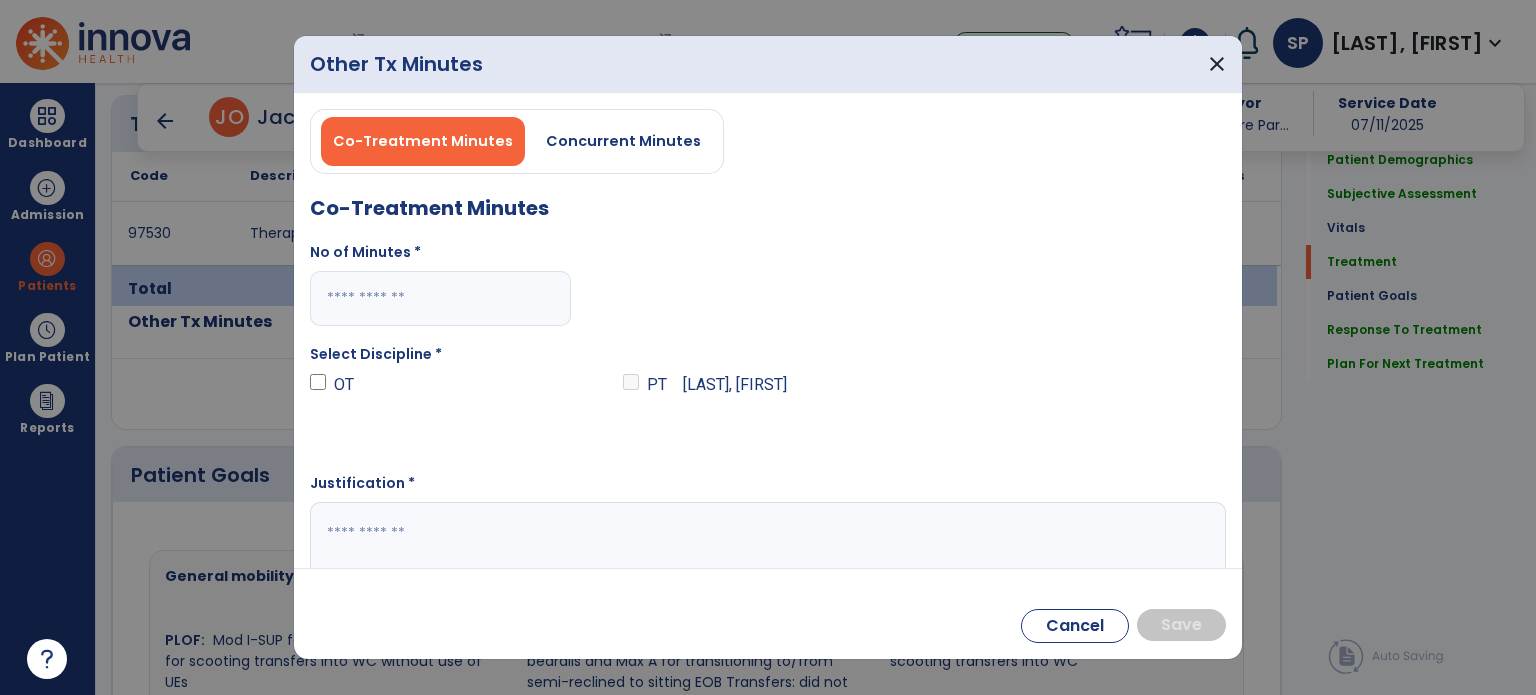 click at bounding box center (440, 298) 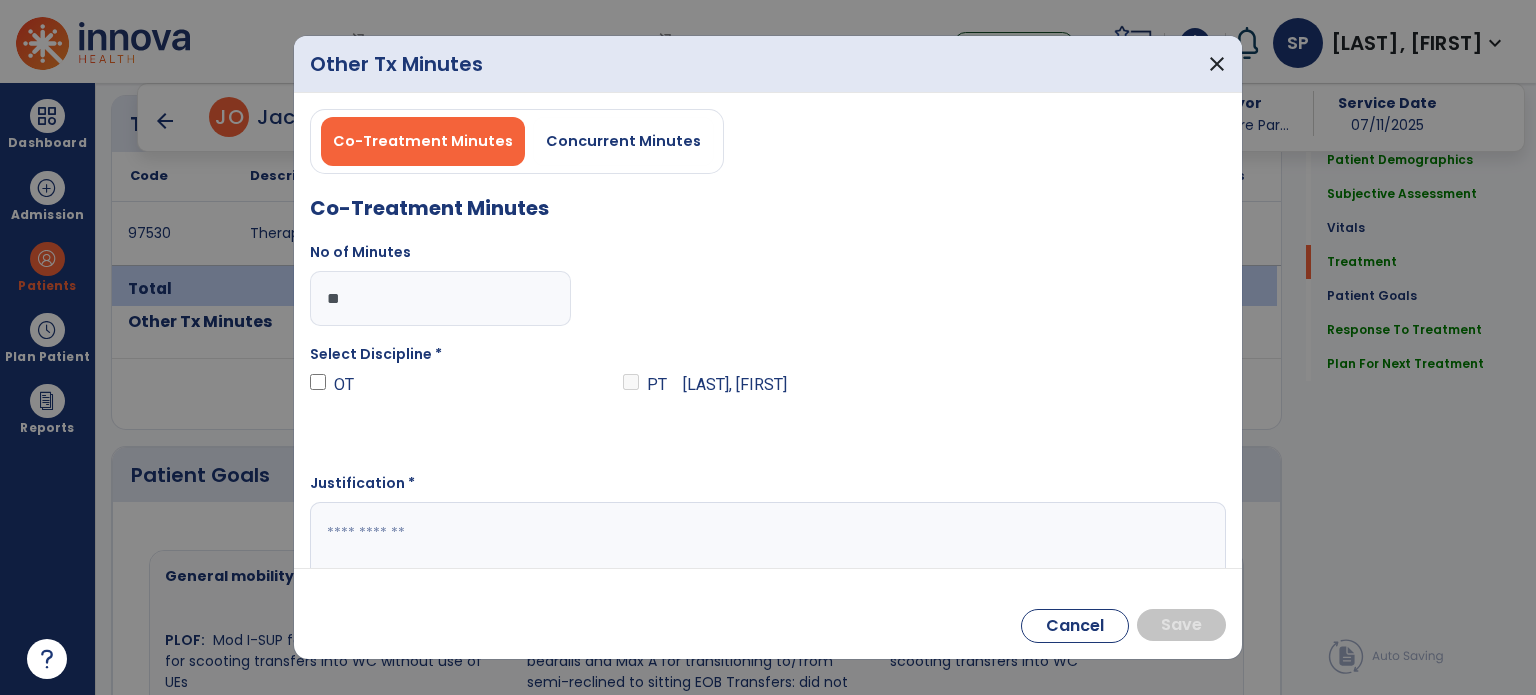 type on "**" 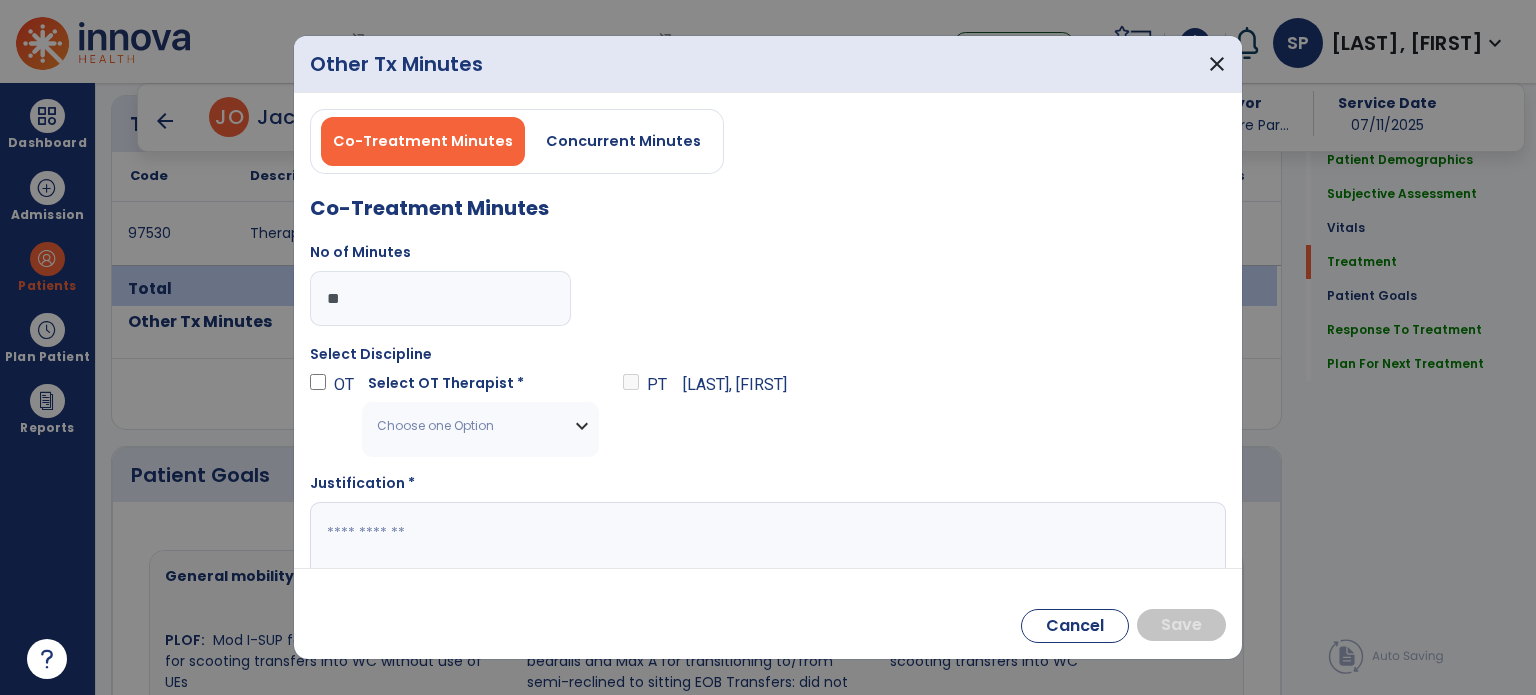 click on "Choose one Option" at bounding box center (468, 426) 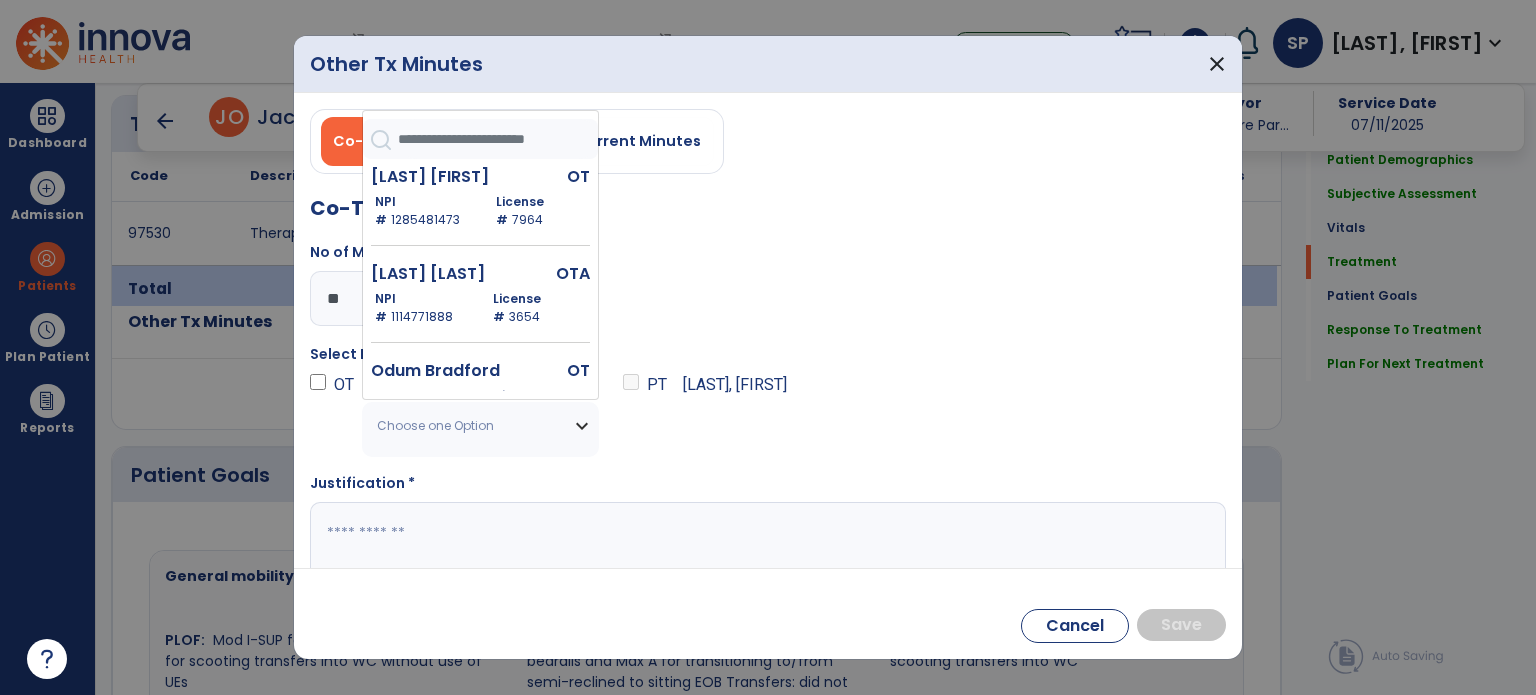 scroll, scrollTop: 1186, scrollLeft: 0, axis: vertical 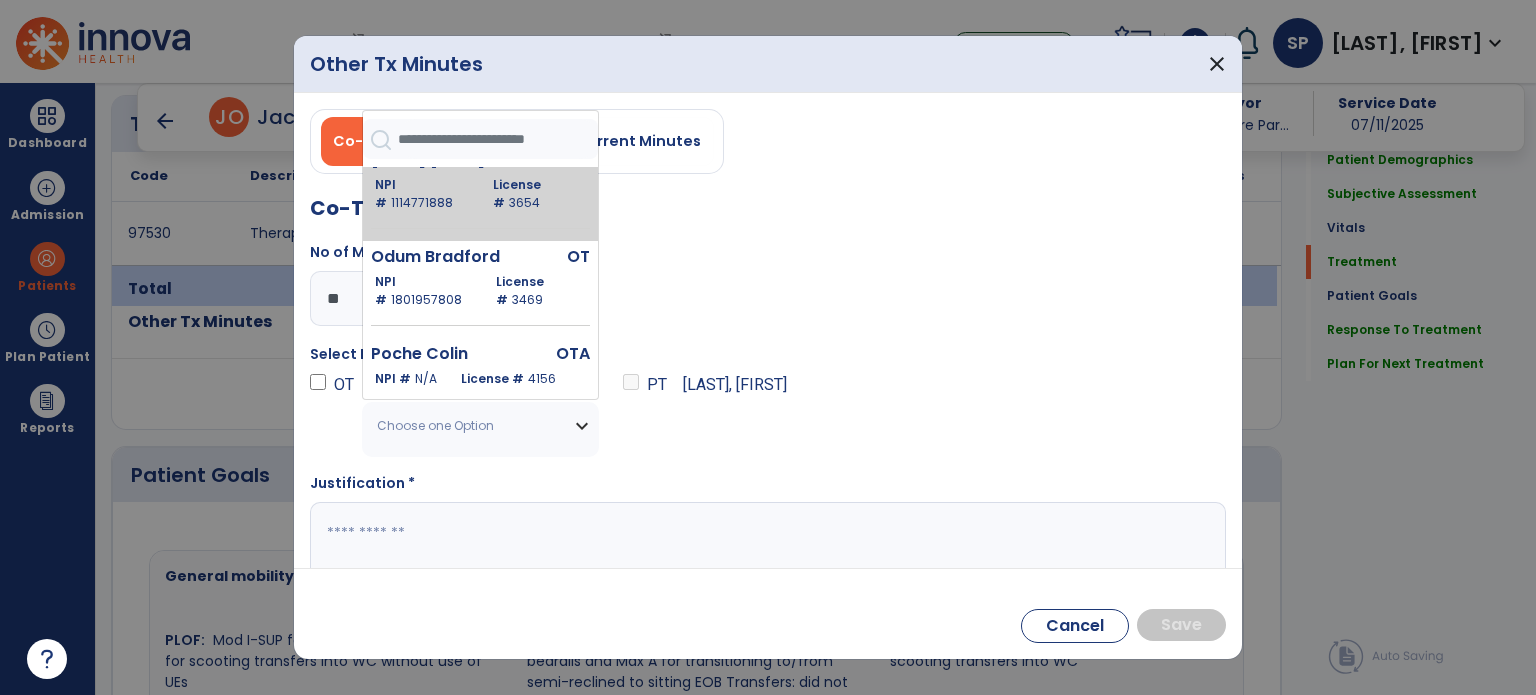 click on "NPI #  [NPI]" at bounding box center [422, 194] 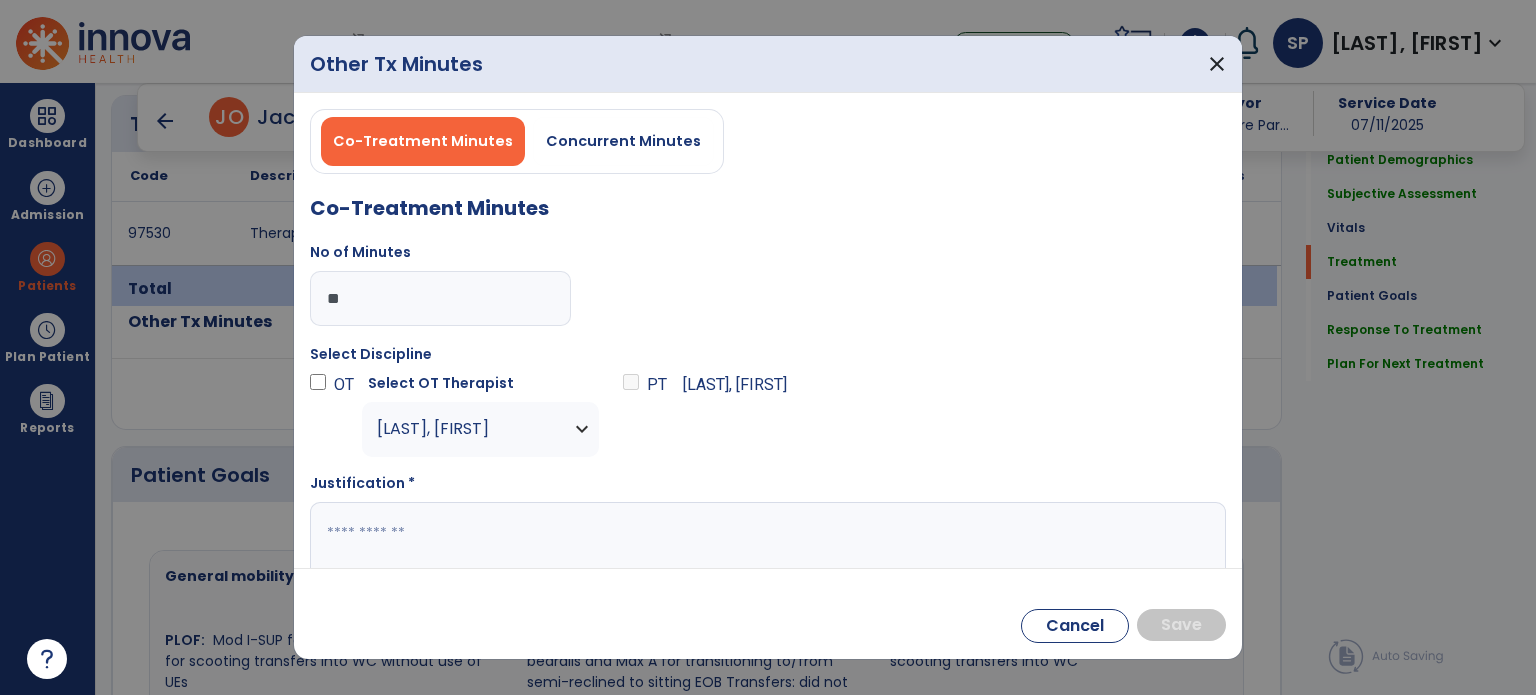 click at bounding box center (766, 541) 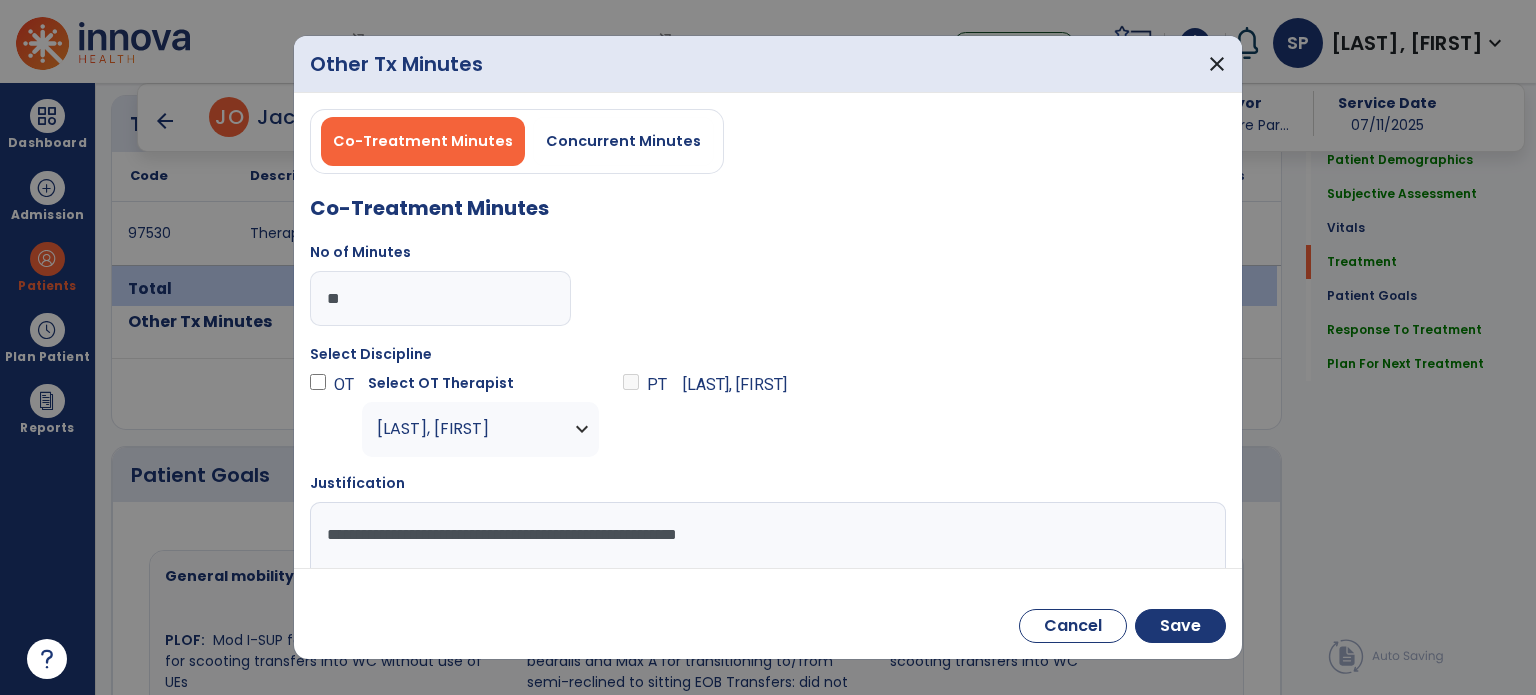 scroll, scrollTop: 26, scrollLeft: 0, axis: vertical 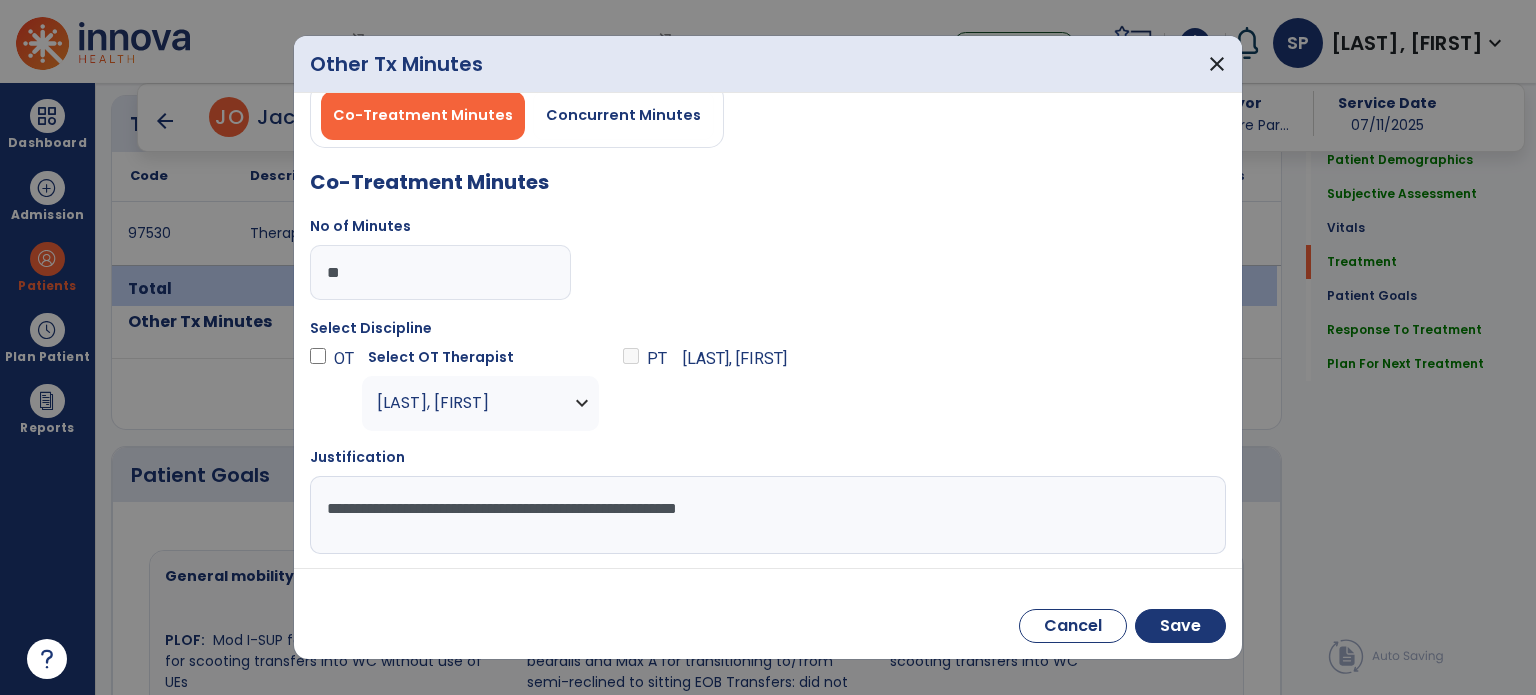 click on "**********" at bounding box center [766, 515] 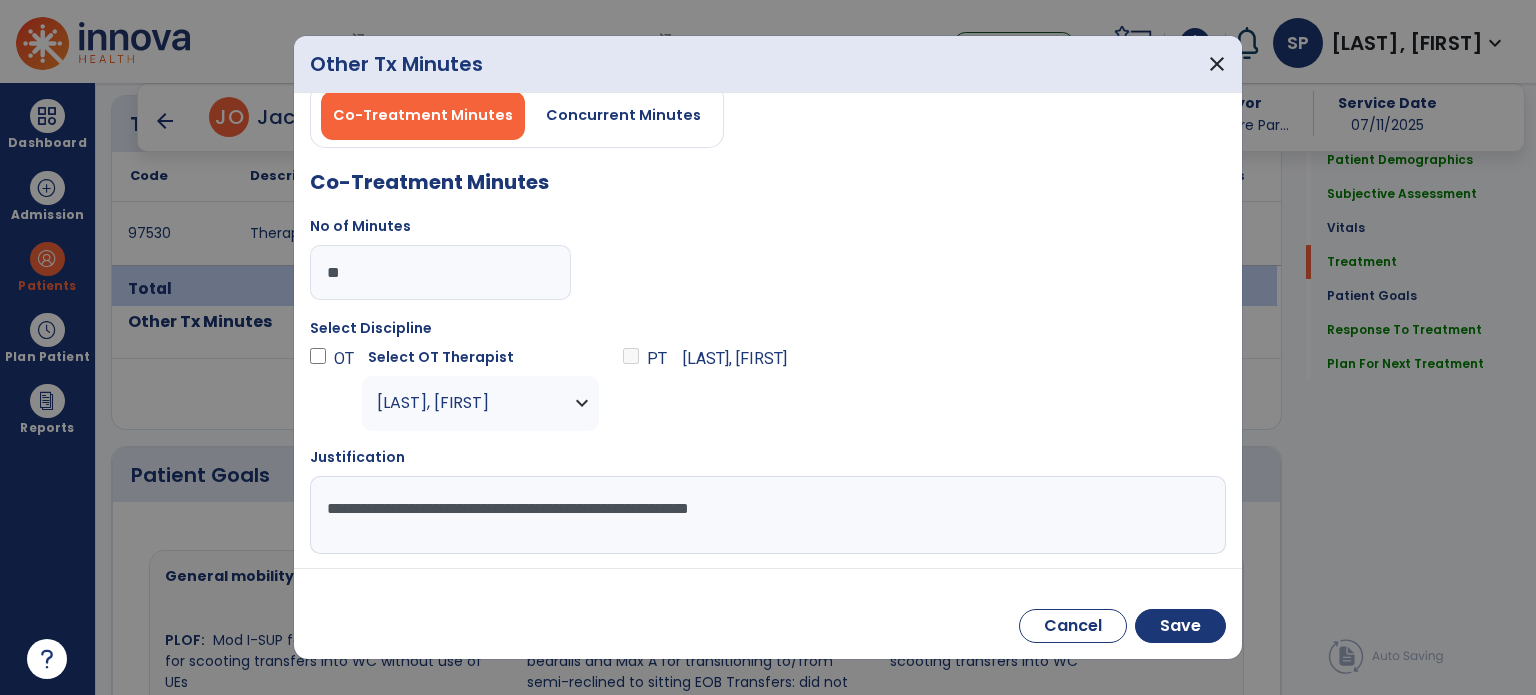 click on "**********" at bounding box center [766, 515] 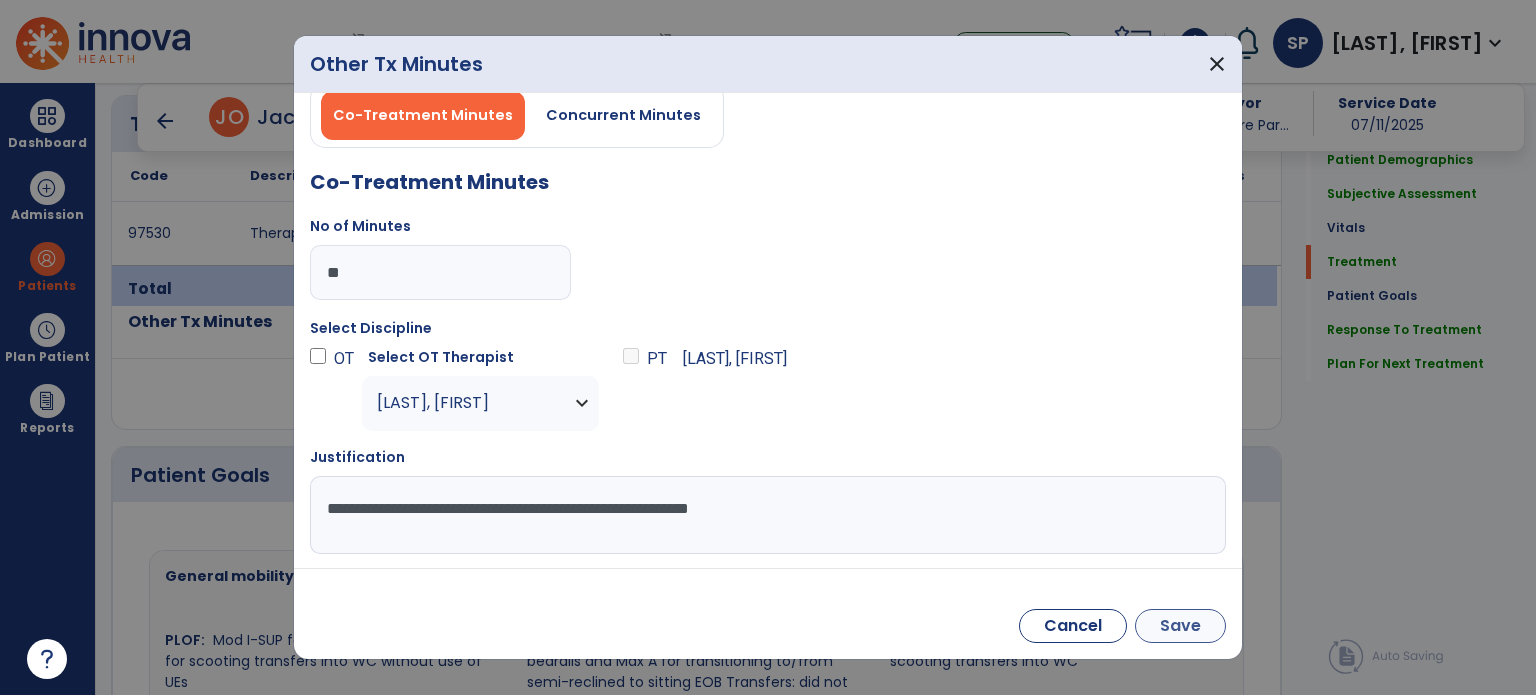 type on "**********" 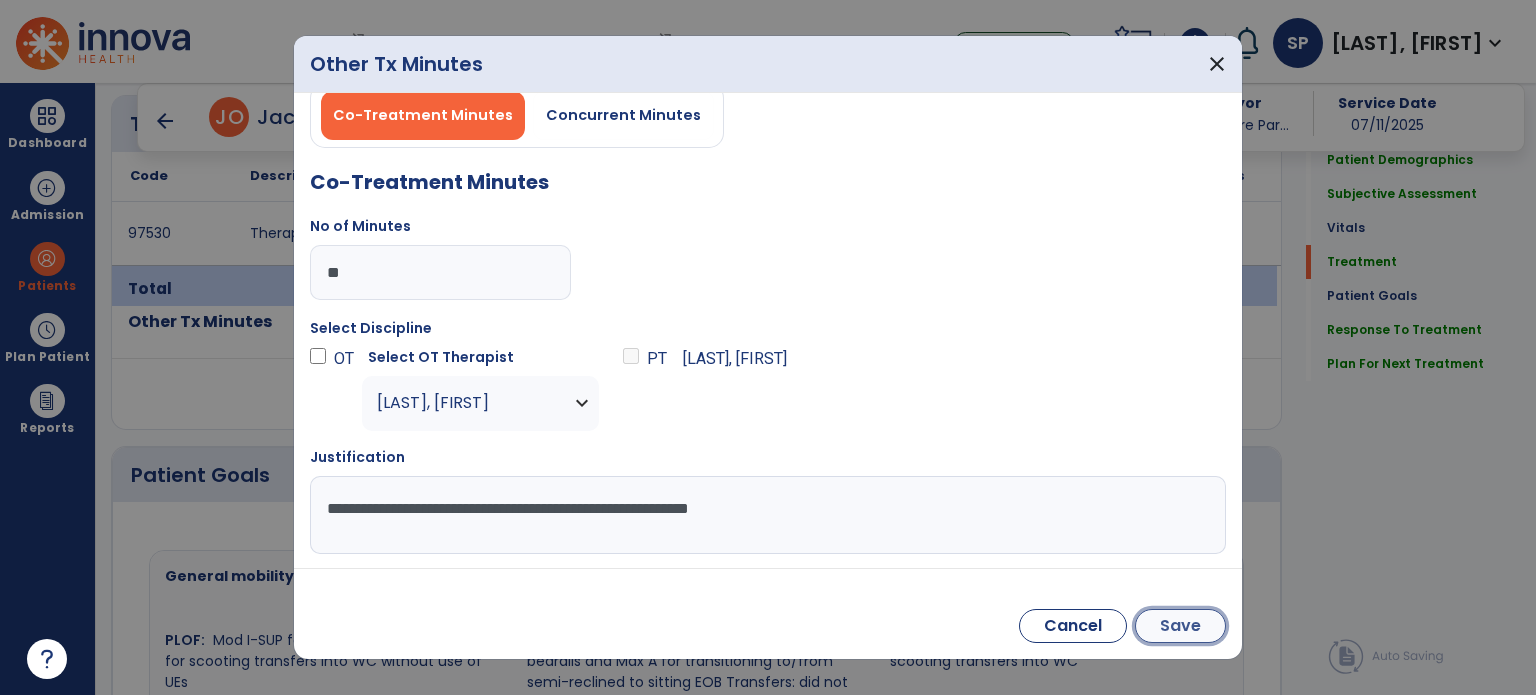 click on "Save" at bounding box center [1180, 626] 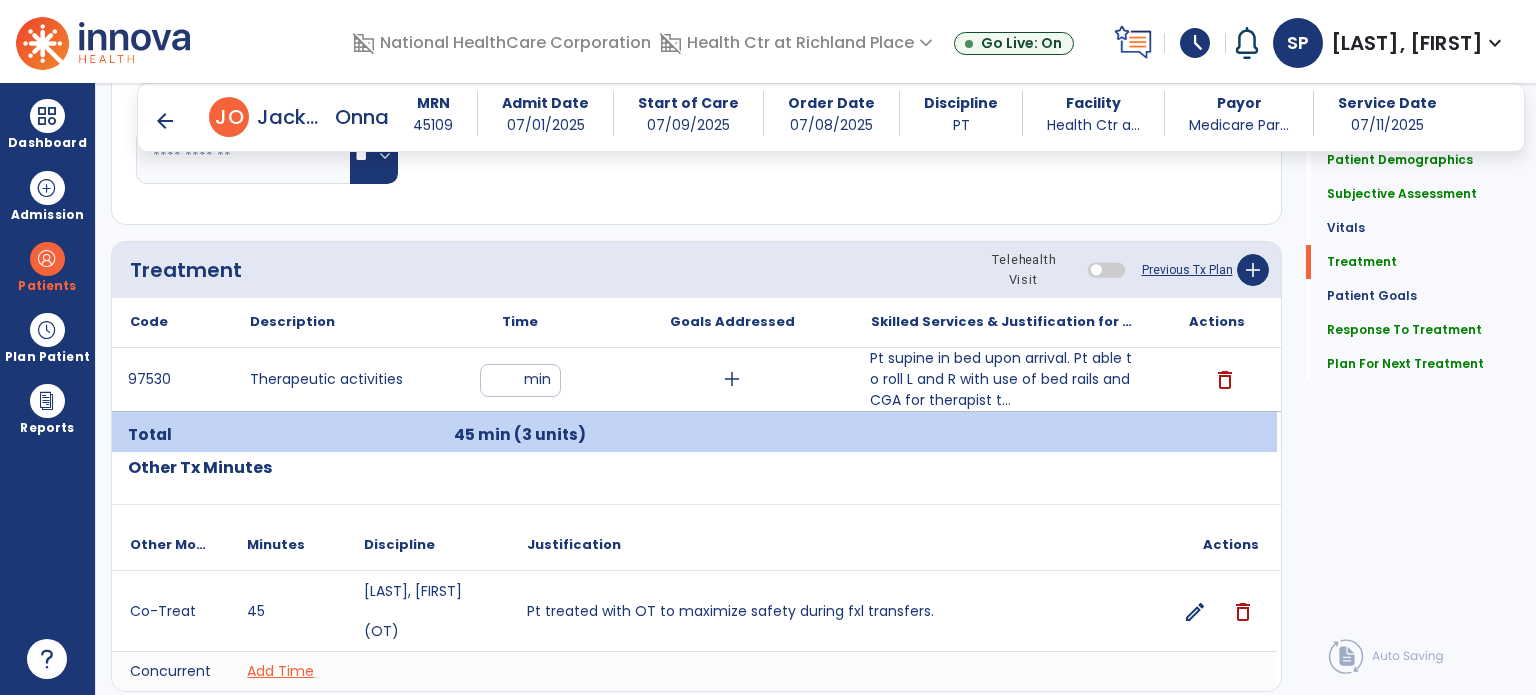 scroll, scrollTop: 1006, scrollLeft: 0, axis: vertical 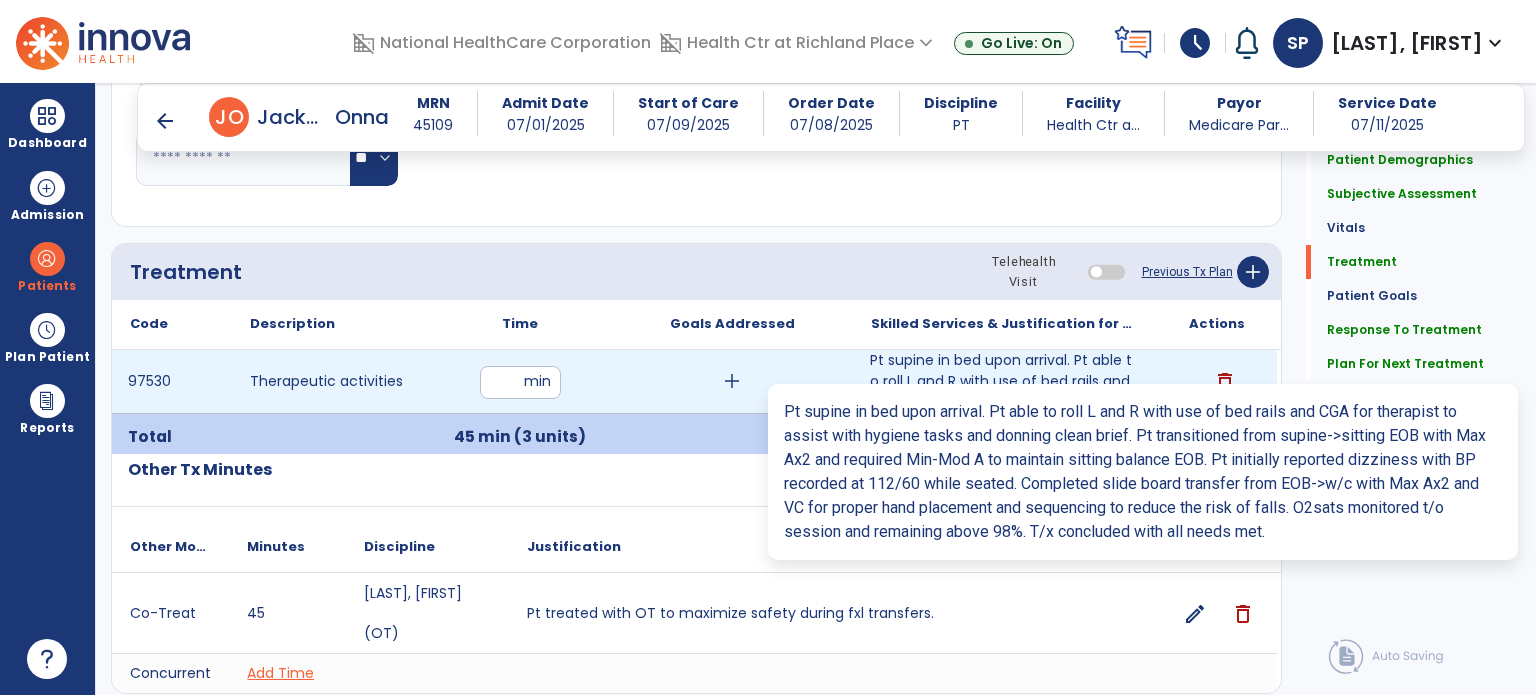 click on "Pt supine in bed upon arrival. Pt able to roll L and R with use of bed rails and CGA for therapist t..." at bounding box center [1004, 381] 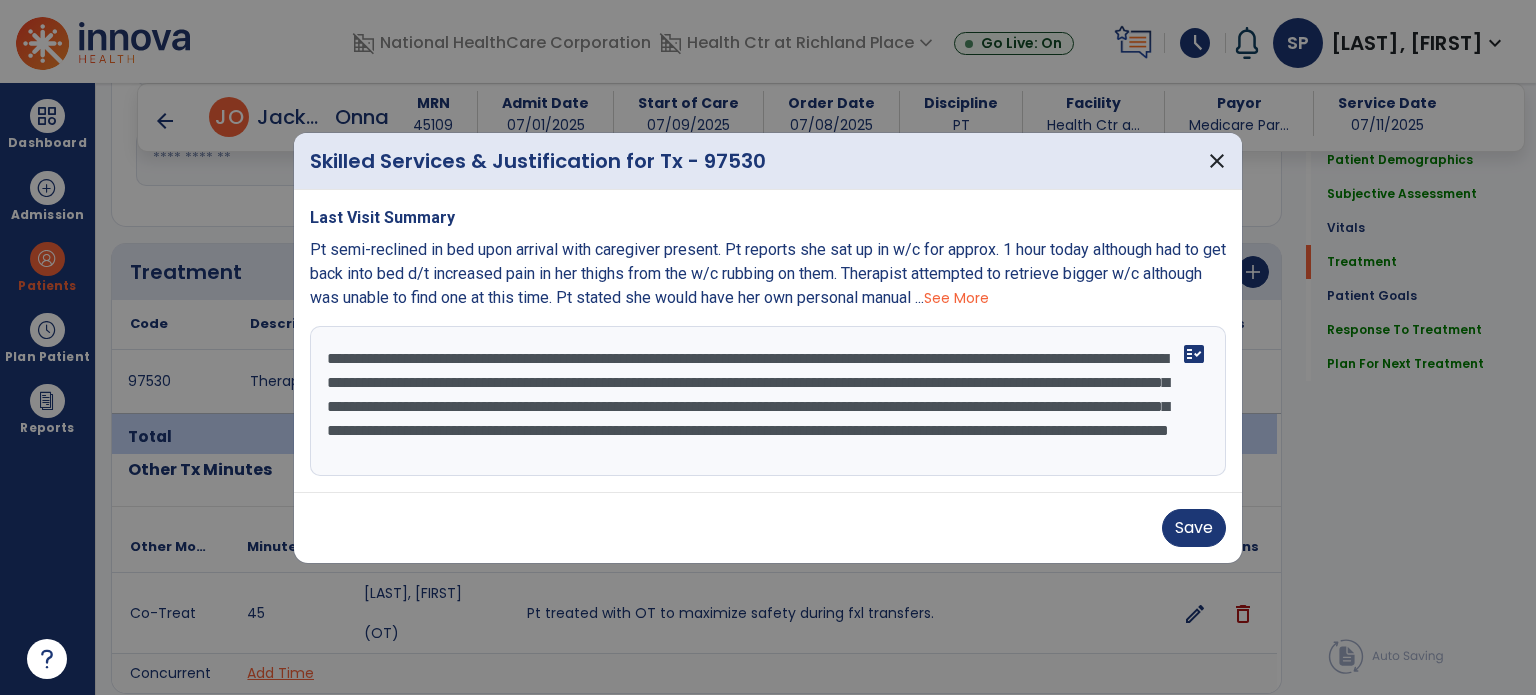 scroll, scrollTop: 24, scrollLeft: 0, axis: vertical 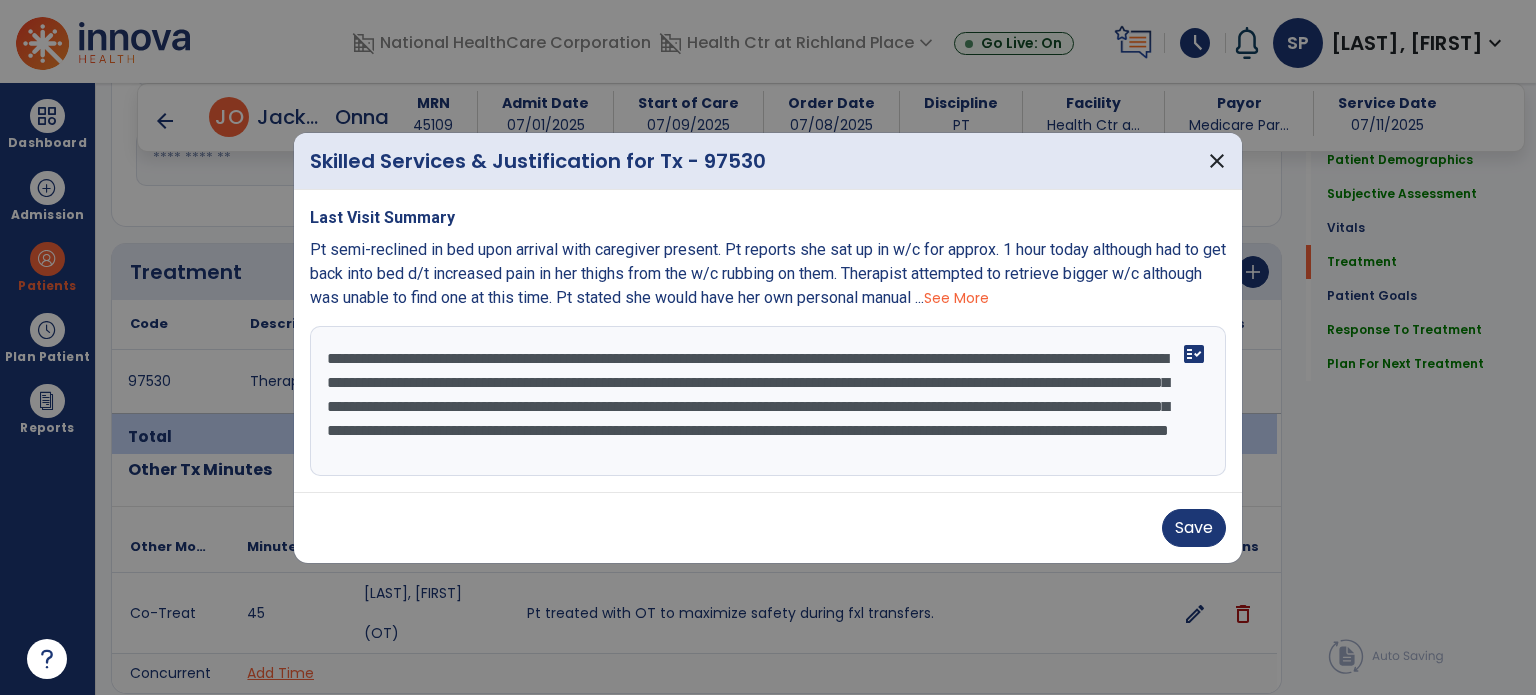 click on "**********" at bounding box center (768, 401) 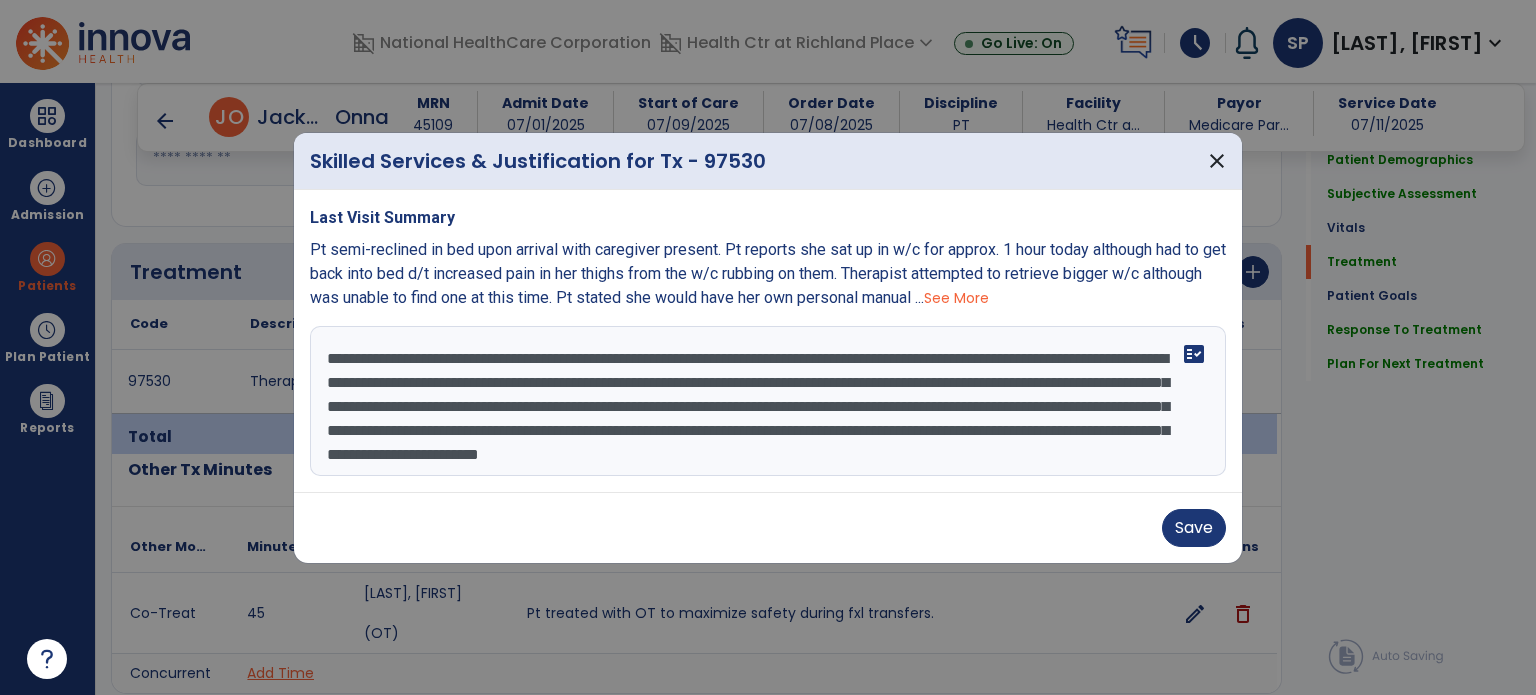 click on "**********" at bounding box center [768, 401] 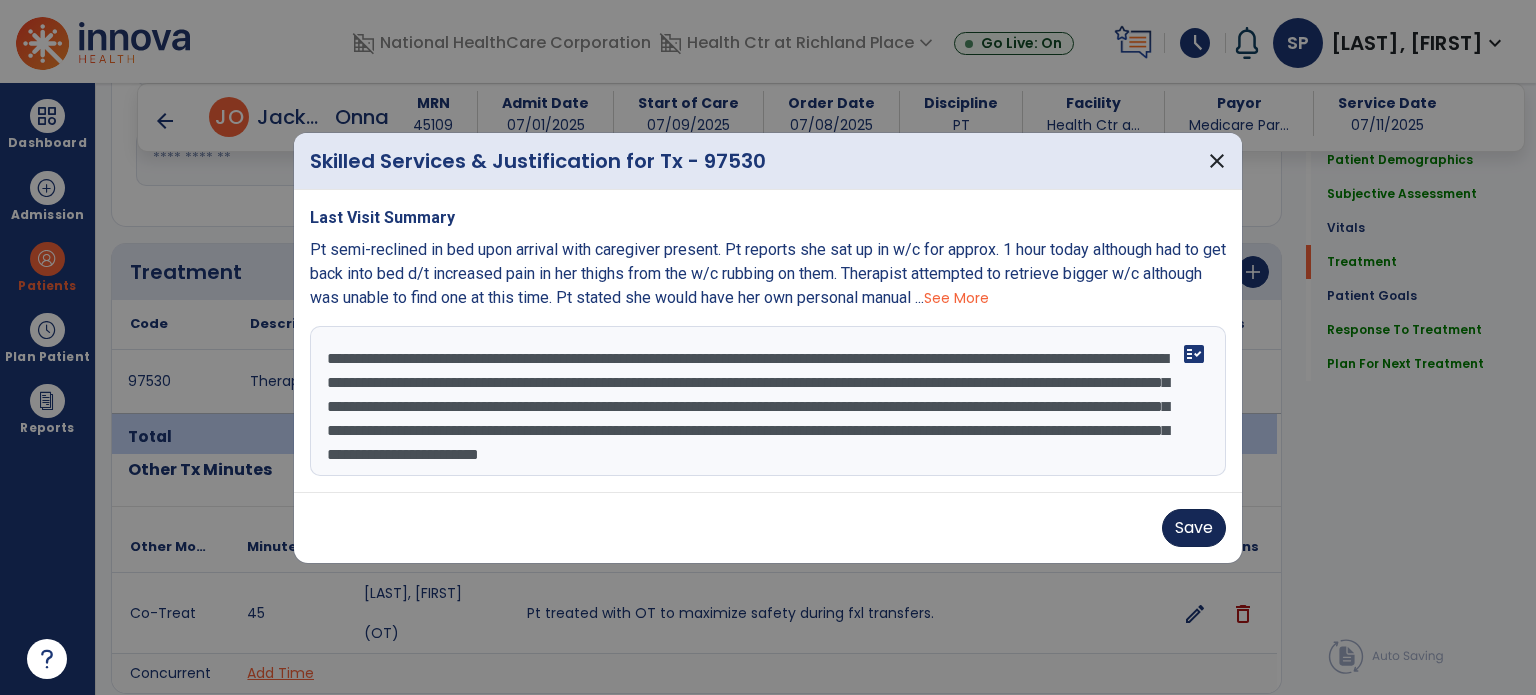 type on "**********" 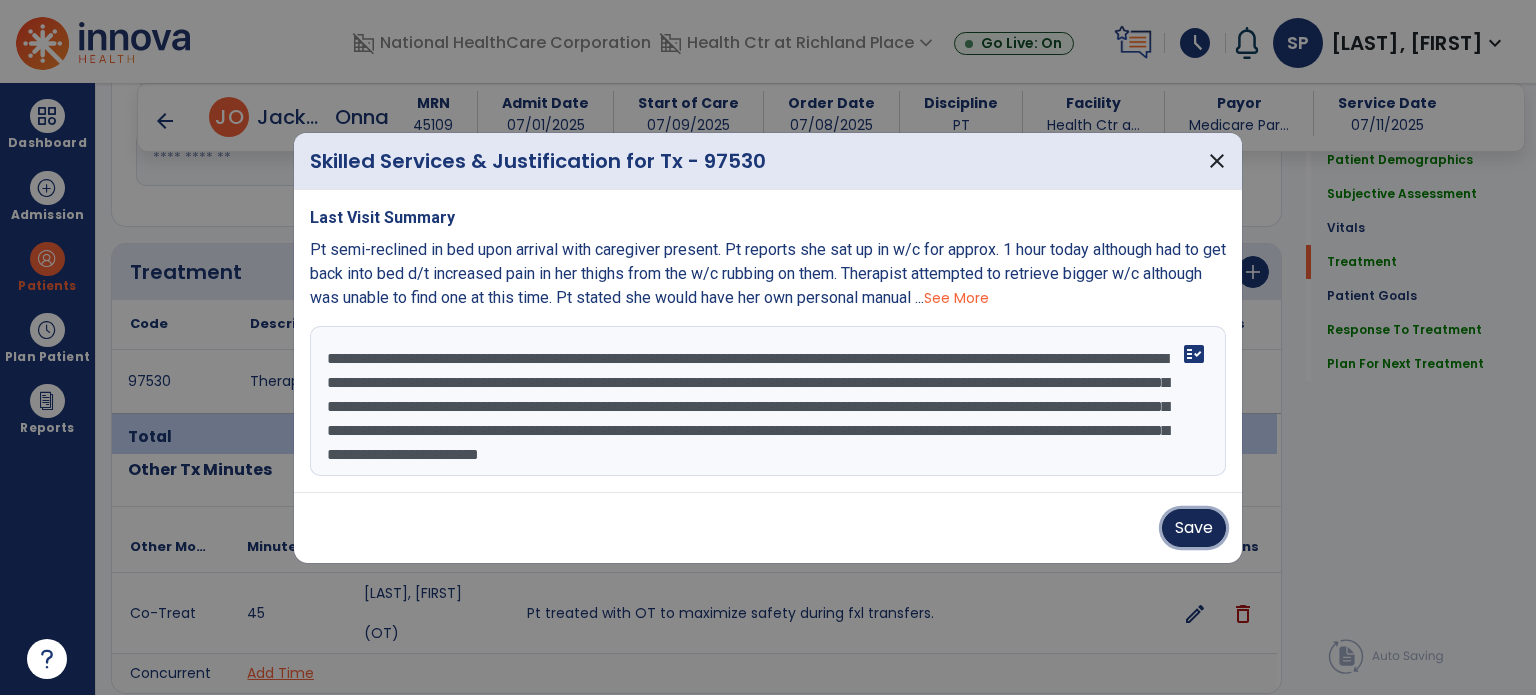 click on "Save" at bounding box center (1194, 528) 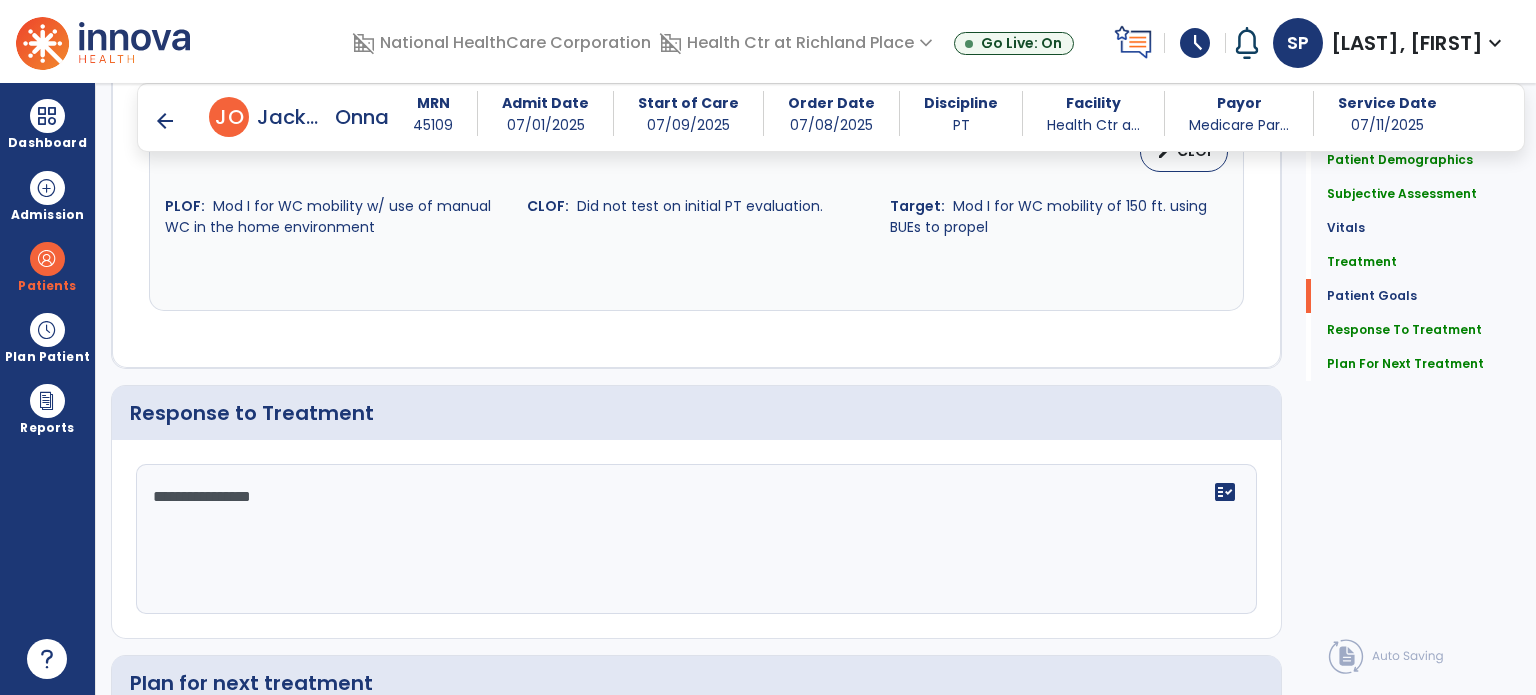 scroll, scrollTop: 2458, scrollLeft: 0, axis: vertical 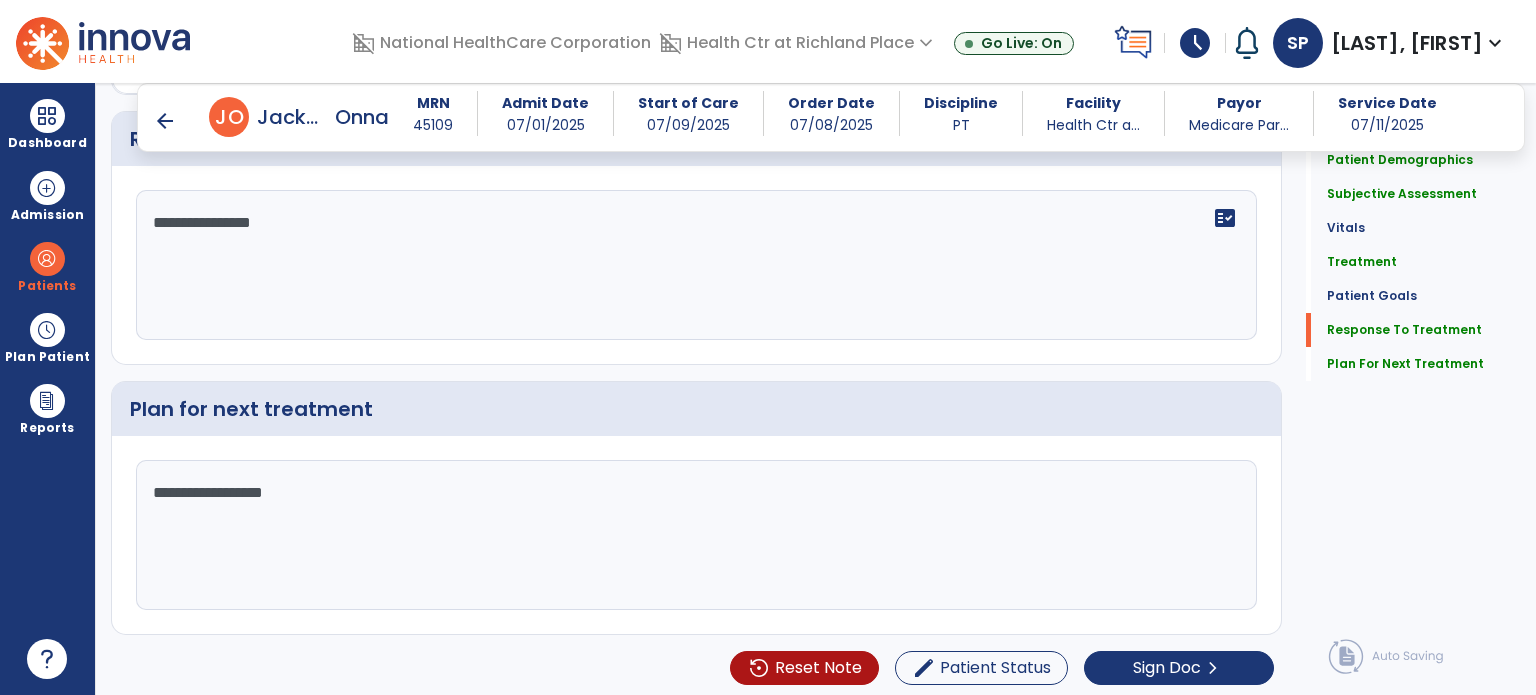 click on "**********" 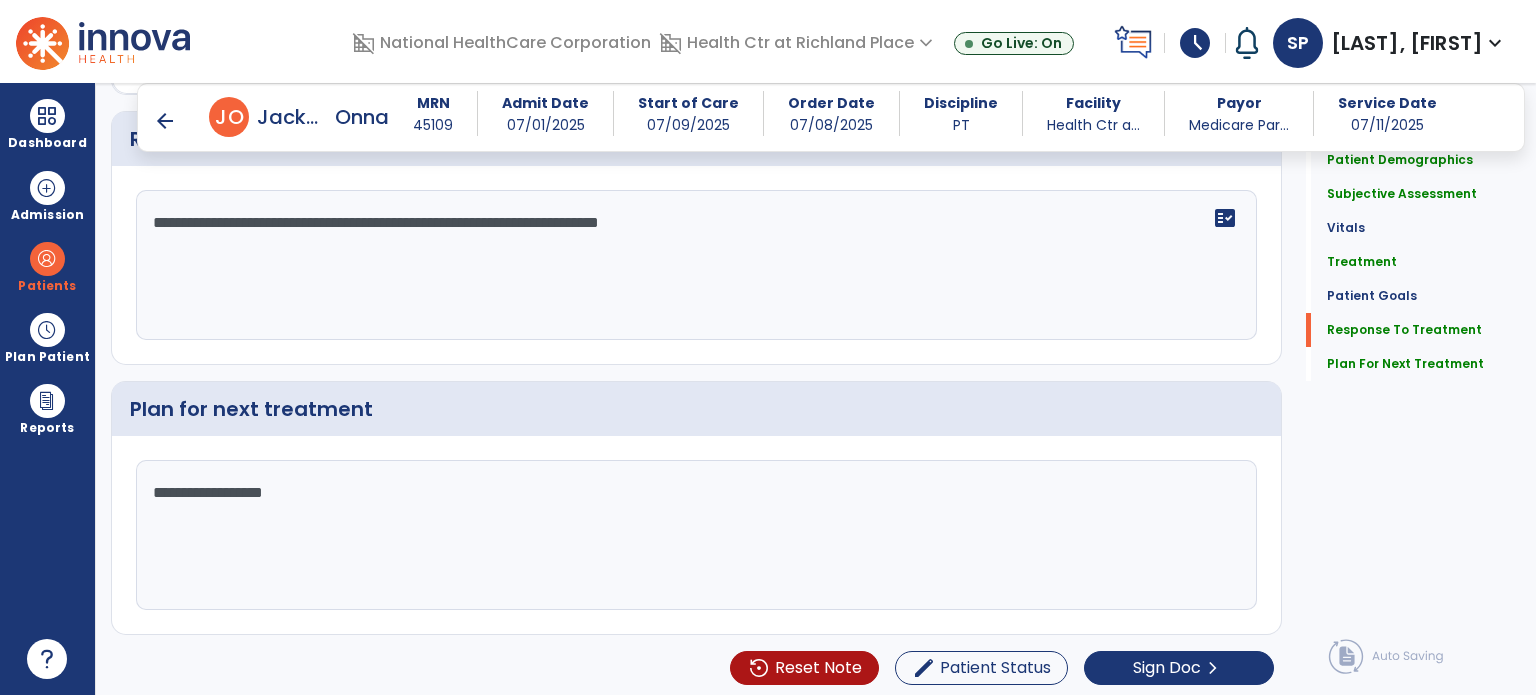 type on "**********" 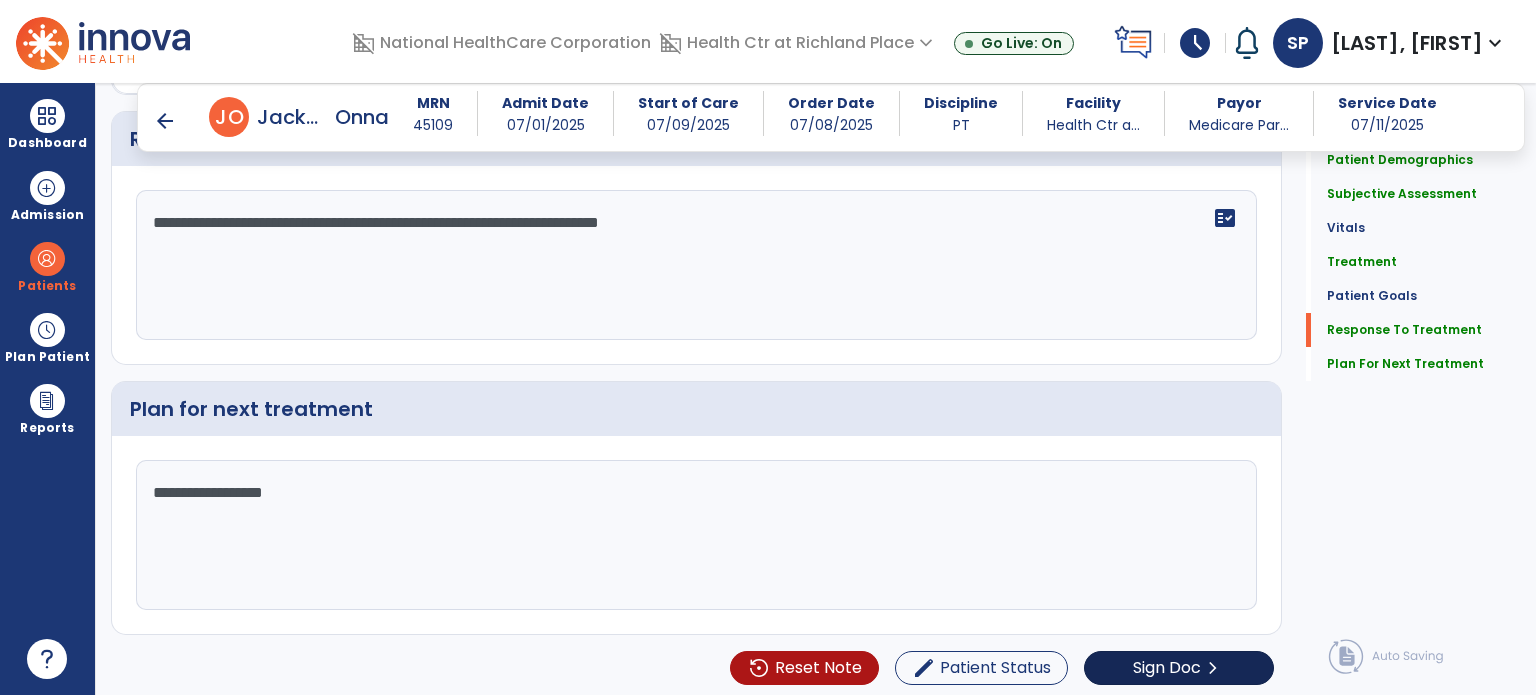 scroll, scrollTop: 2458, scrollLeft: 0, axis: vertical 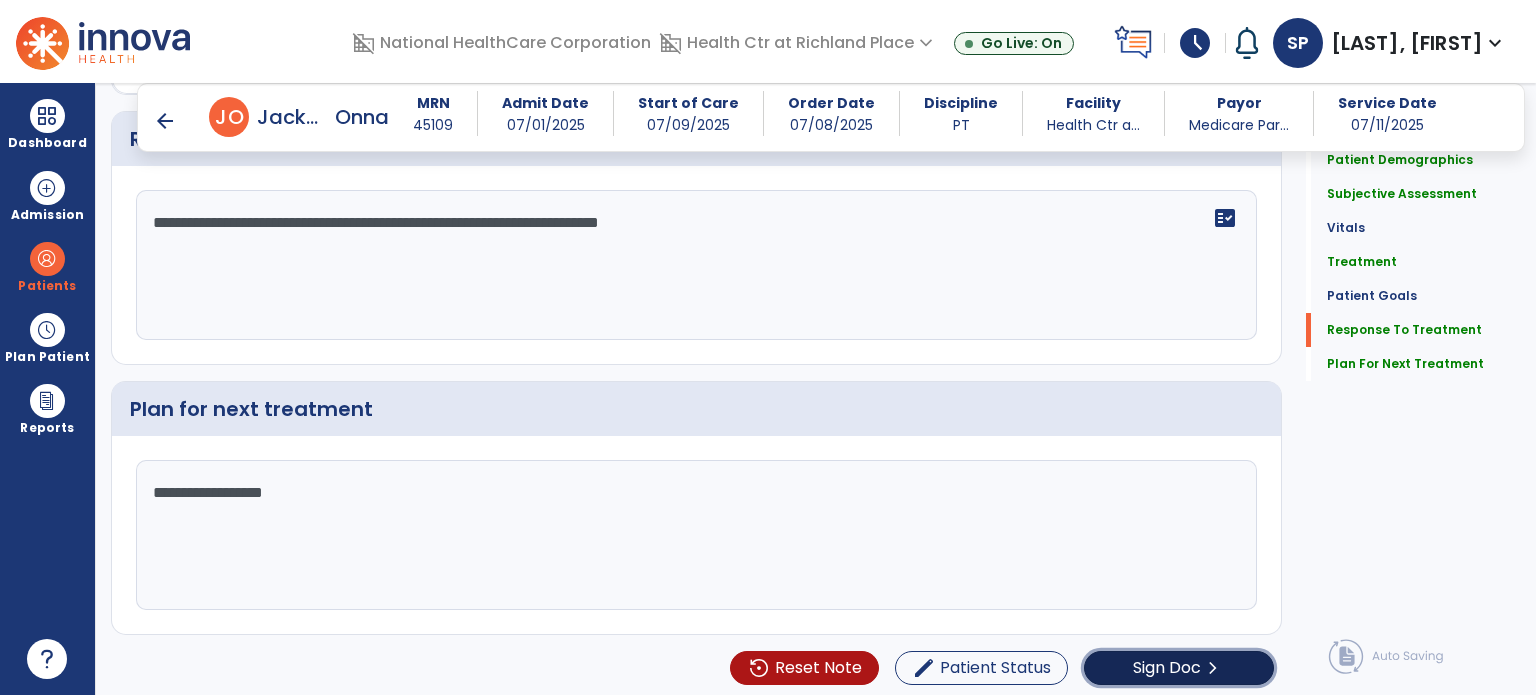 click on "Sign Doc" 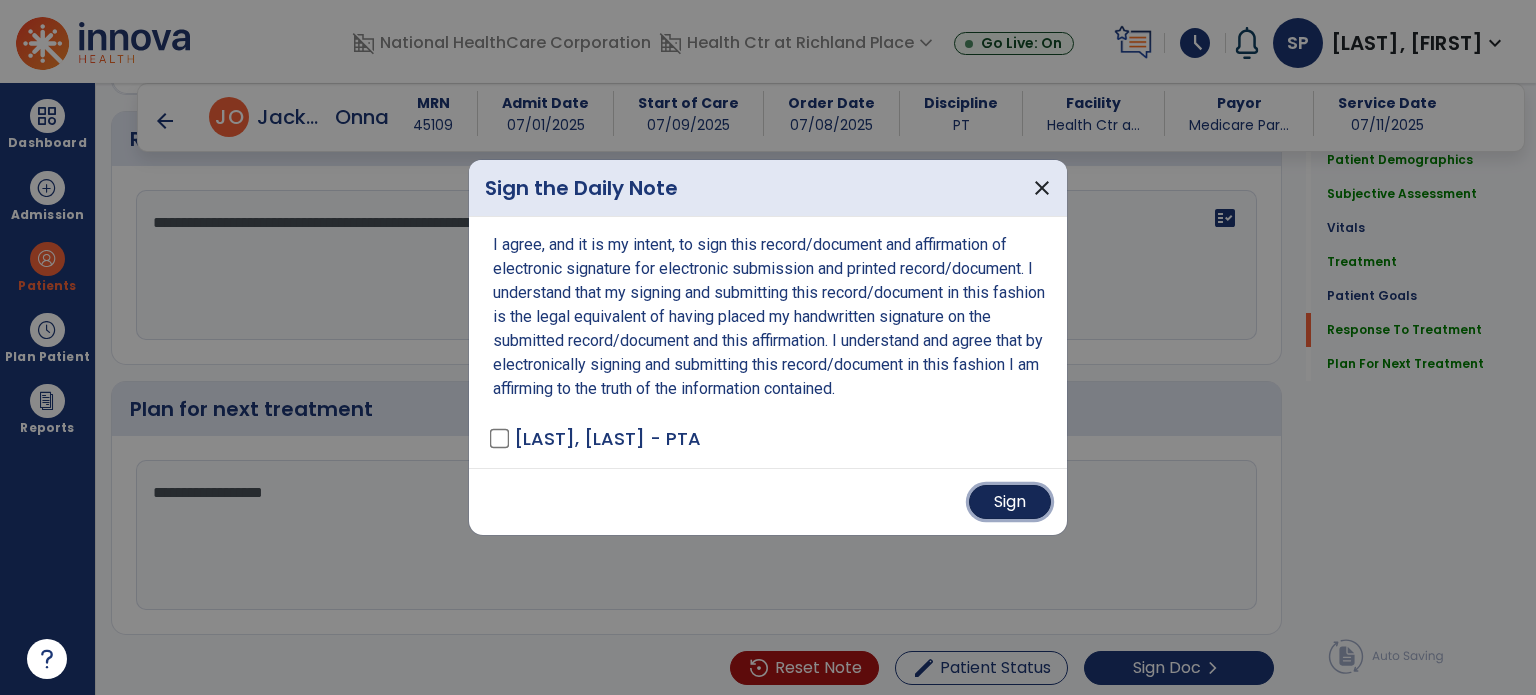 click on "Sign" at bounding box center [1010, 502] 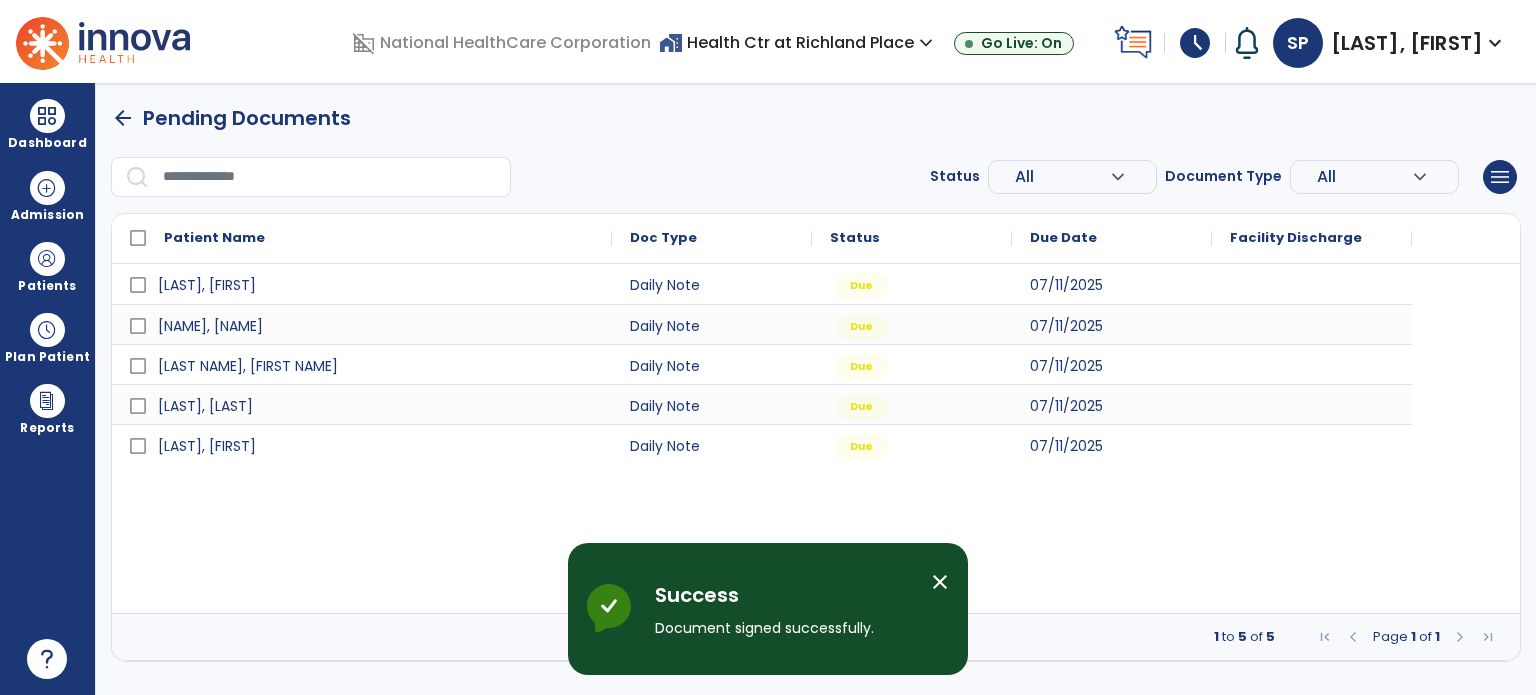 scroll, scrollTop: 0, scrollLeft: 0, axis: both 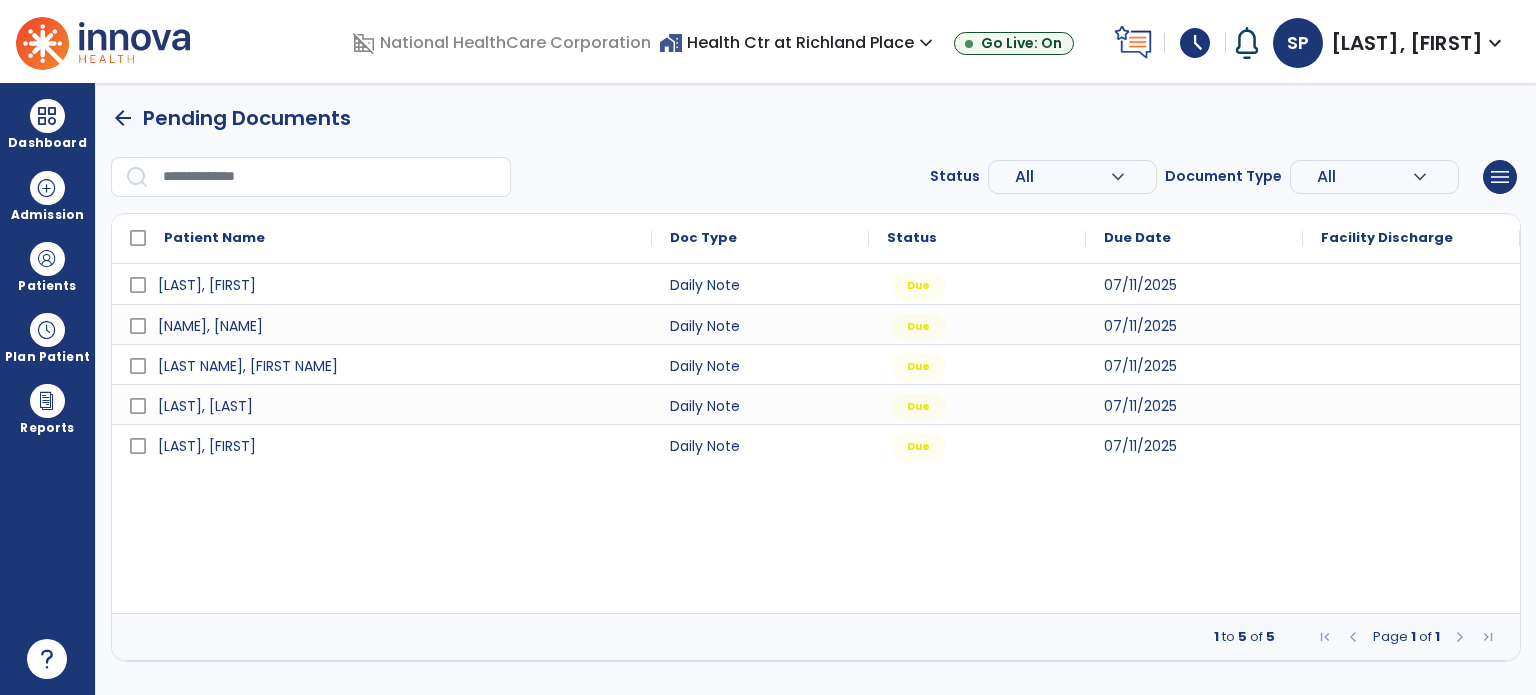 drag, startPoint x: 515, startPoint y: 187, endPoint x: 590, endPoint y: 197, distance: 75.66373 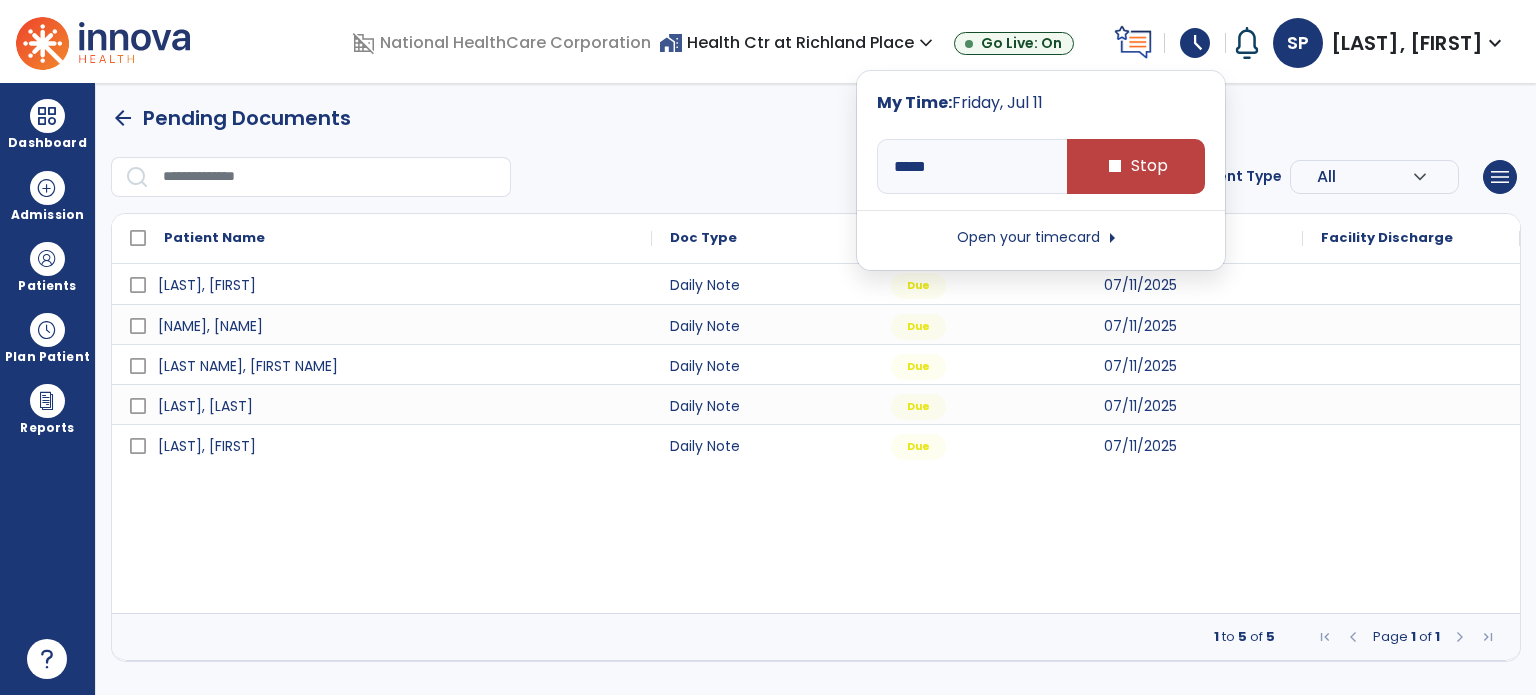 click on "arrow_back   Pending Documents  Status All  expand_more  ALL Due Past Due Incomplete Document Type All  expand_more  ALL Daily Note Progress Note Evaluation Discharge Note Recertification  menu   Export List   Print List
Patient Name
Doc Type
Status 1" at bounding box center (816, 382) 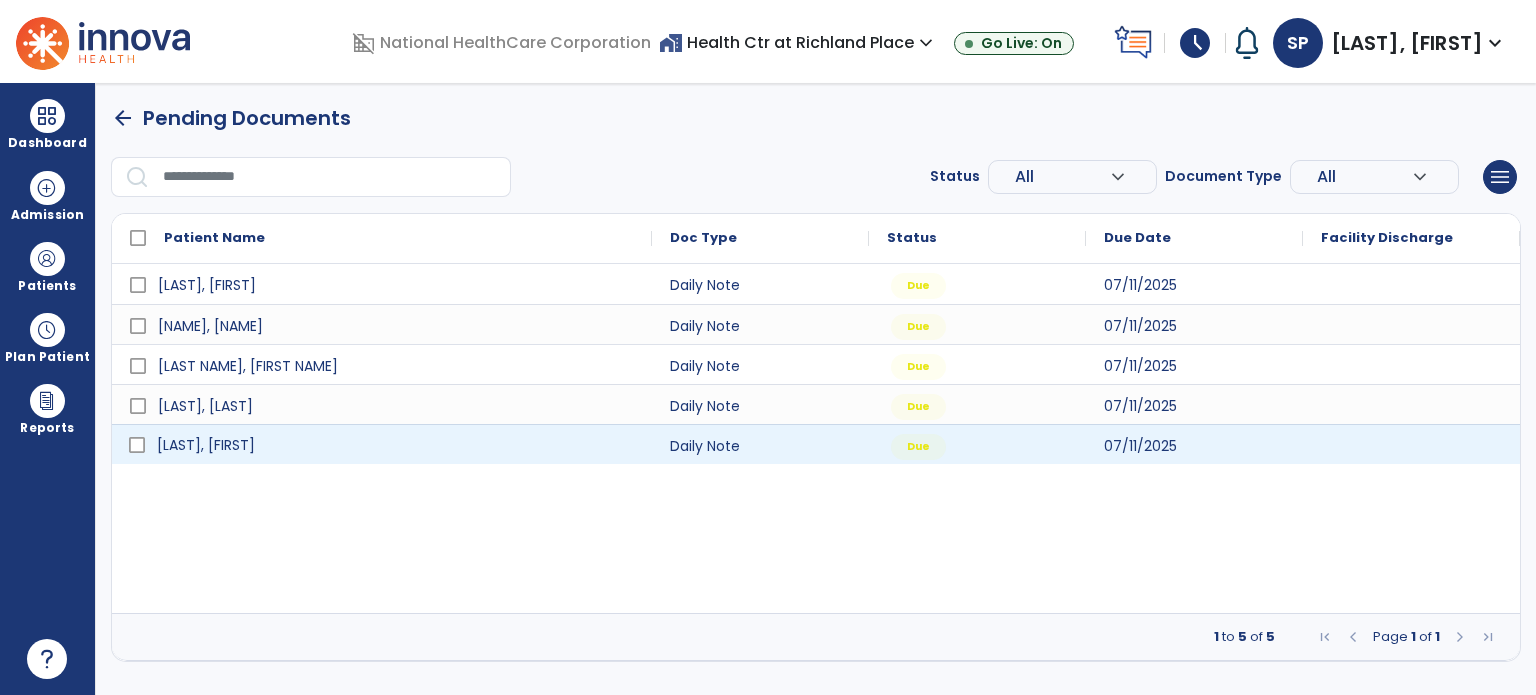 click on "[LAST], [FIRST]" at bounding box center (396, 445) 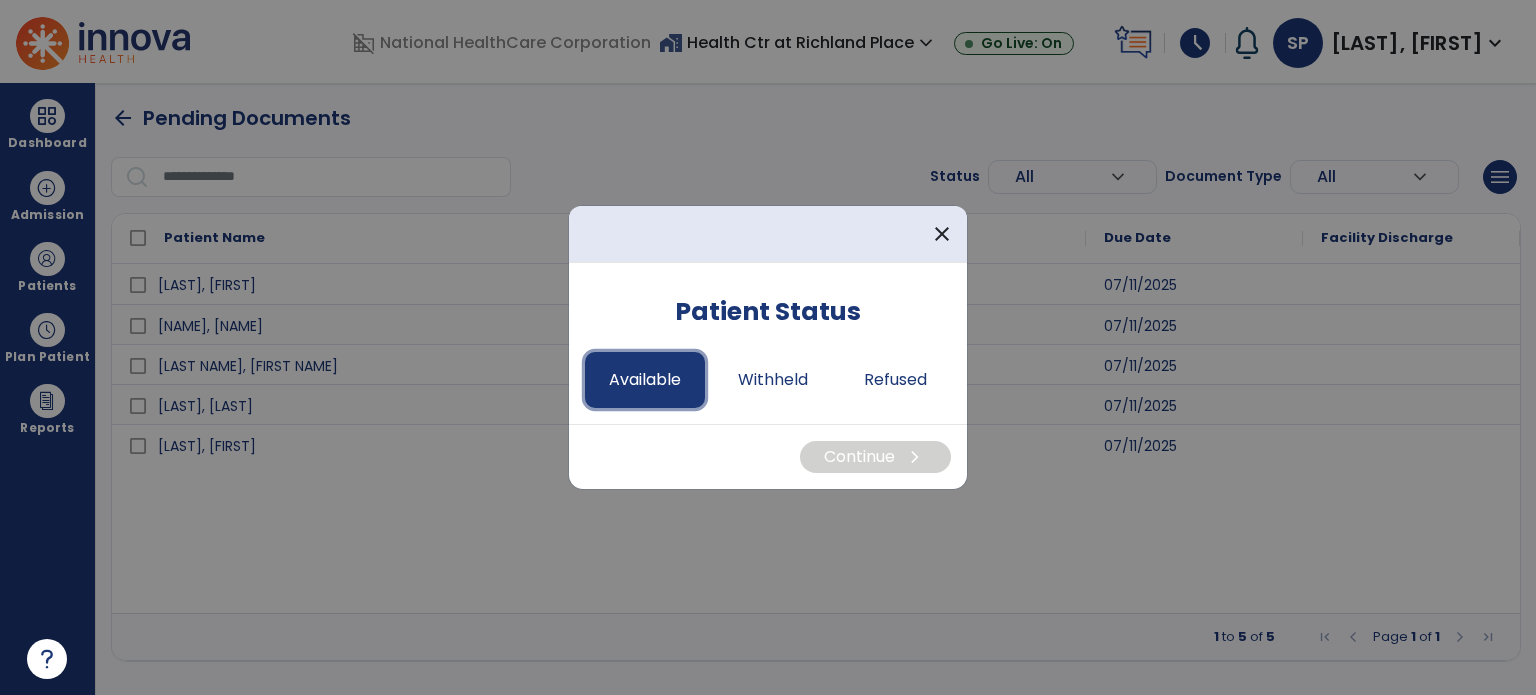 click on "Available" at bounding box center [645, 380] 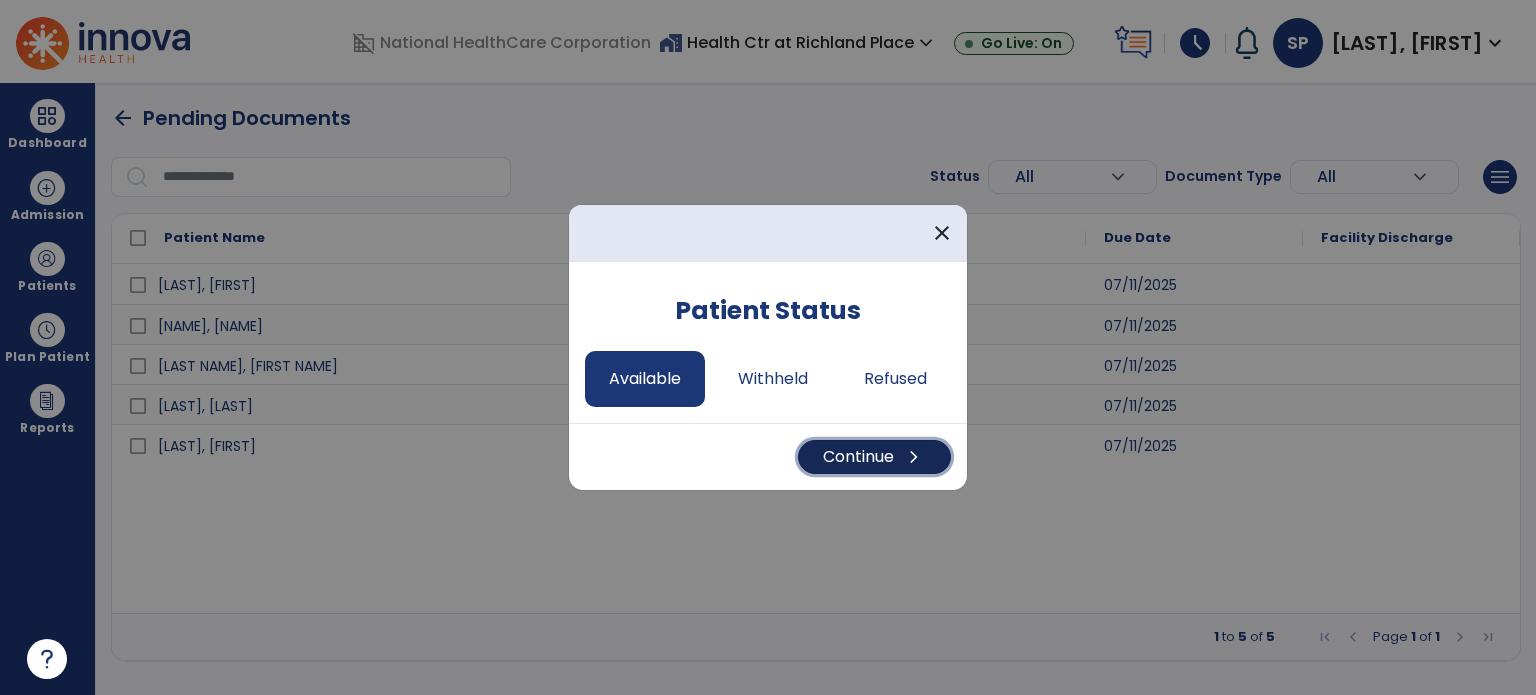 click on "Continue   chevron_right" at bounding box center (874, 457) 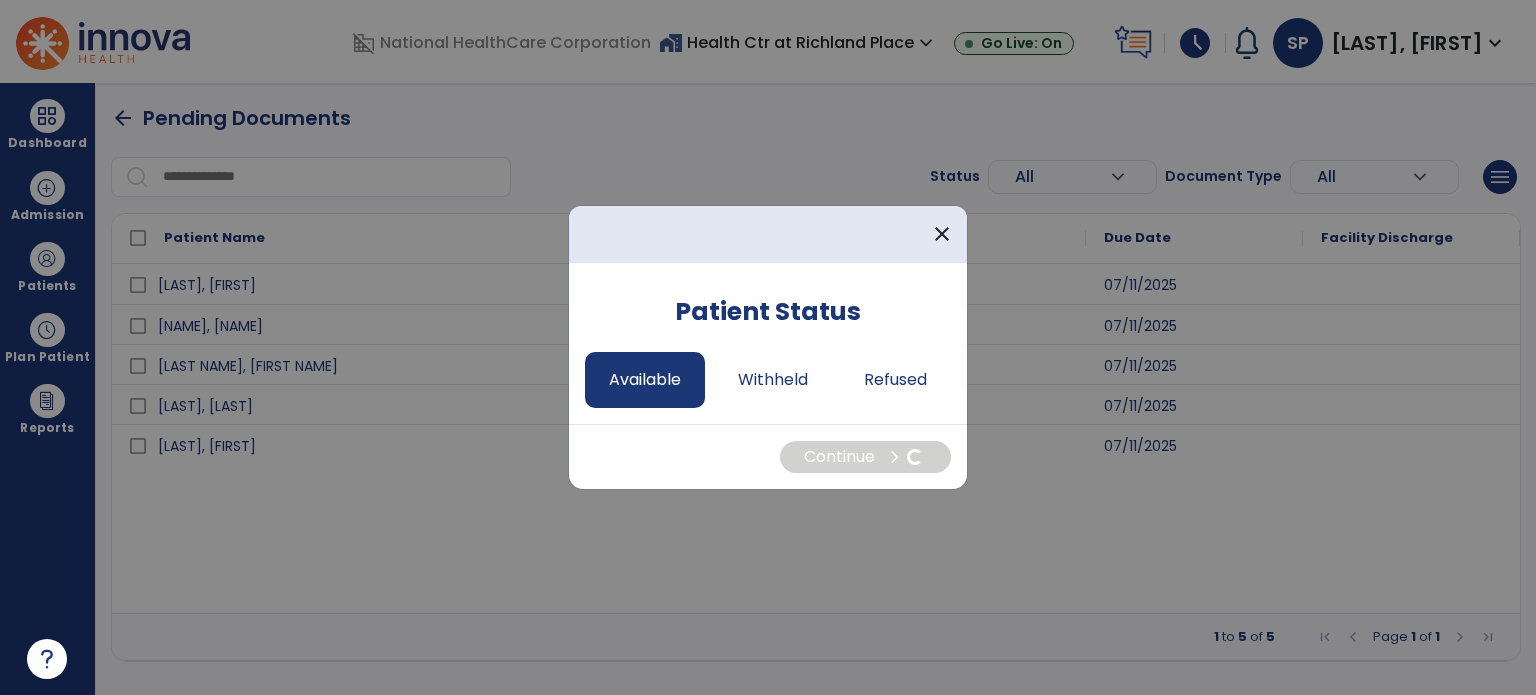 select on "*" 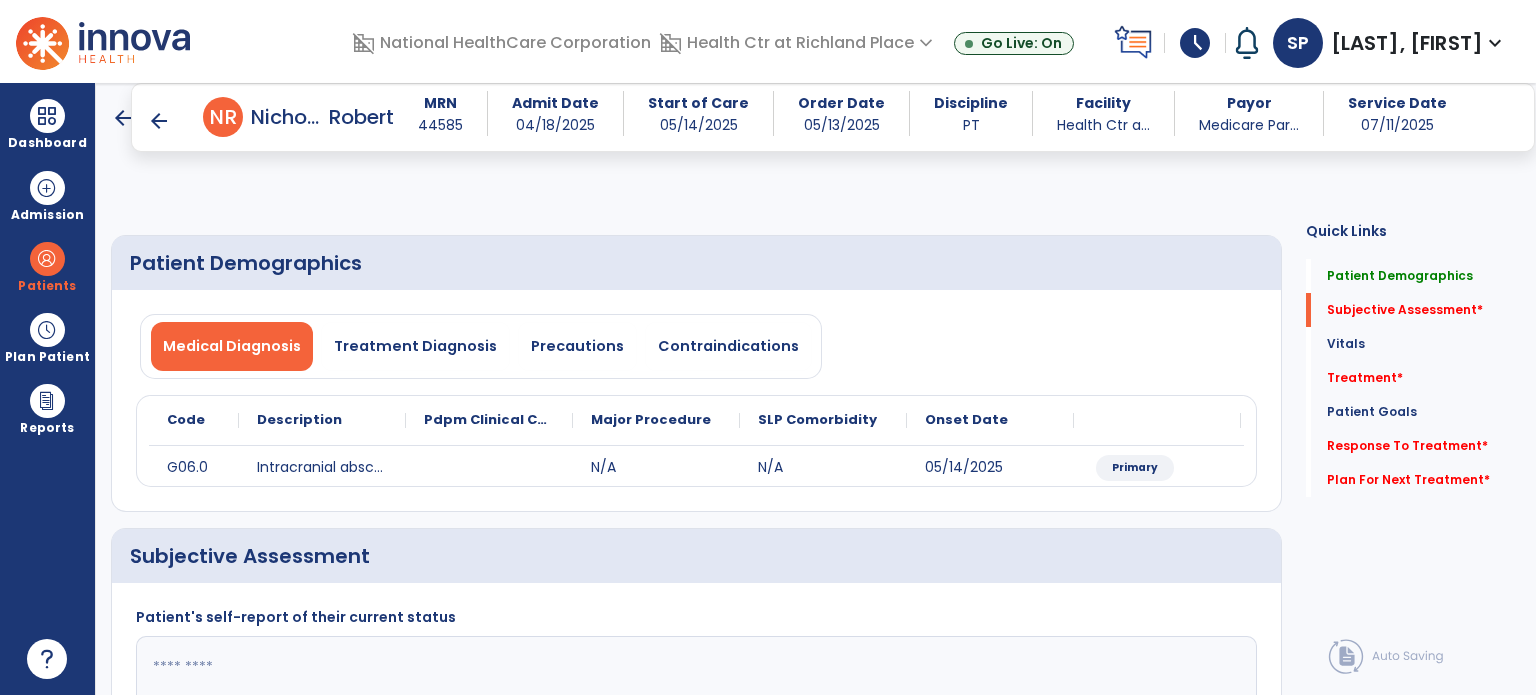 scroll, scrollTop: 264, scrollLeft: 0, axis: vertical 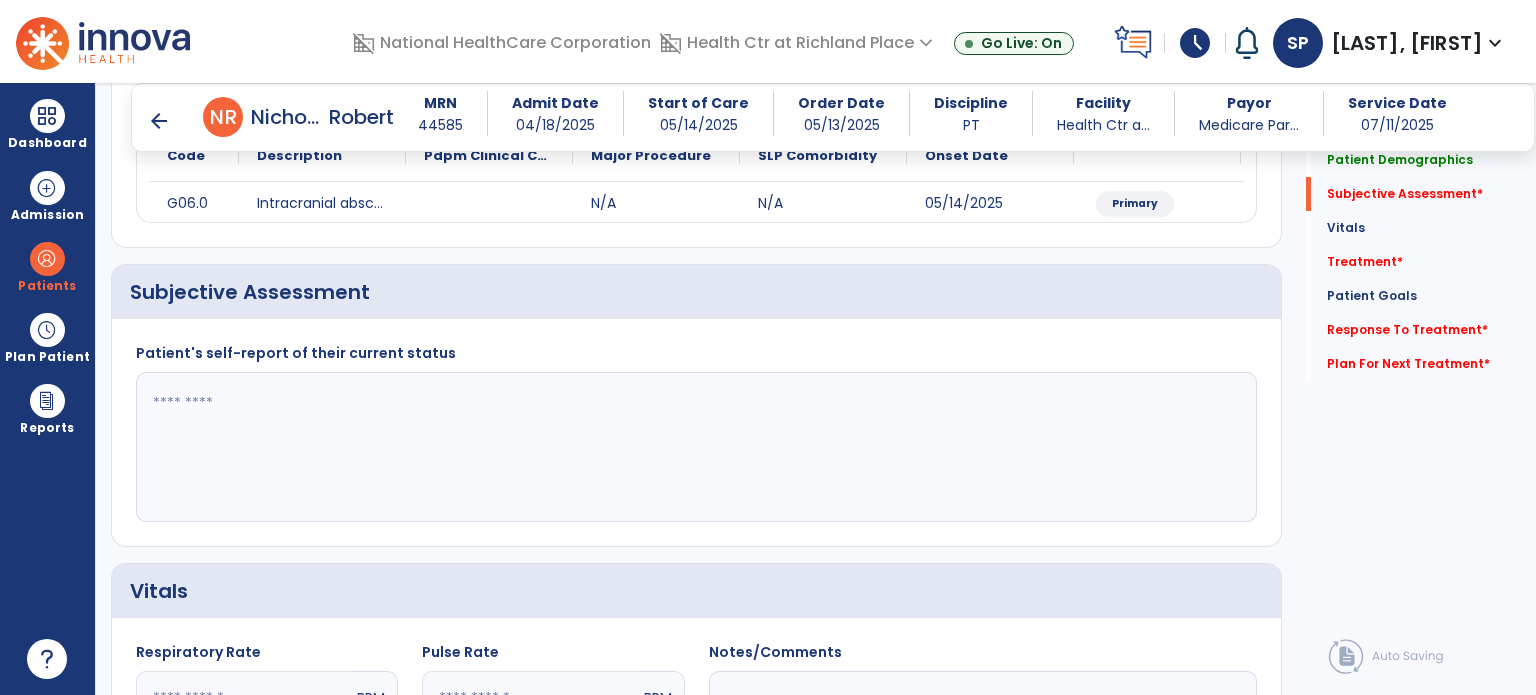 click 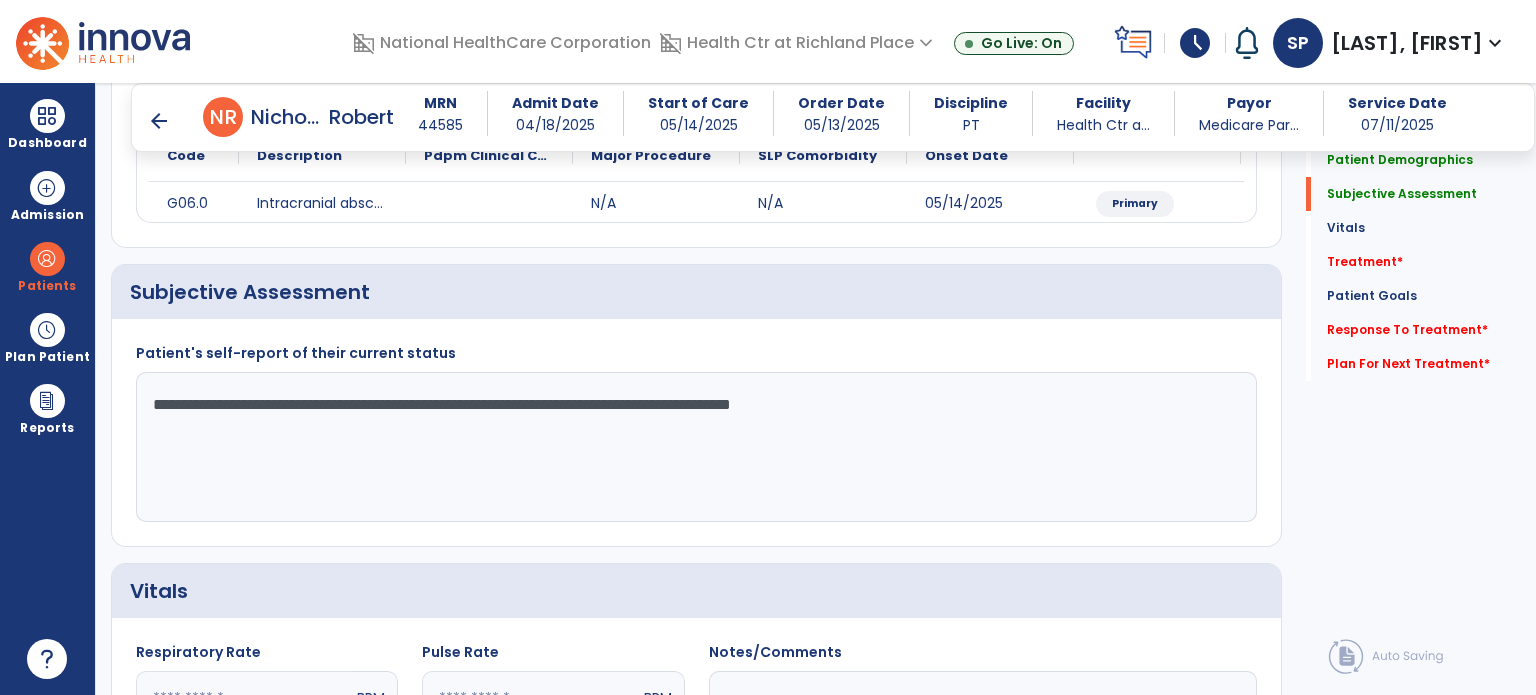 click on "**********" 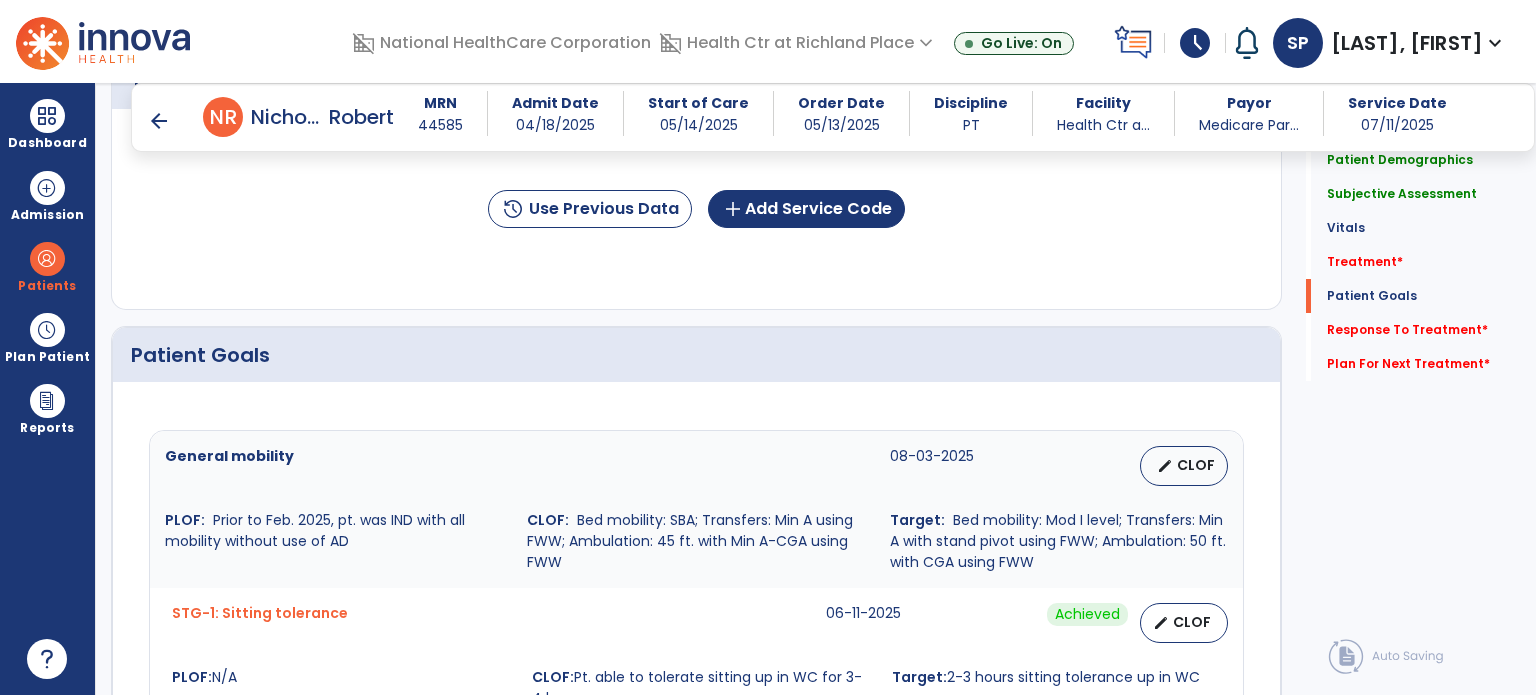 scroll, scrollTop: 1196, scrollLeft: 0, axis: vertical 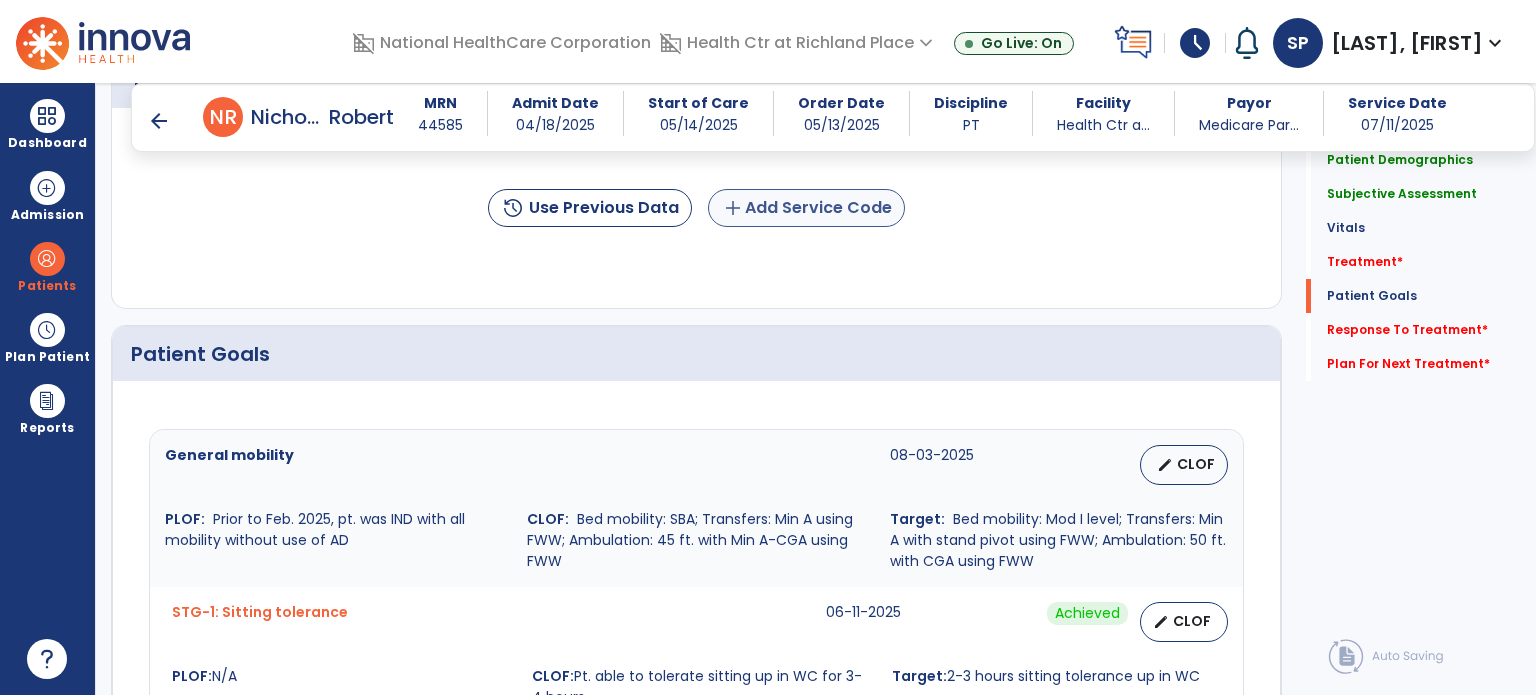 type on "**********" 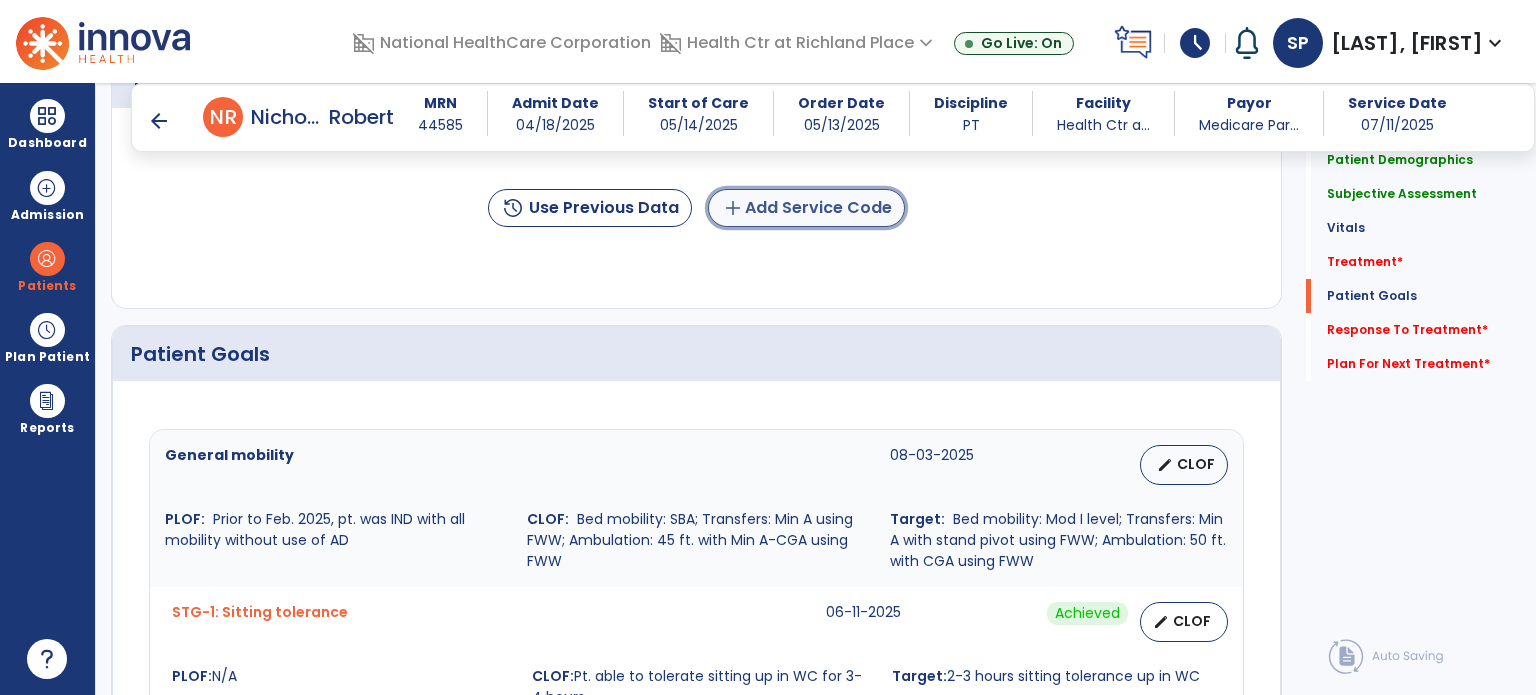 click on "add  Add Service Code" 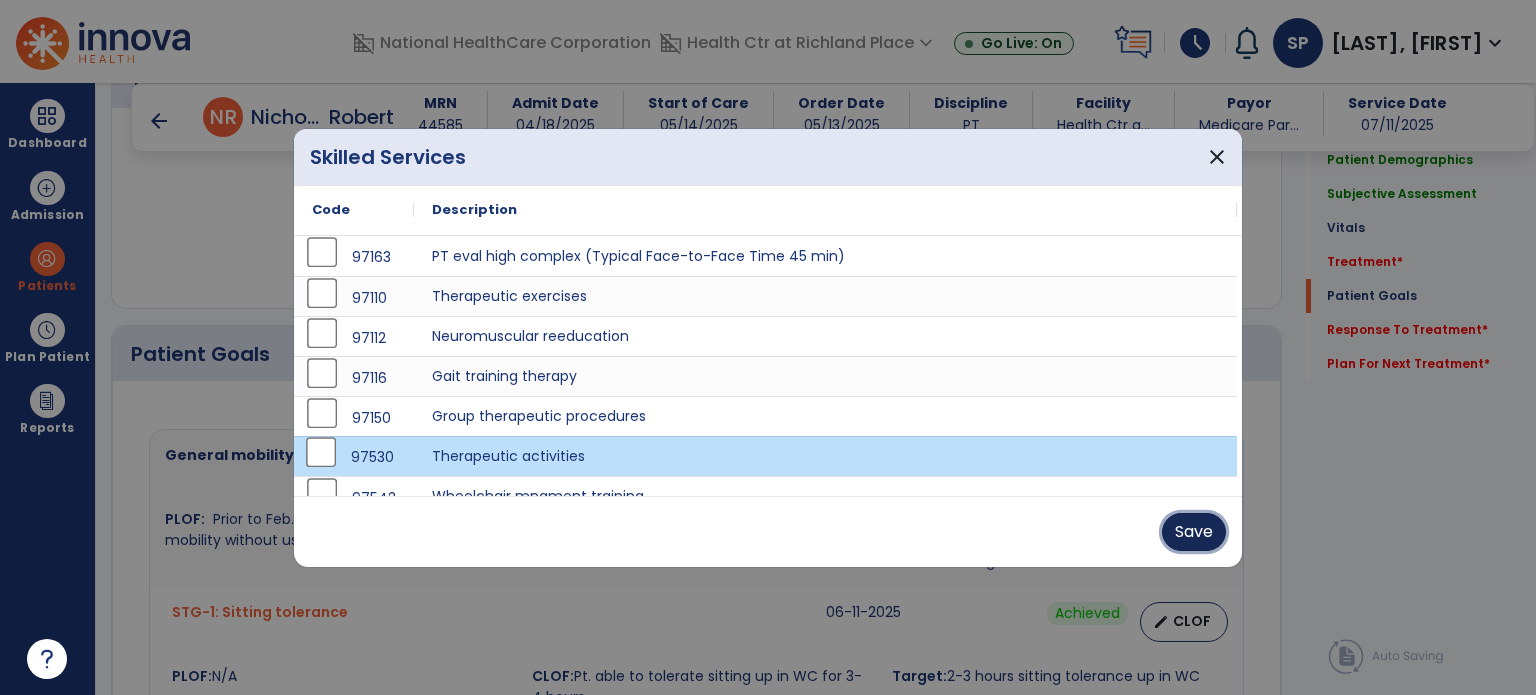click on "Save" at bounding box center [1194, 532] 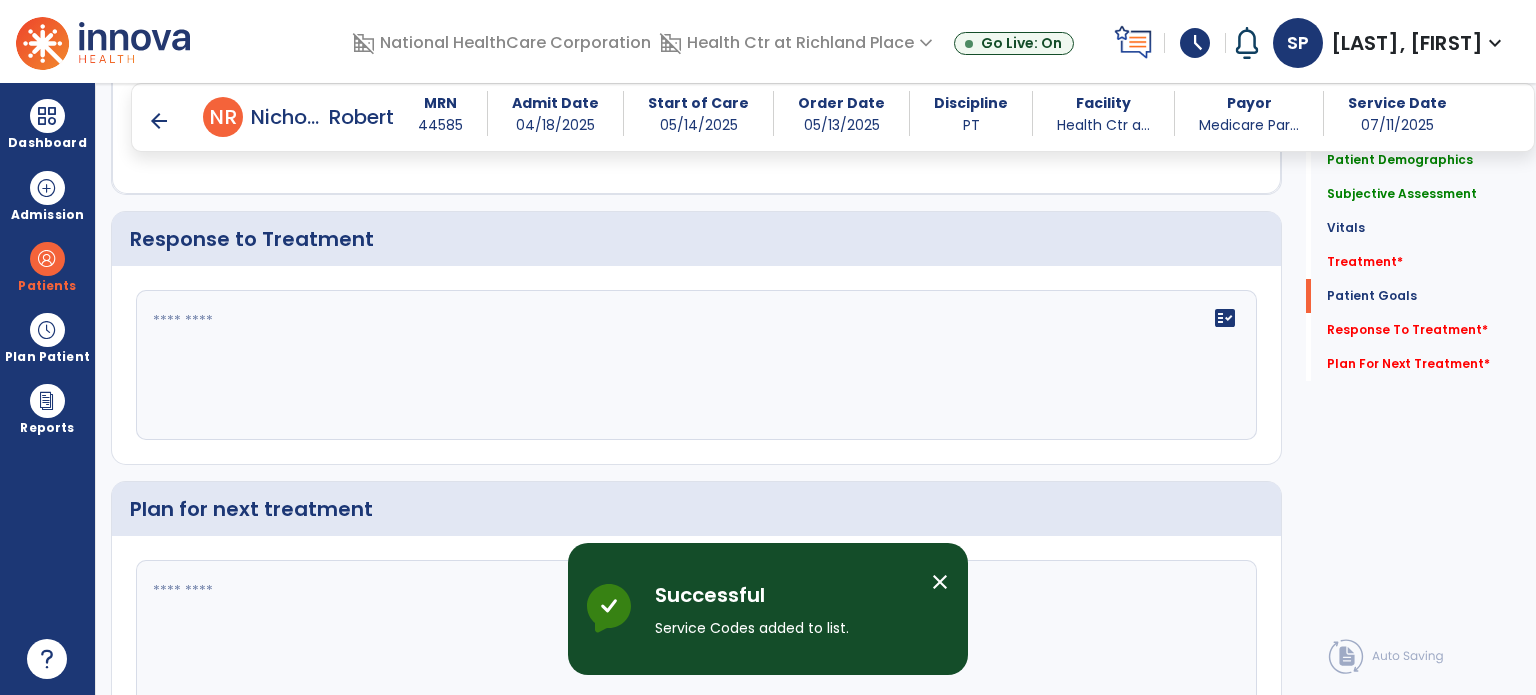 scroll, scrollTop: 2408, scrollLeft: 0, axis: vertical 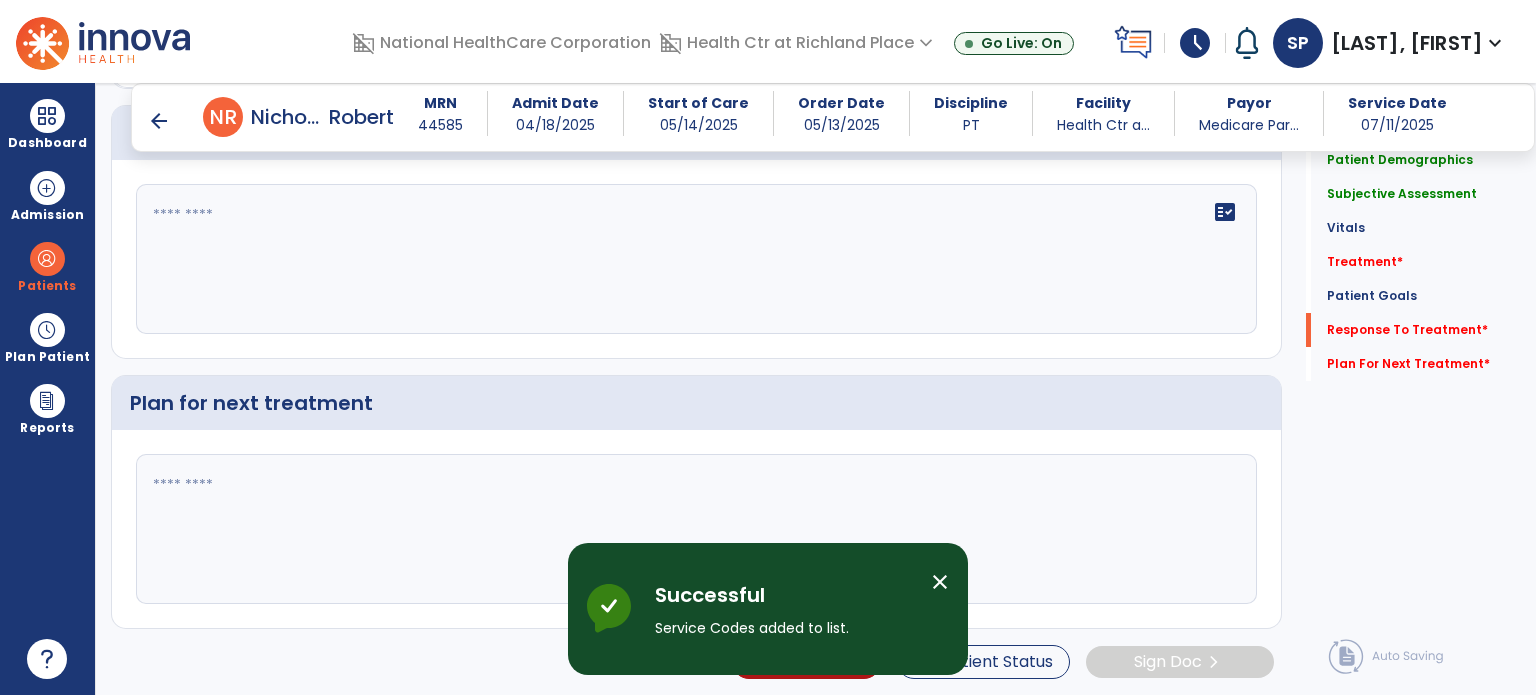 click 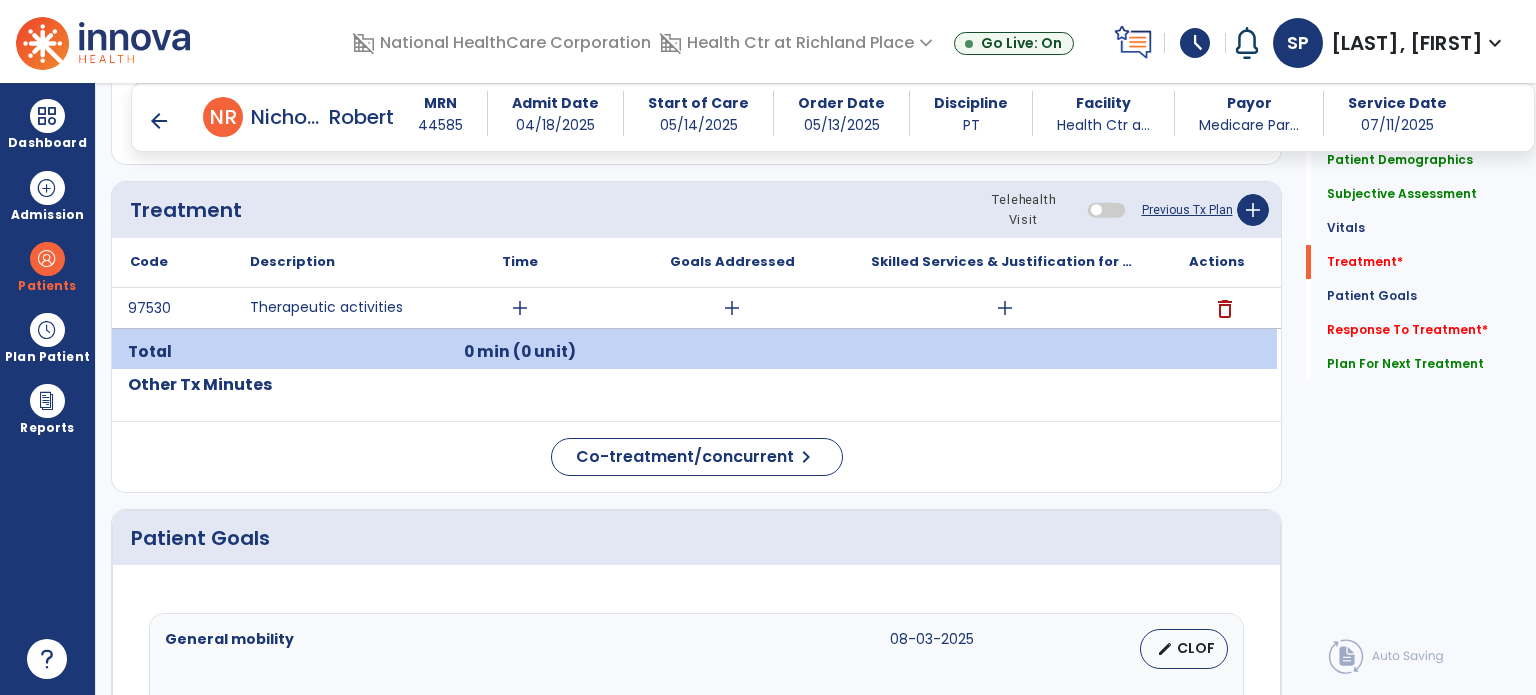 scroll, scrollTop: 1029, scrollLeft: 0, axis: vertical 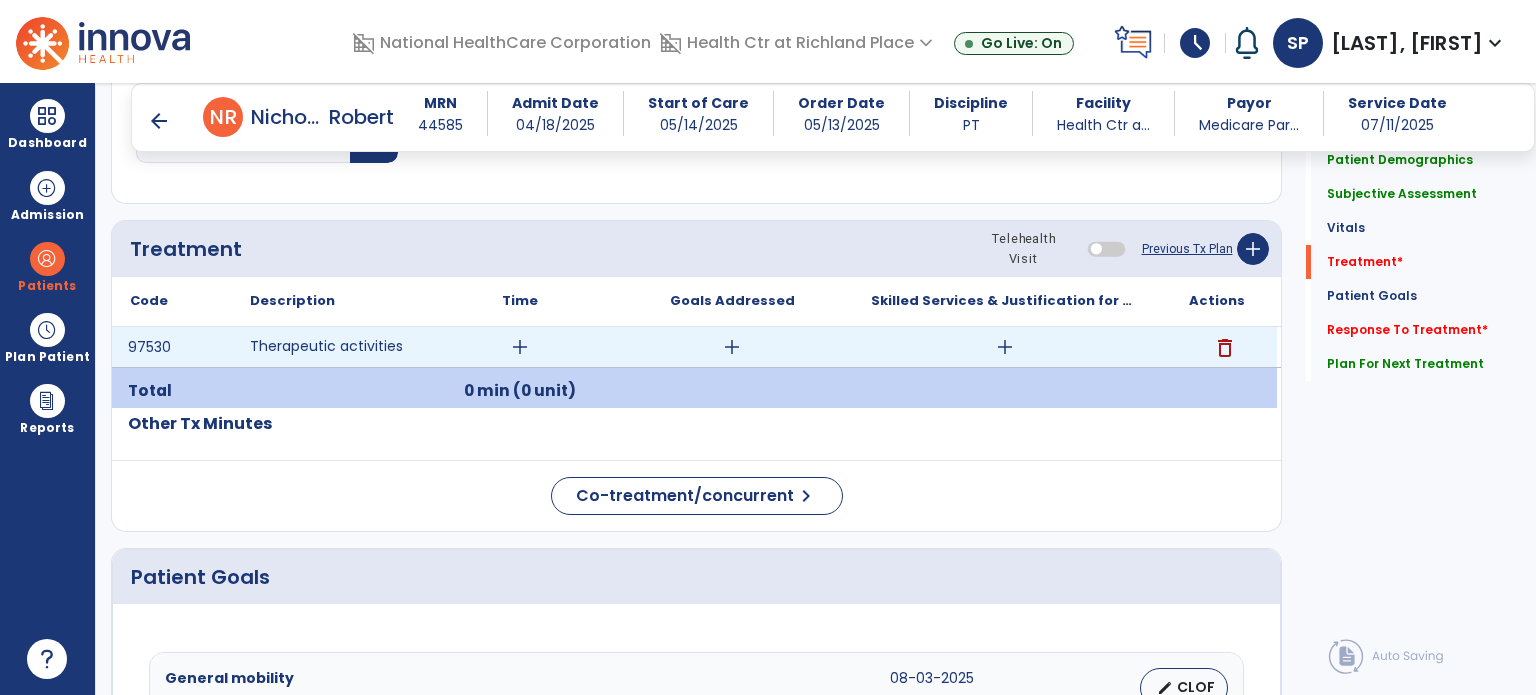 type on "**********" 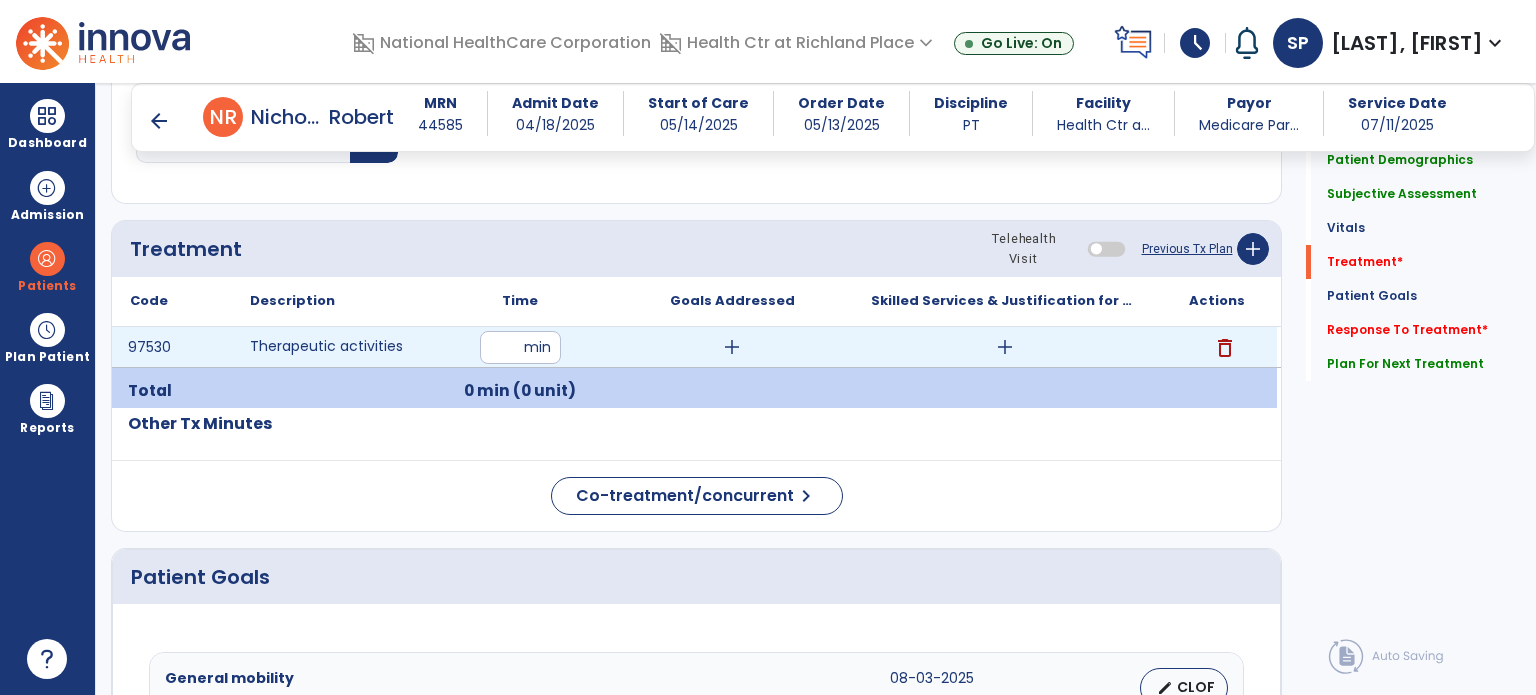 type on "**" 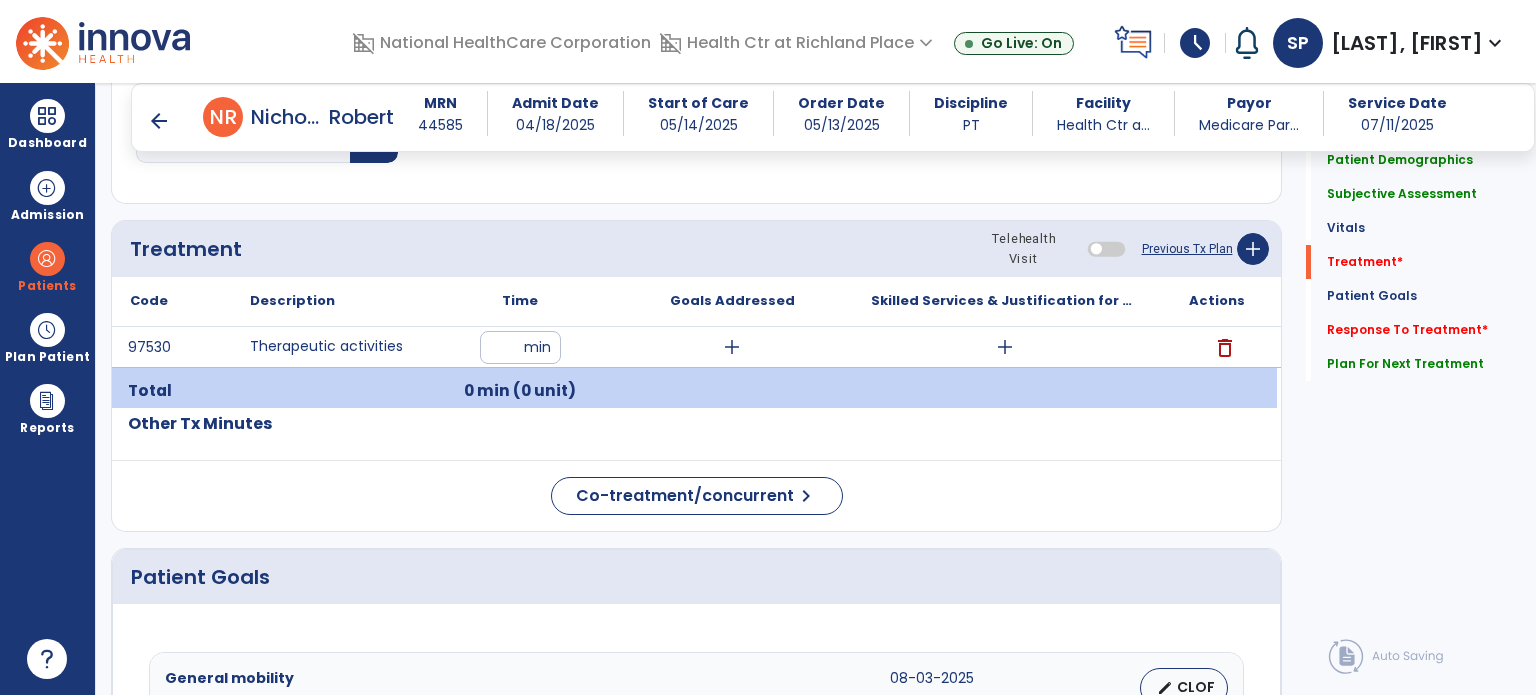 click on "Co-treatment/concurrent  chevron_right" 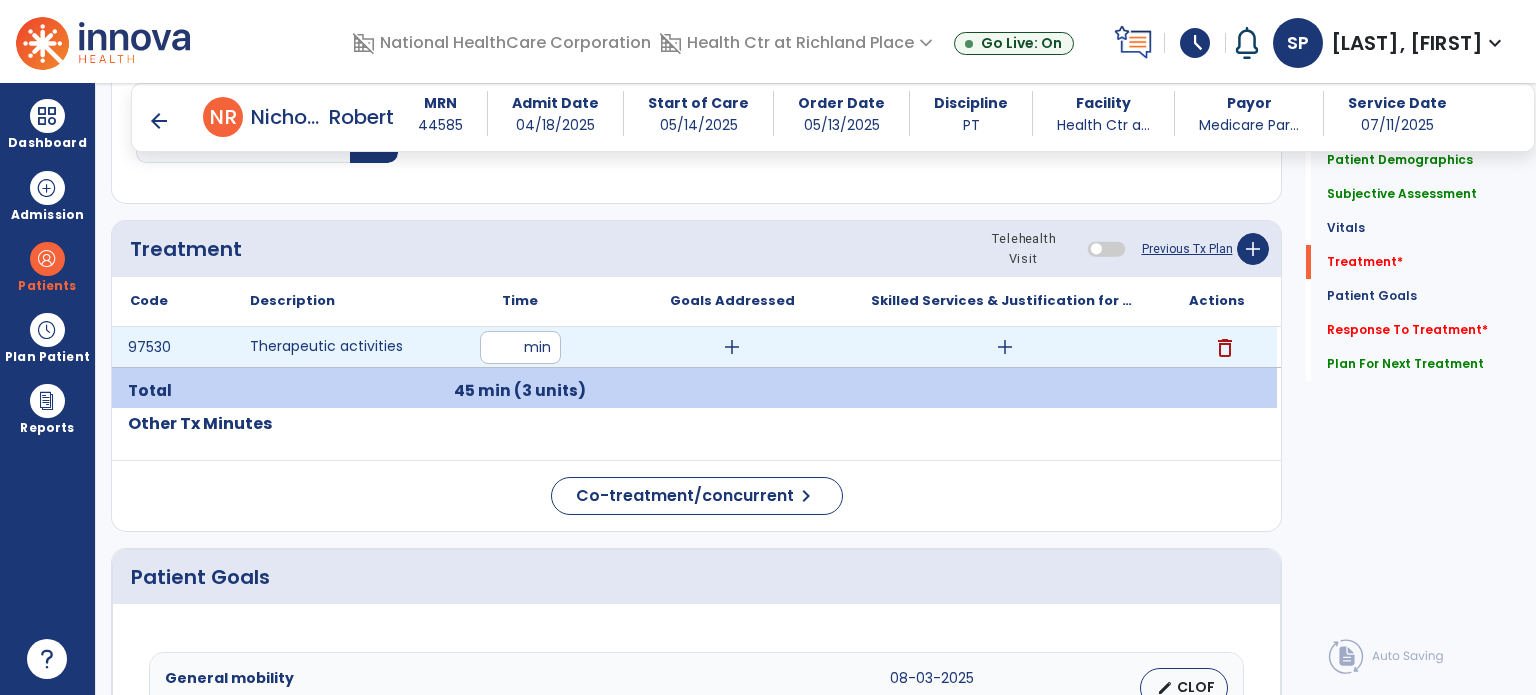 click on "add" at bounding box center [1005, 347] 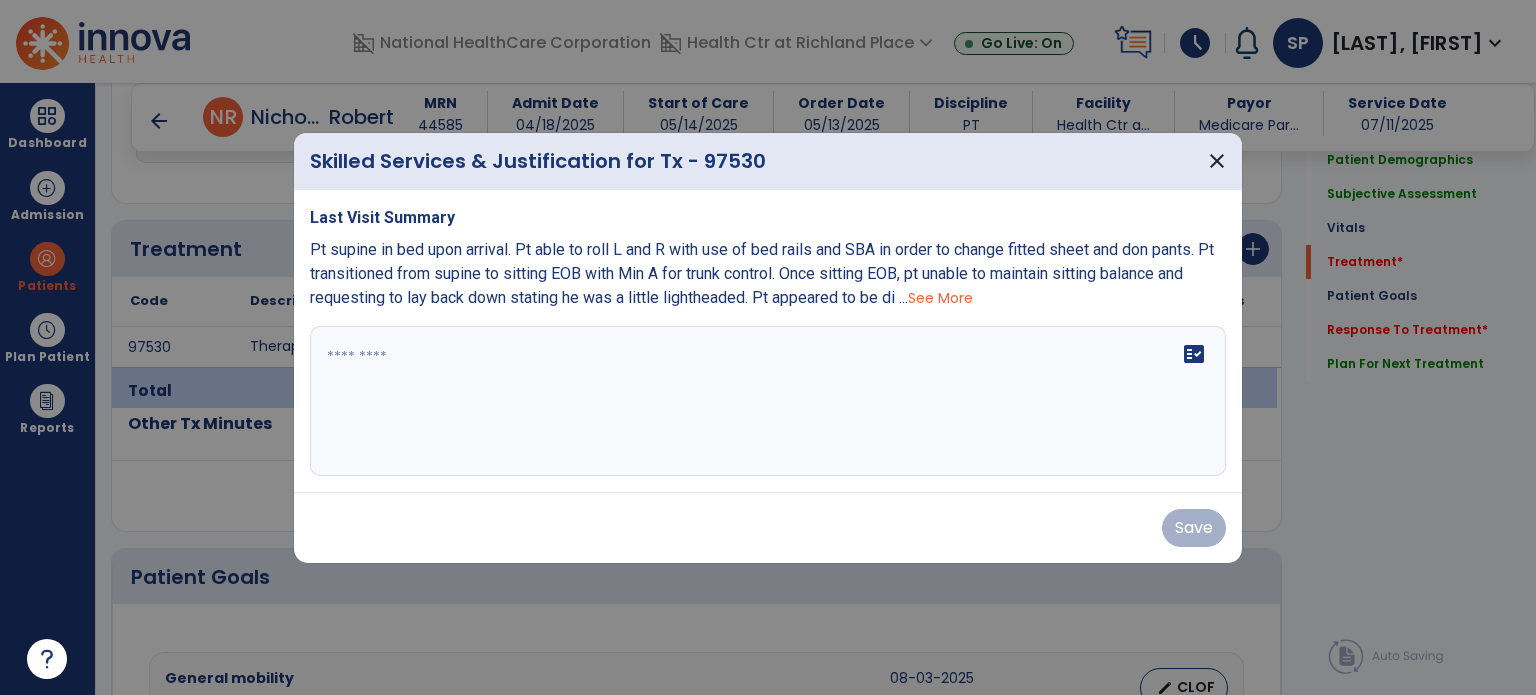click on "See More" at bounding box center (940, 298) 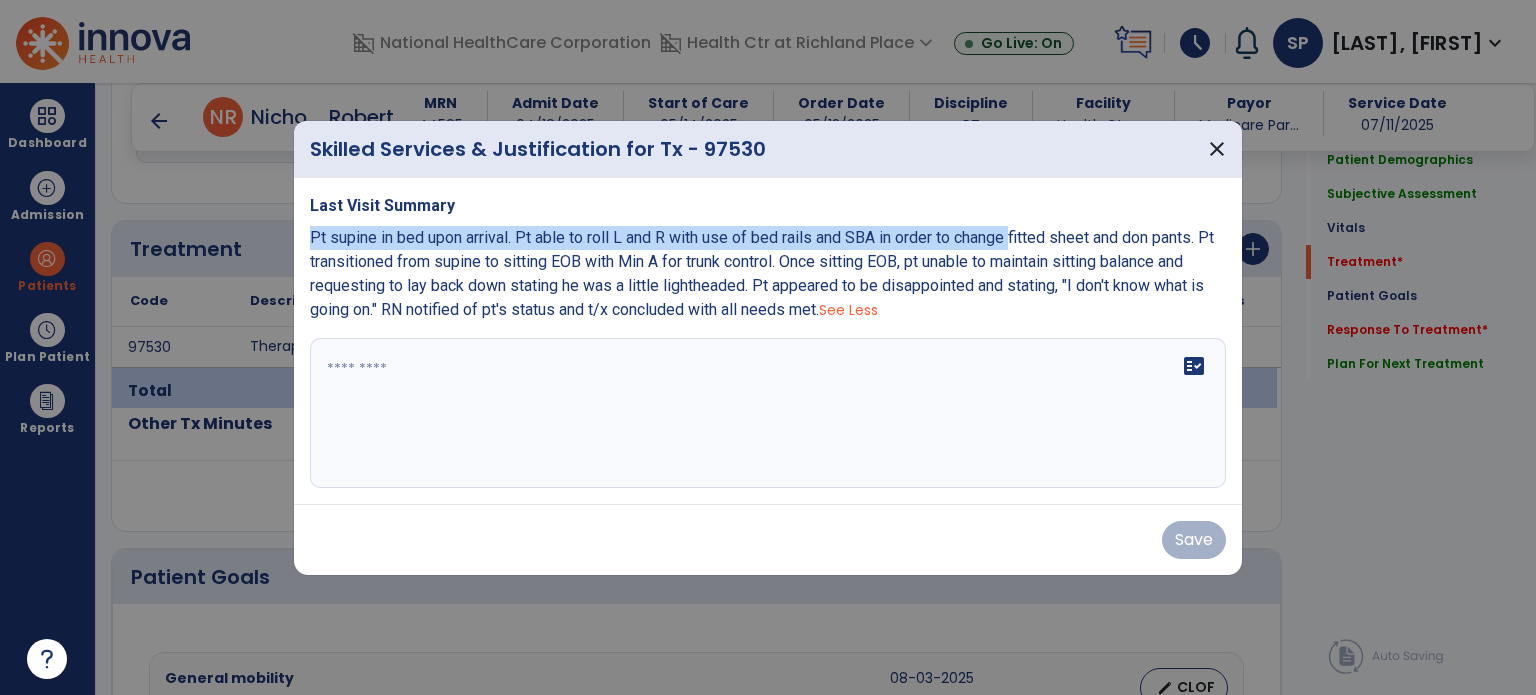 drag, startPoint x: 303, startPoint y: 238, endPoint x: 1020, endPoint y: 242, distance: 717.01117 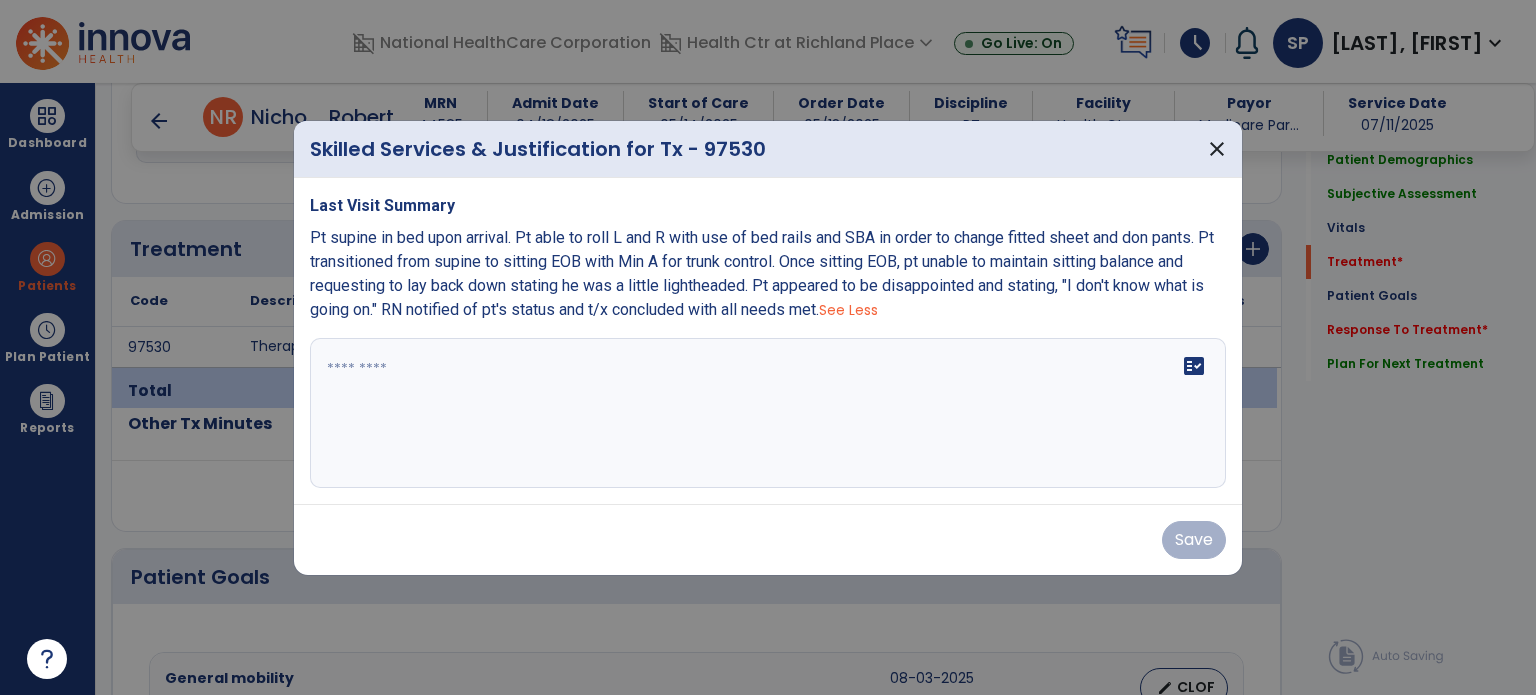 click at bounding box center (768, 413) 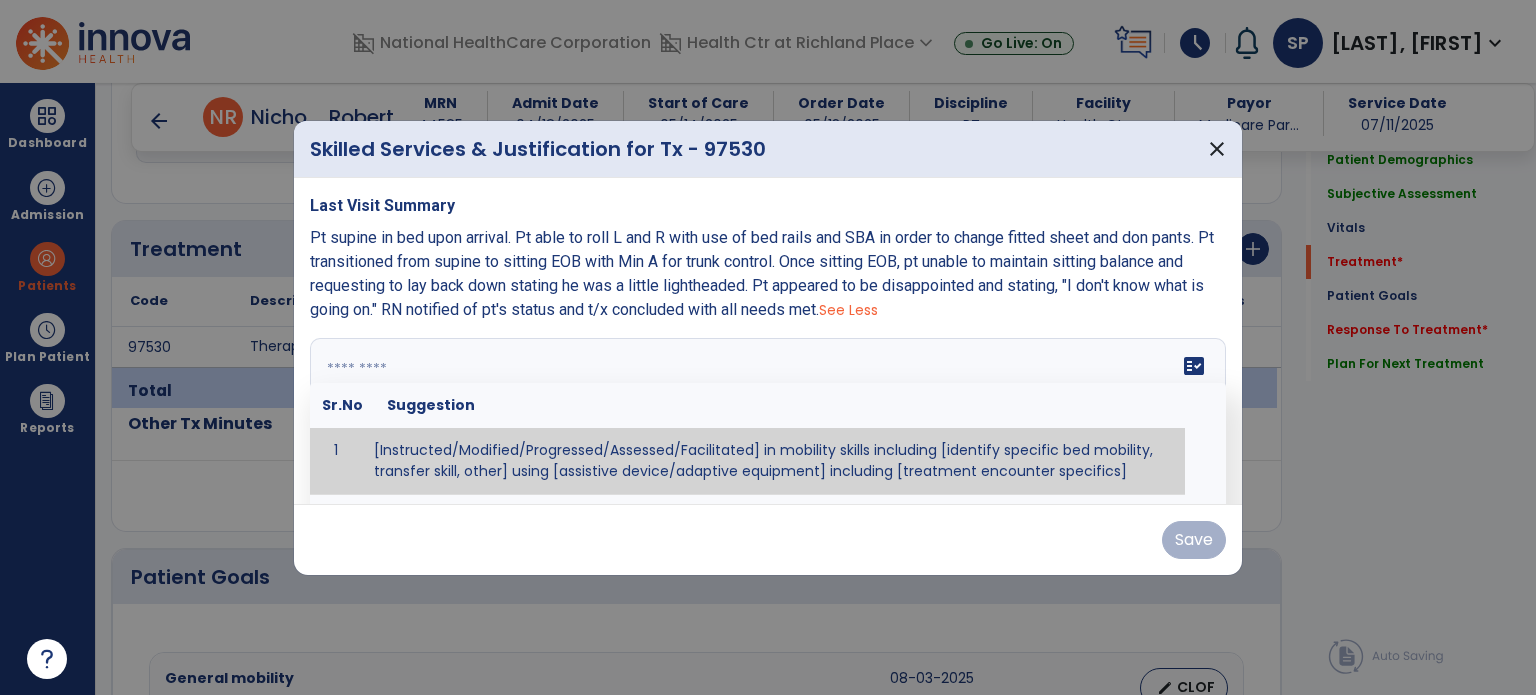 paste on "**********" 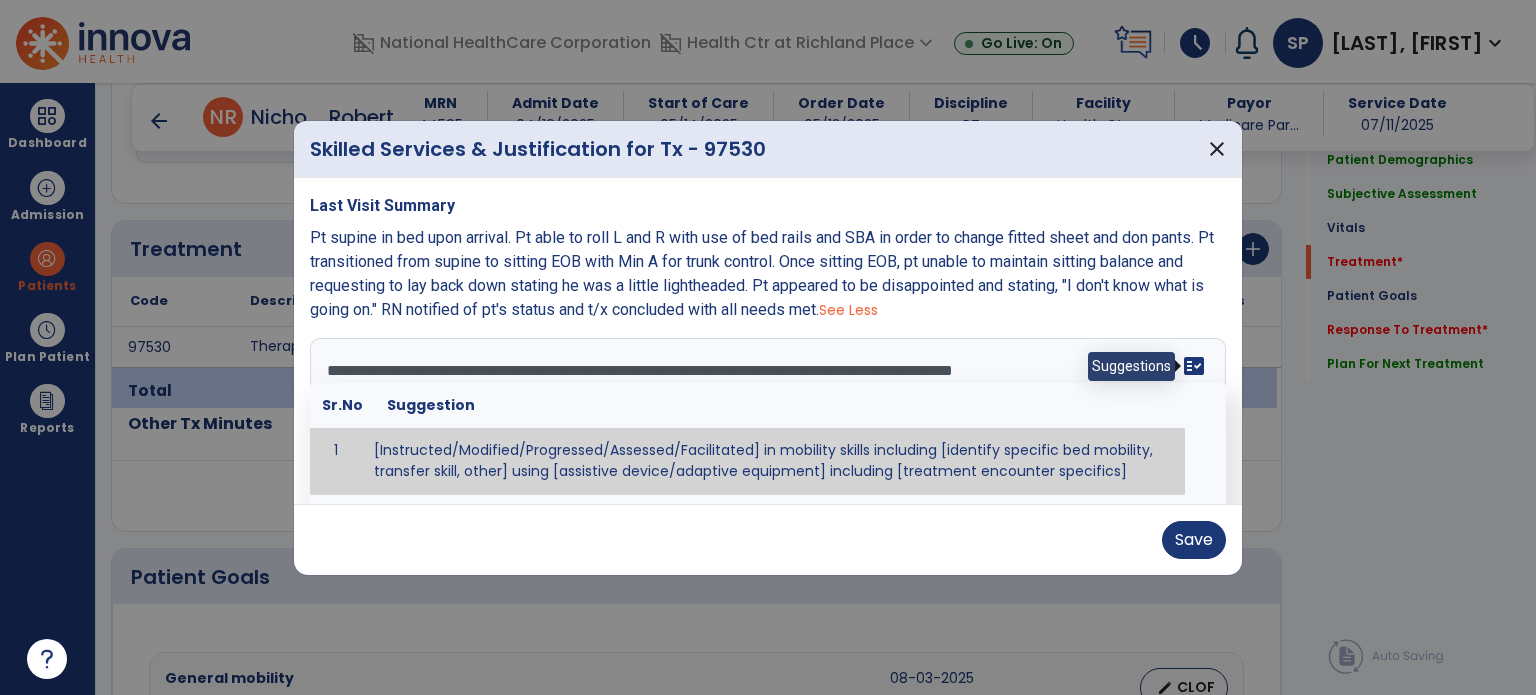 click on "fact_check" at bounding box center (1194, 366) 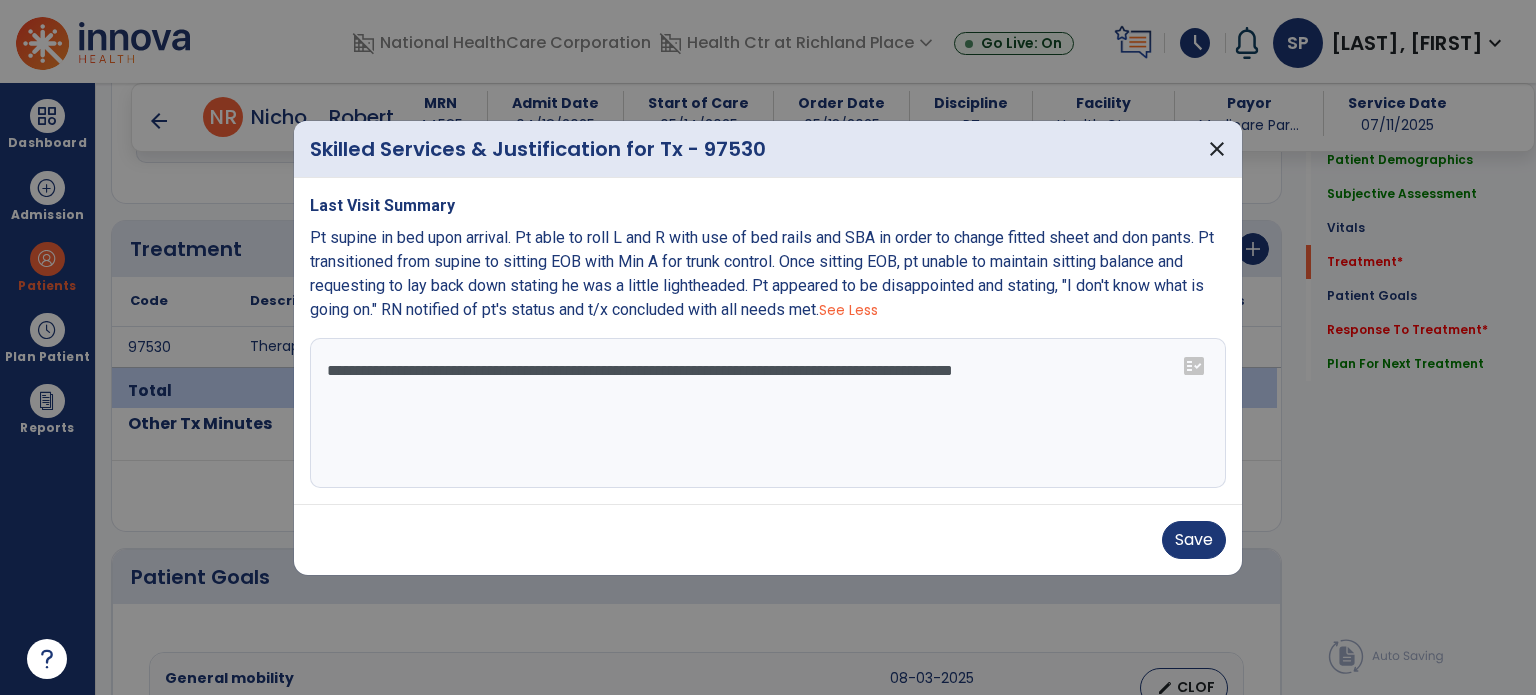 click on "**********" at bounding box center [768, 413] 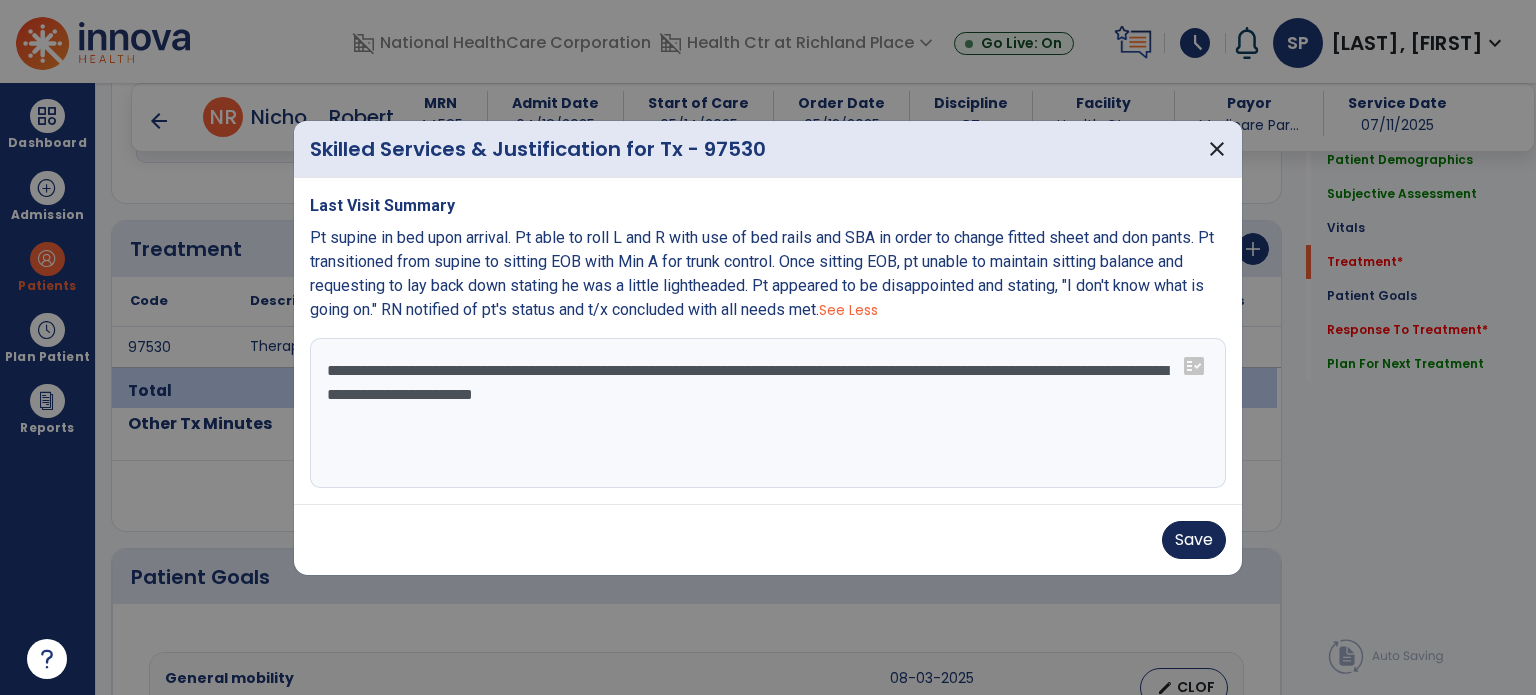 type on "**********" 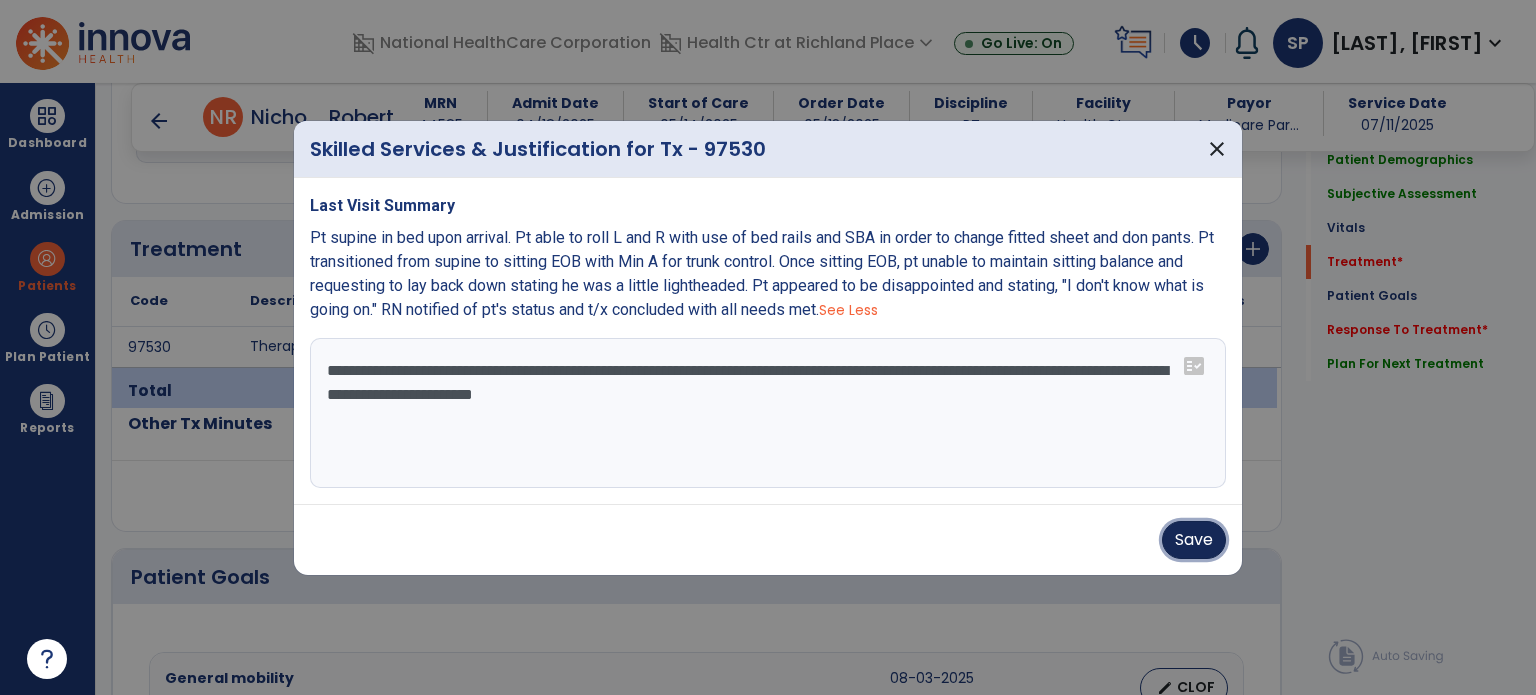 click on "Save" at bounding box center [1194, 540] 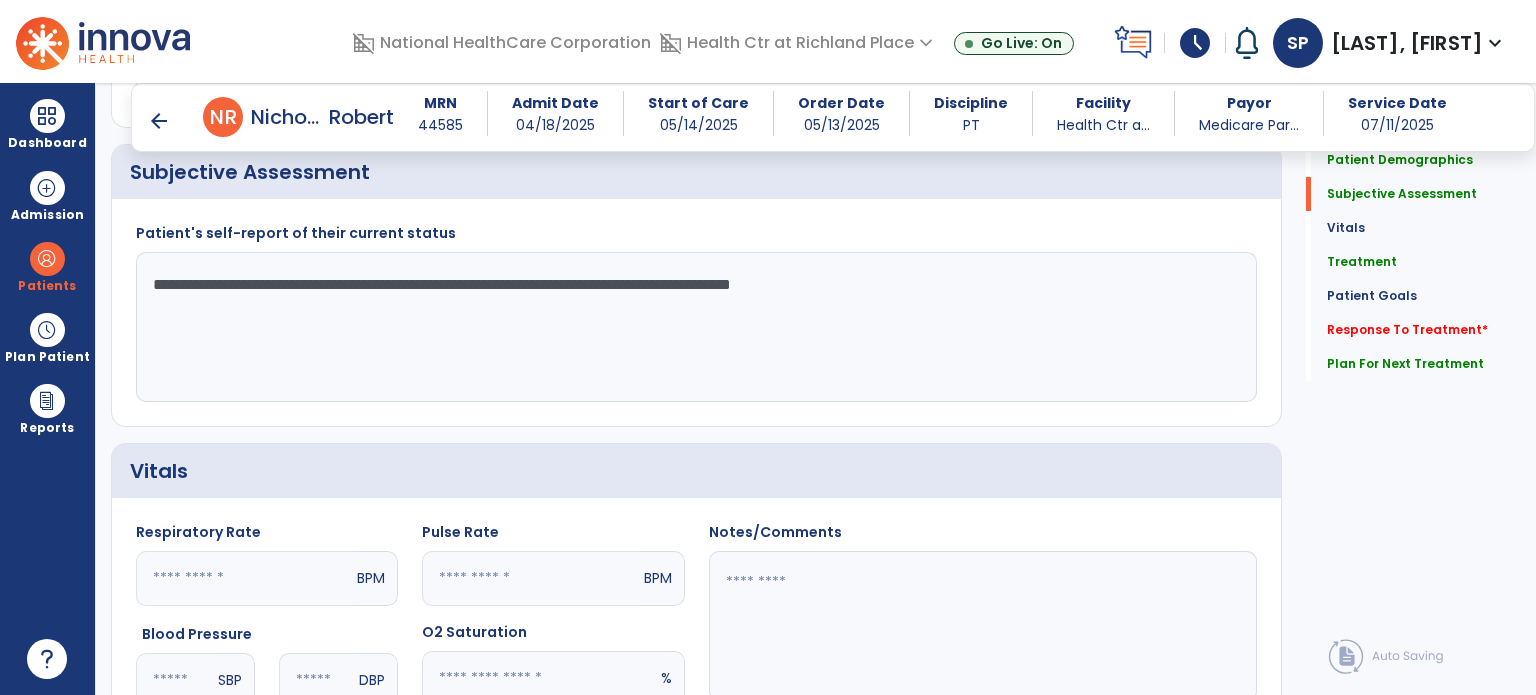scroll, scrollTop: 432, scrollLeft: 0, axis: vertical 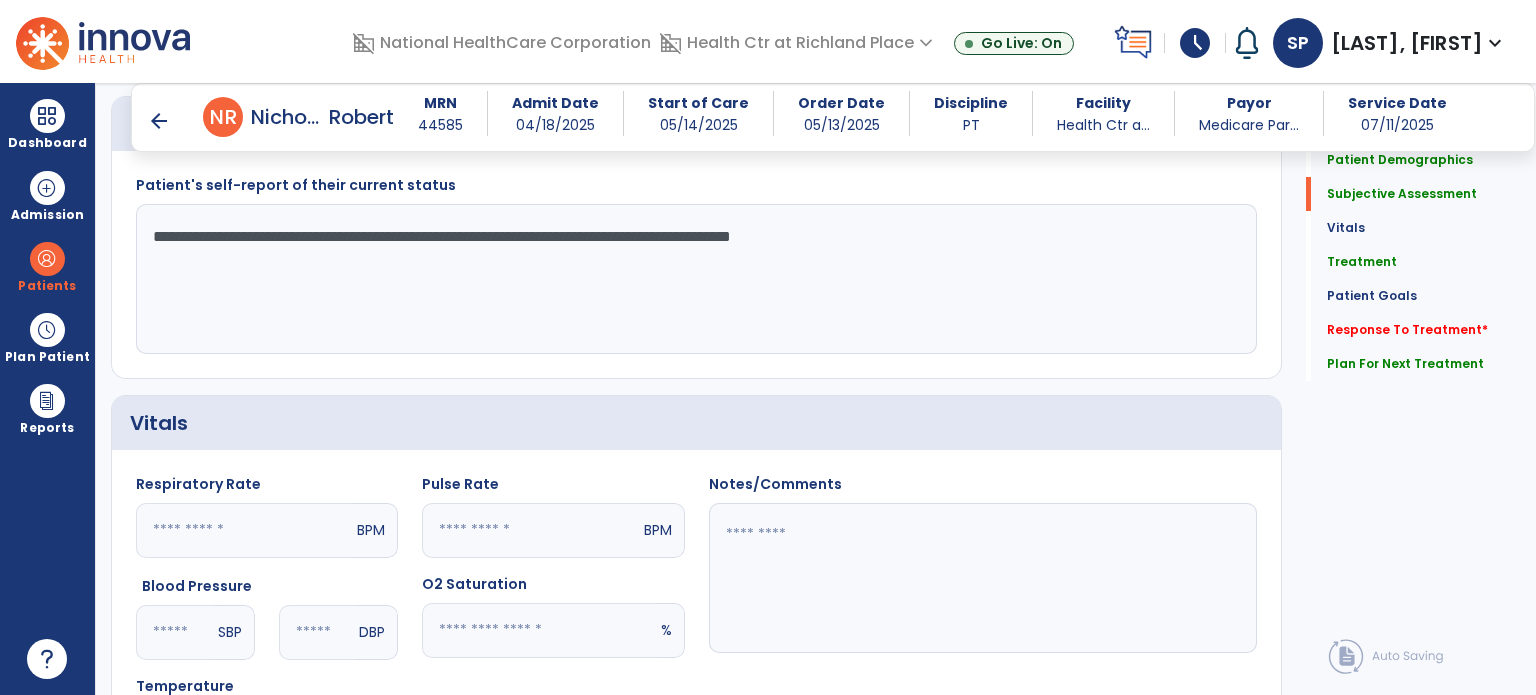 click on "**********" 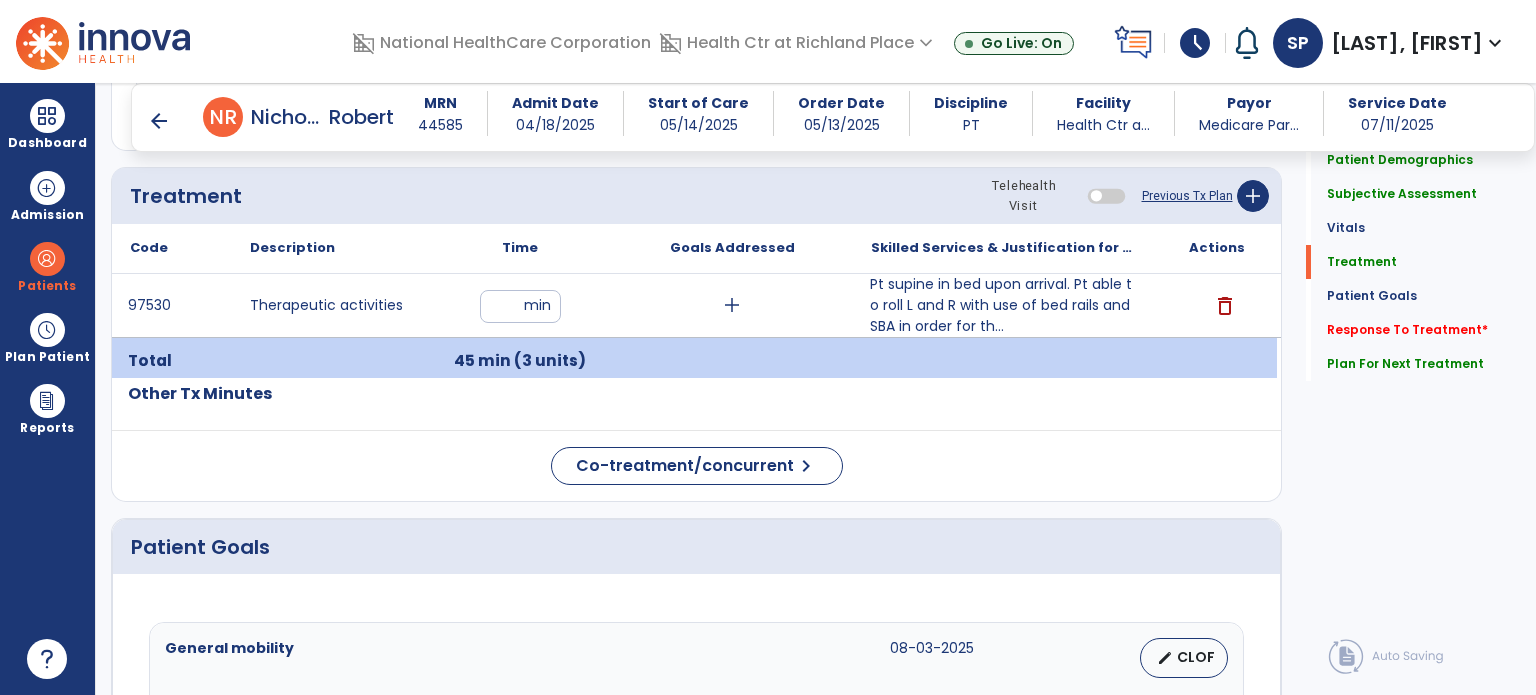 scroll, scrollTop: 1083, scrollLeft: 0, axis: vertical 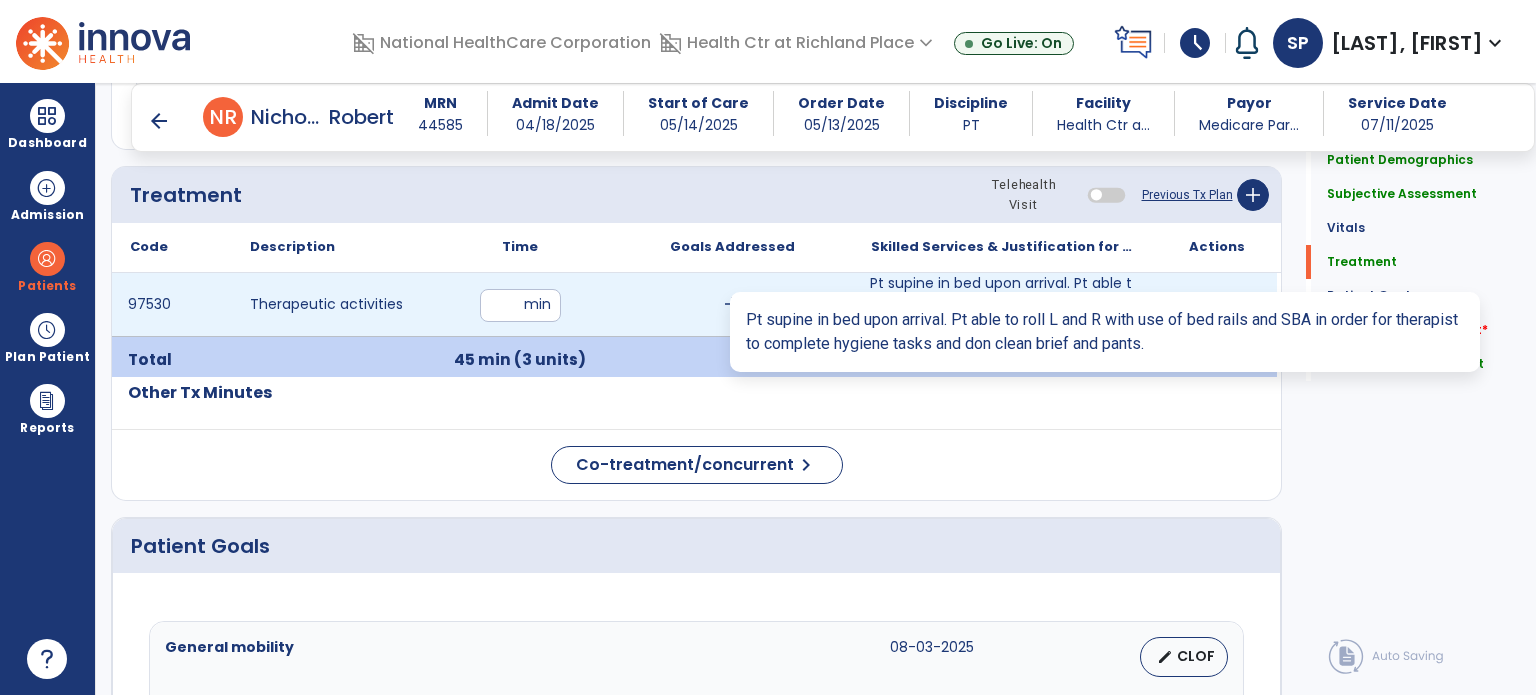 type on "**********" 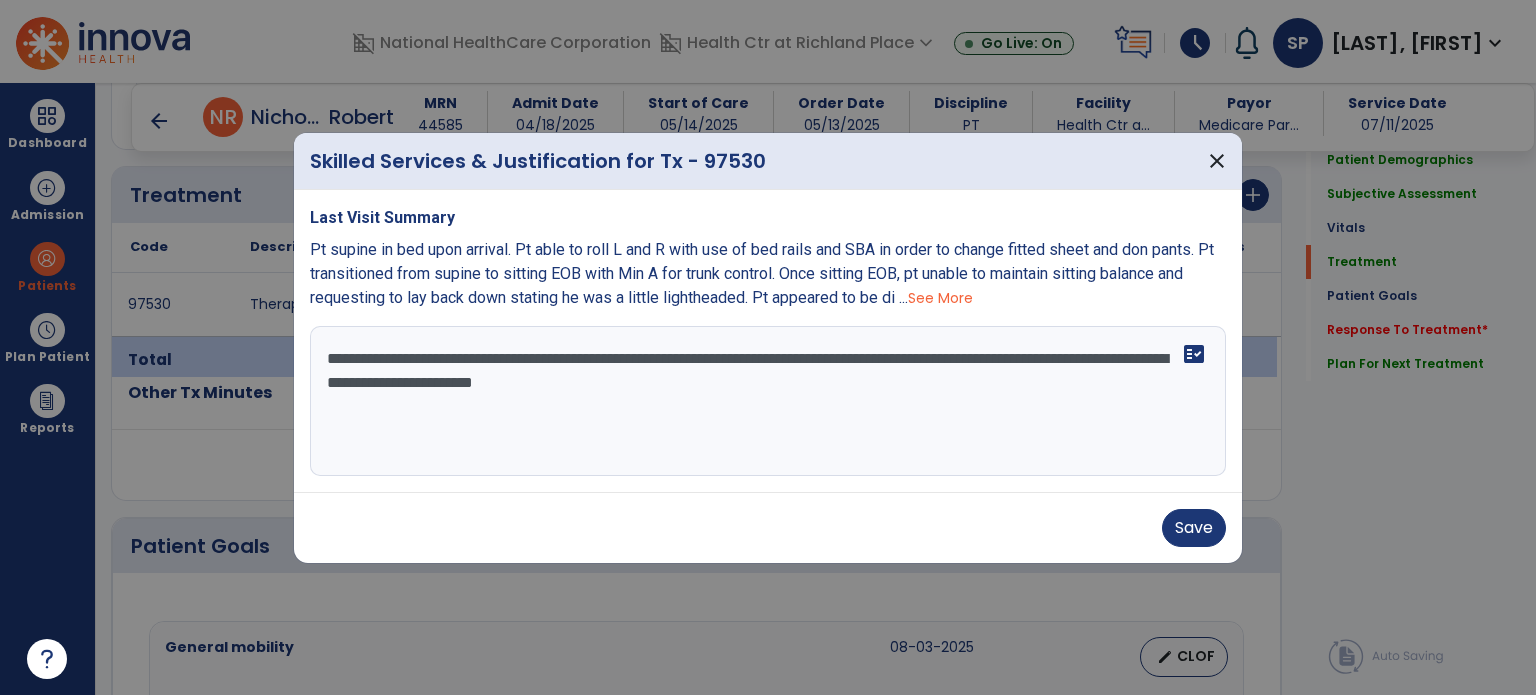 click on "**********" at bounding box center [768, 401] 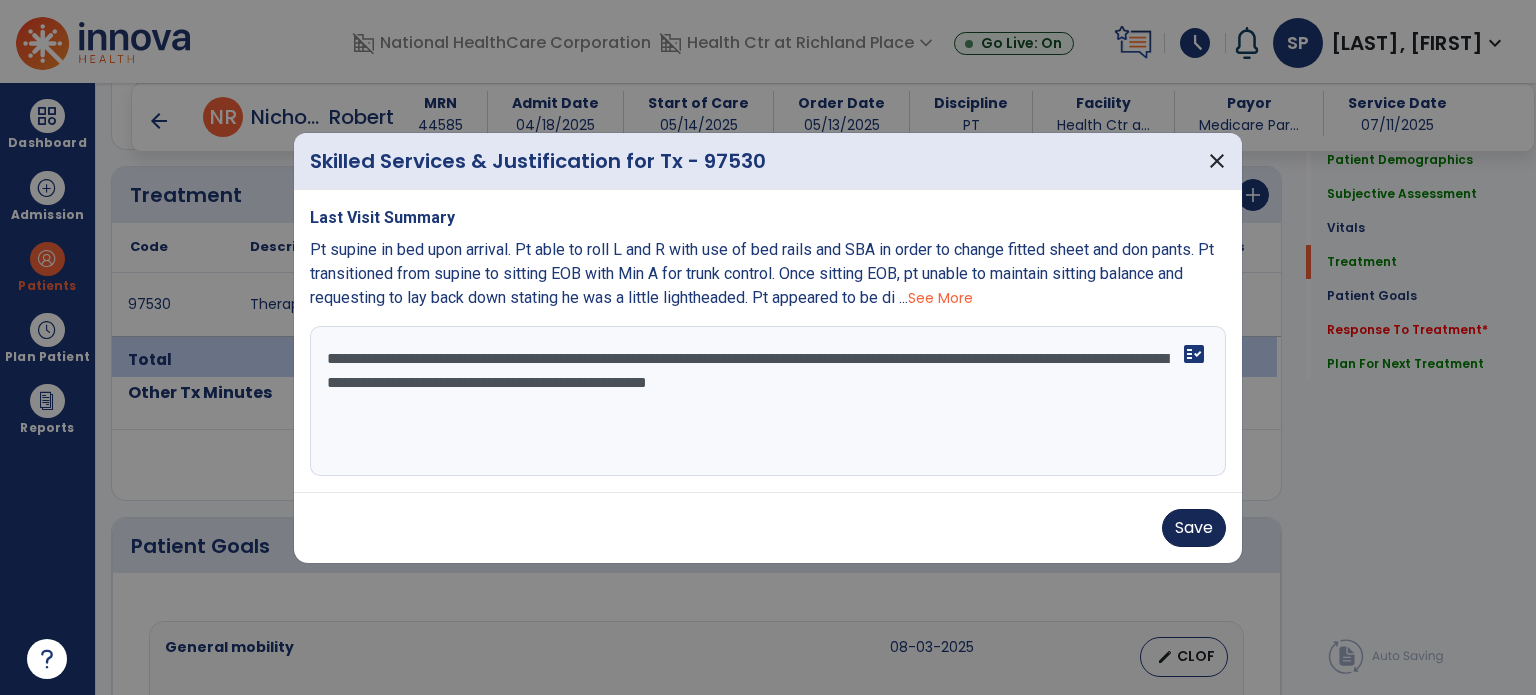 type on "**********" 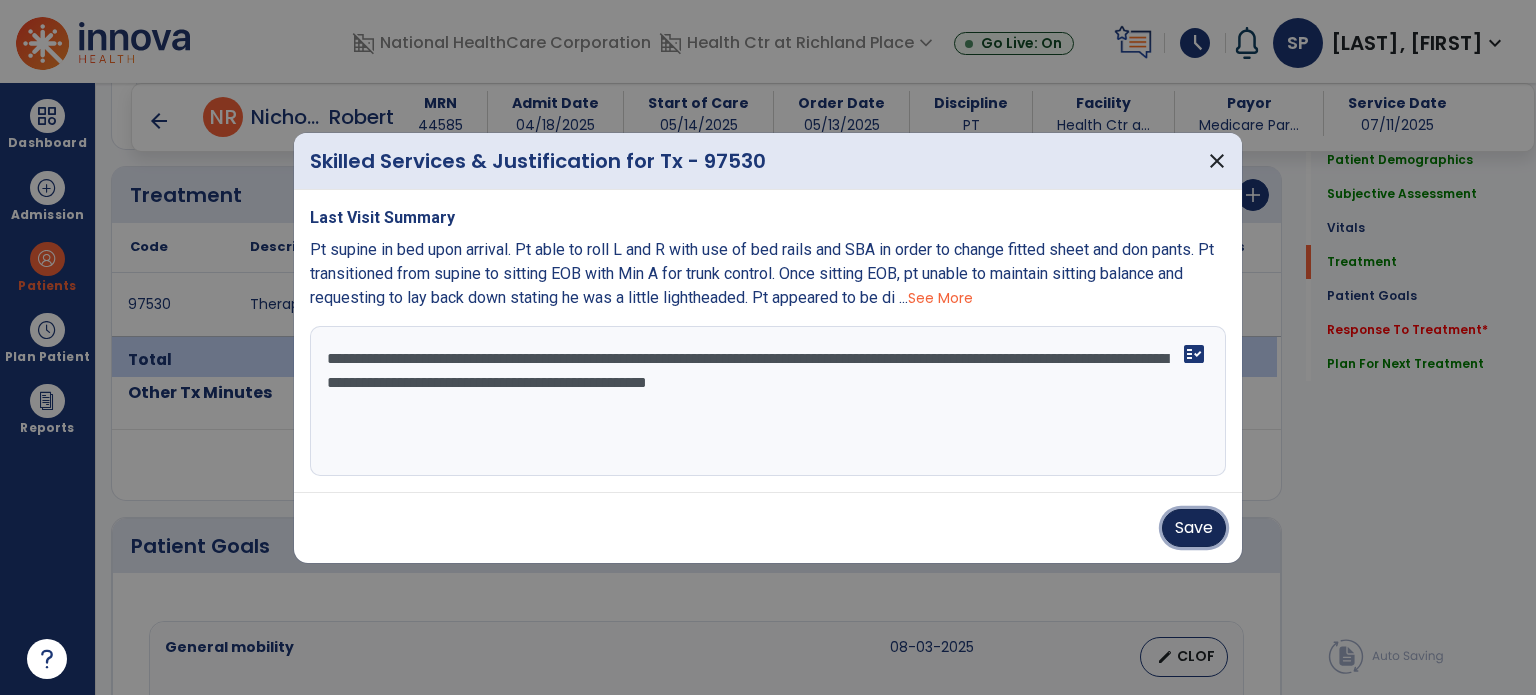 click on "Save" at bounding box center [1194, 528] 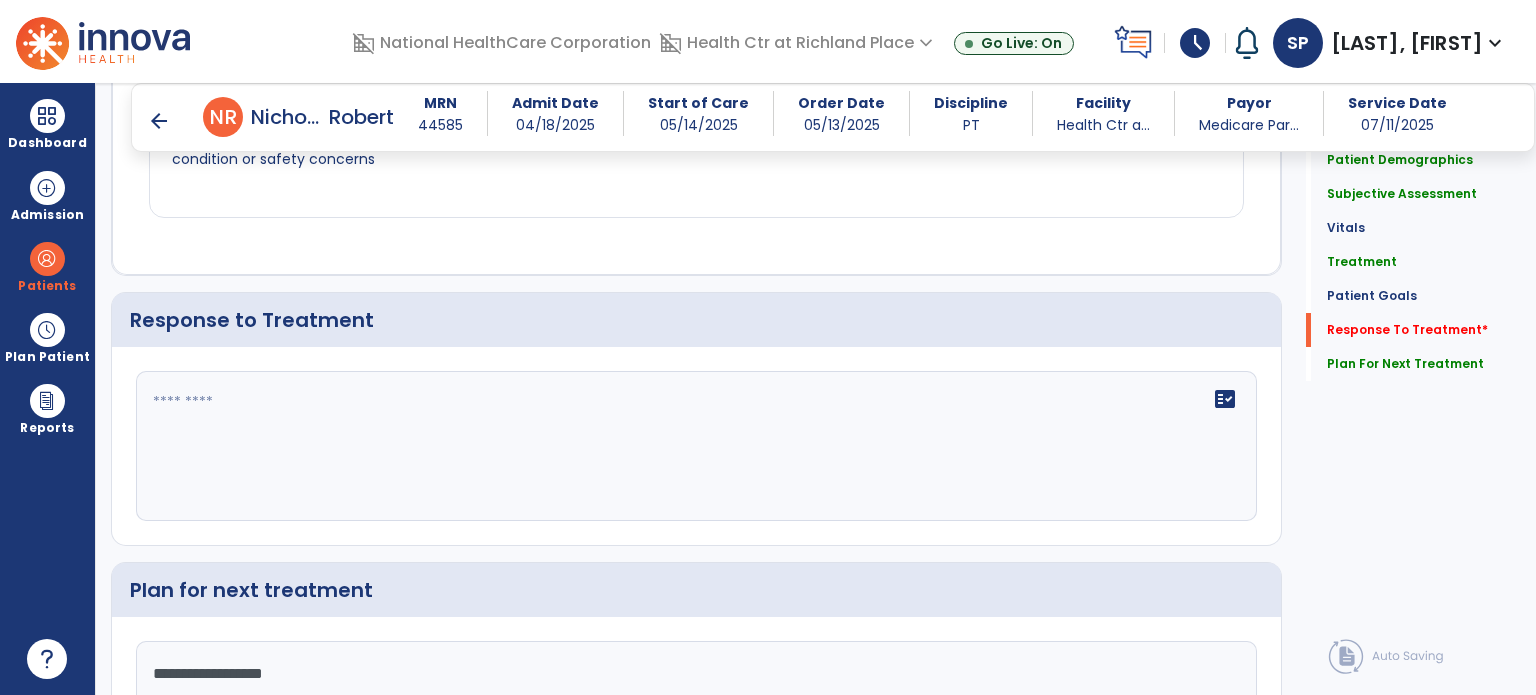 scroll, scrollTop: 2226, scrollLeft: 0, axis: vertical 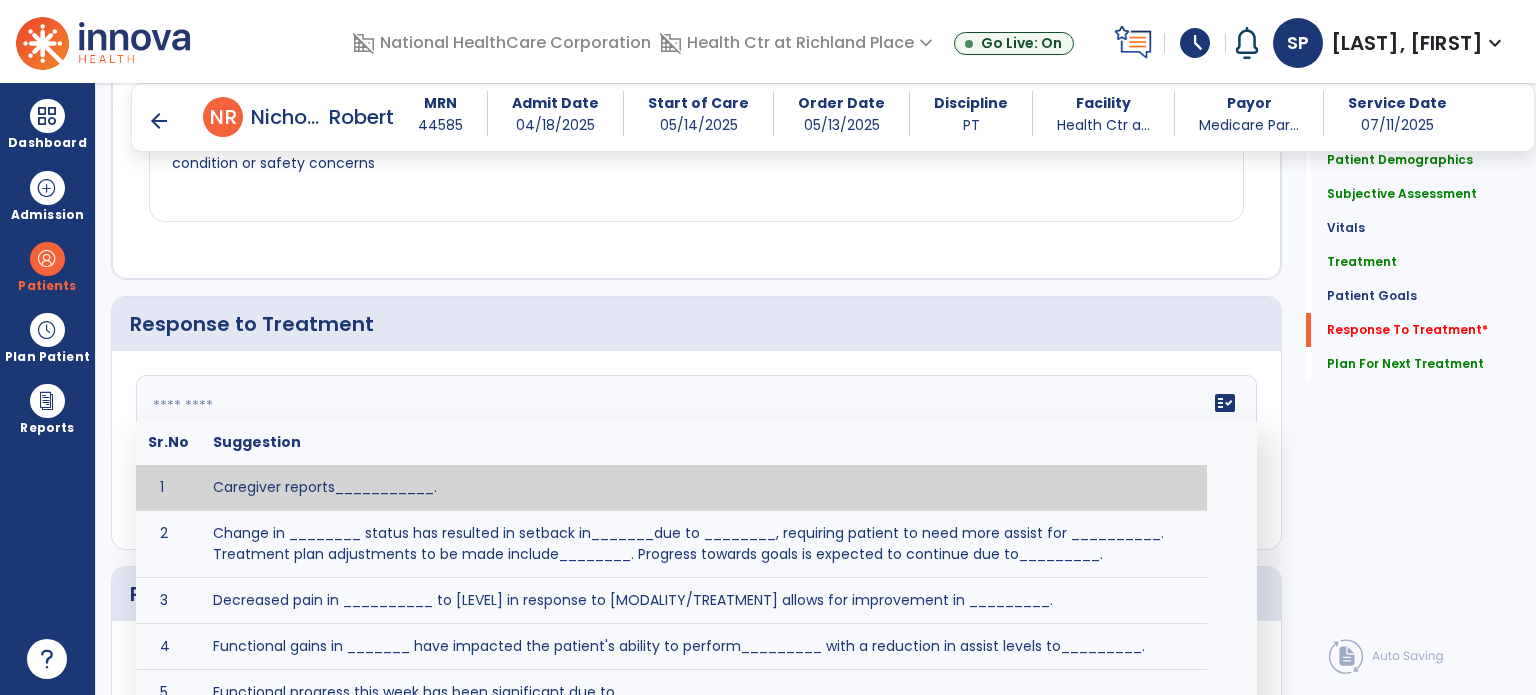click 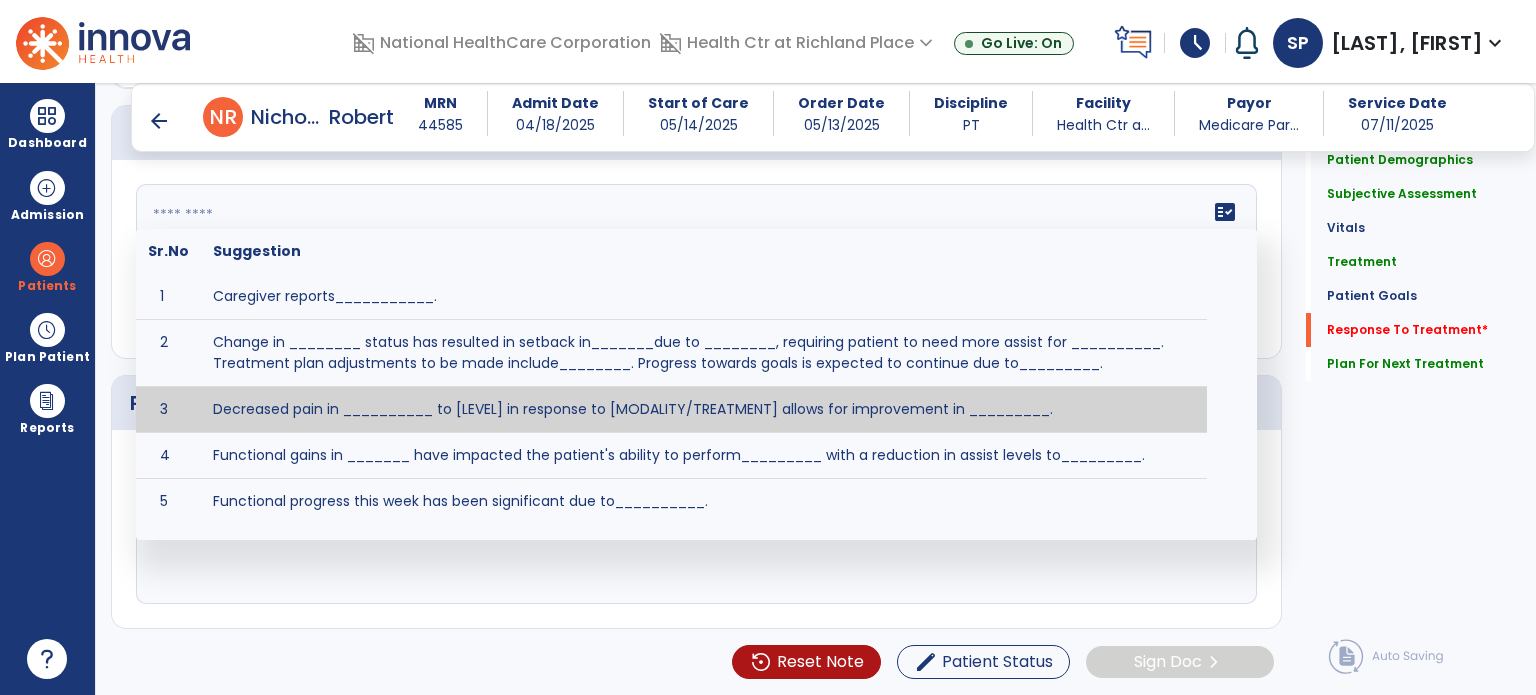 scroll, scrollTop: 2431, scrollLeft: 0, axis: vertical 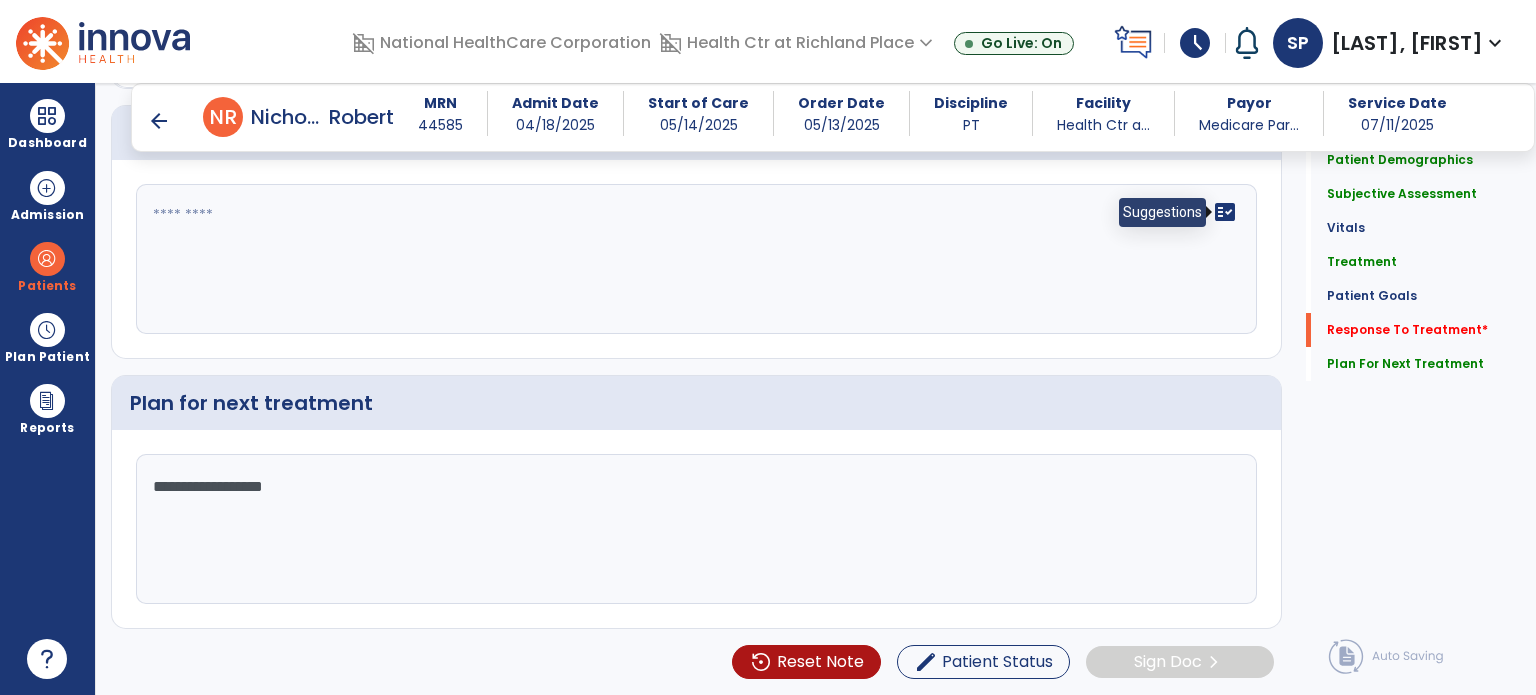 click on "fact_check" 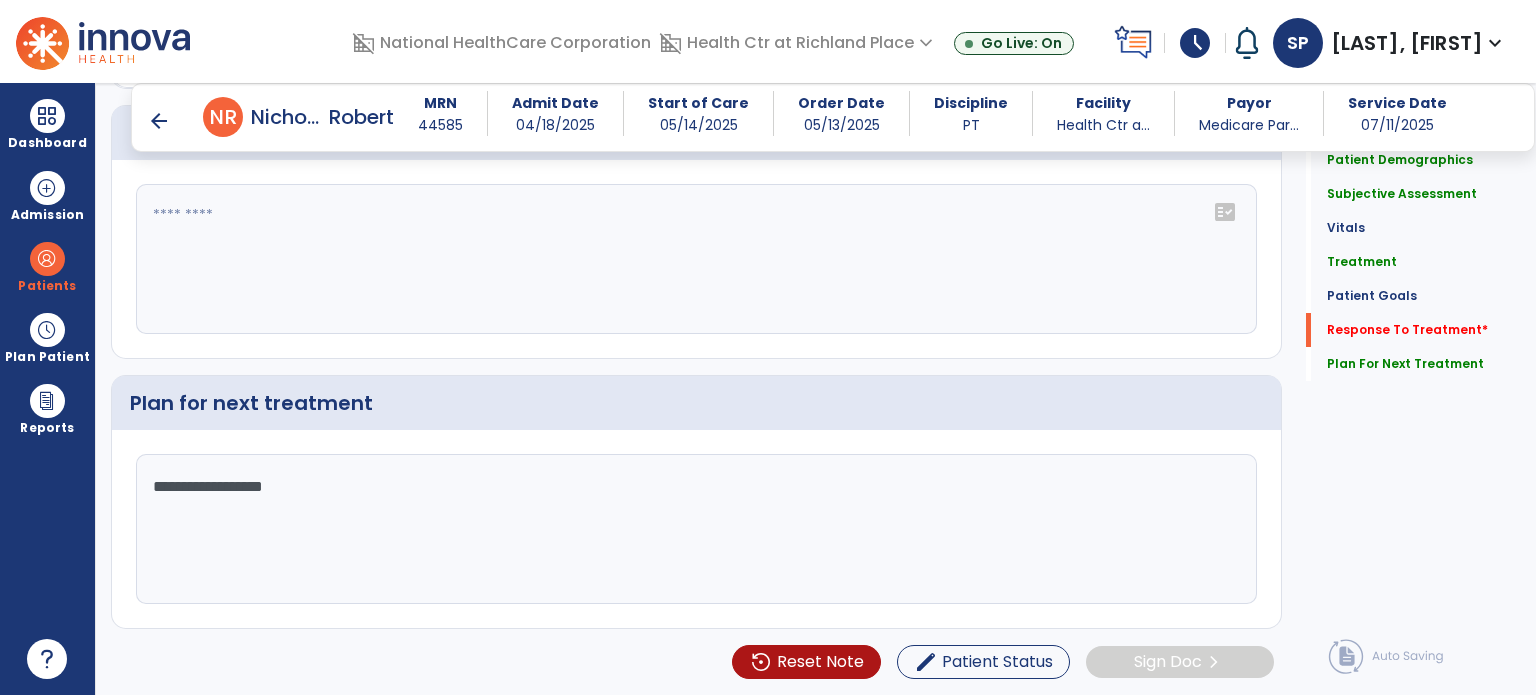 click 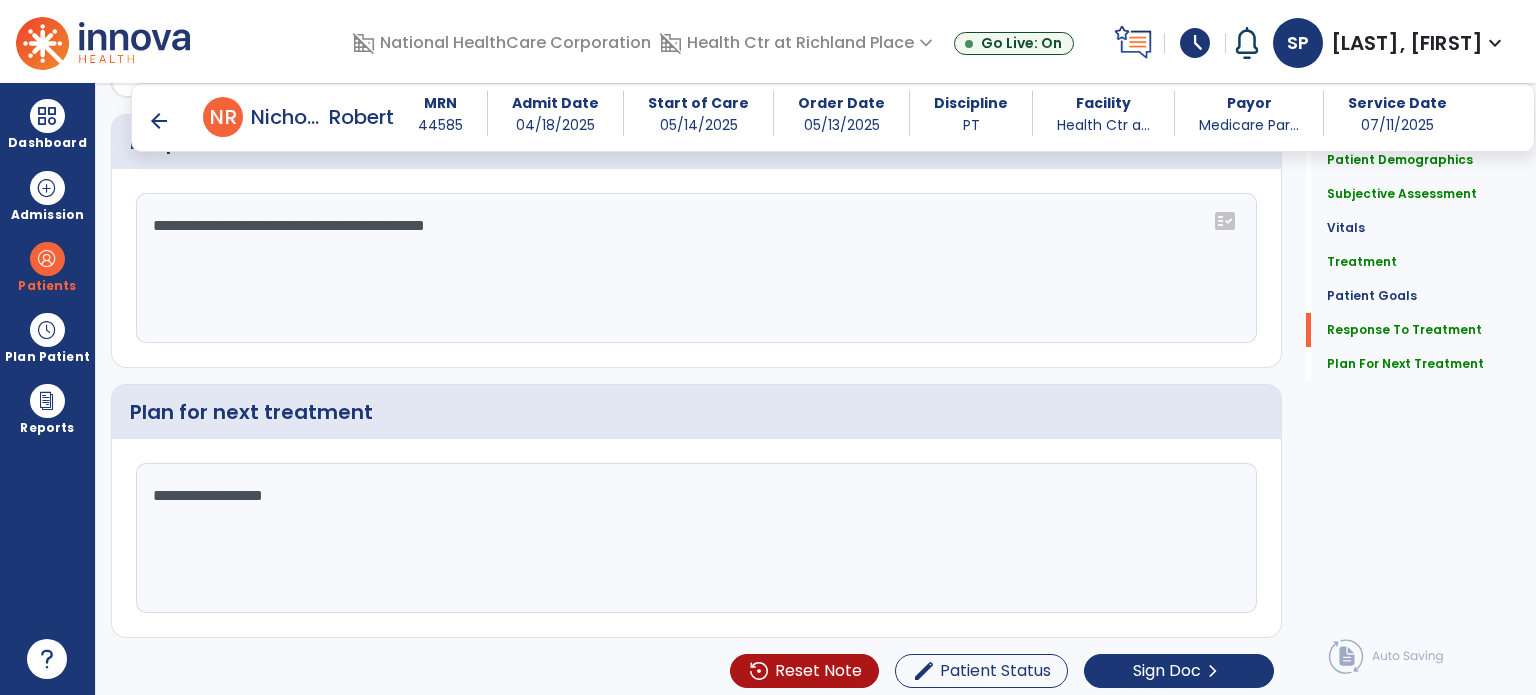scroll, scrollTop: 2431, scrollLeft: 0, axis: vertical 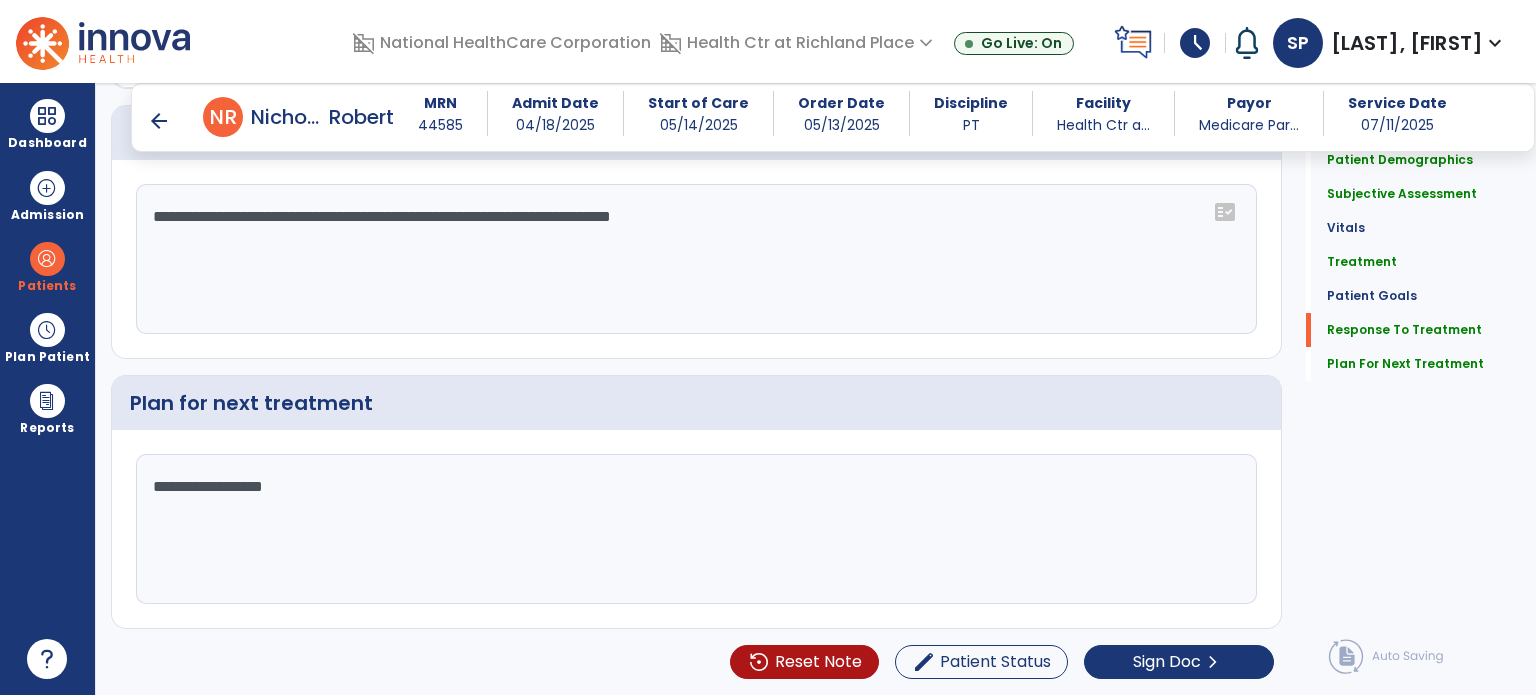 click on "**********" 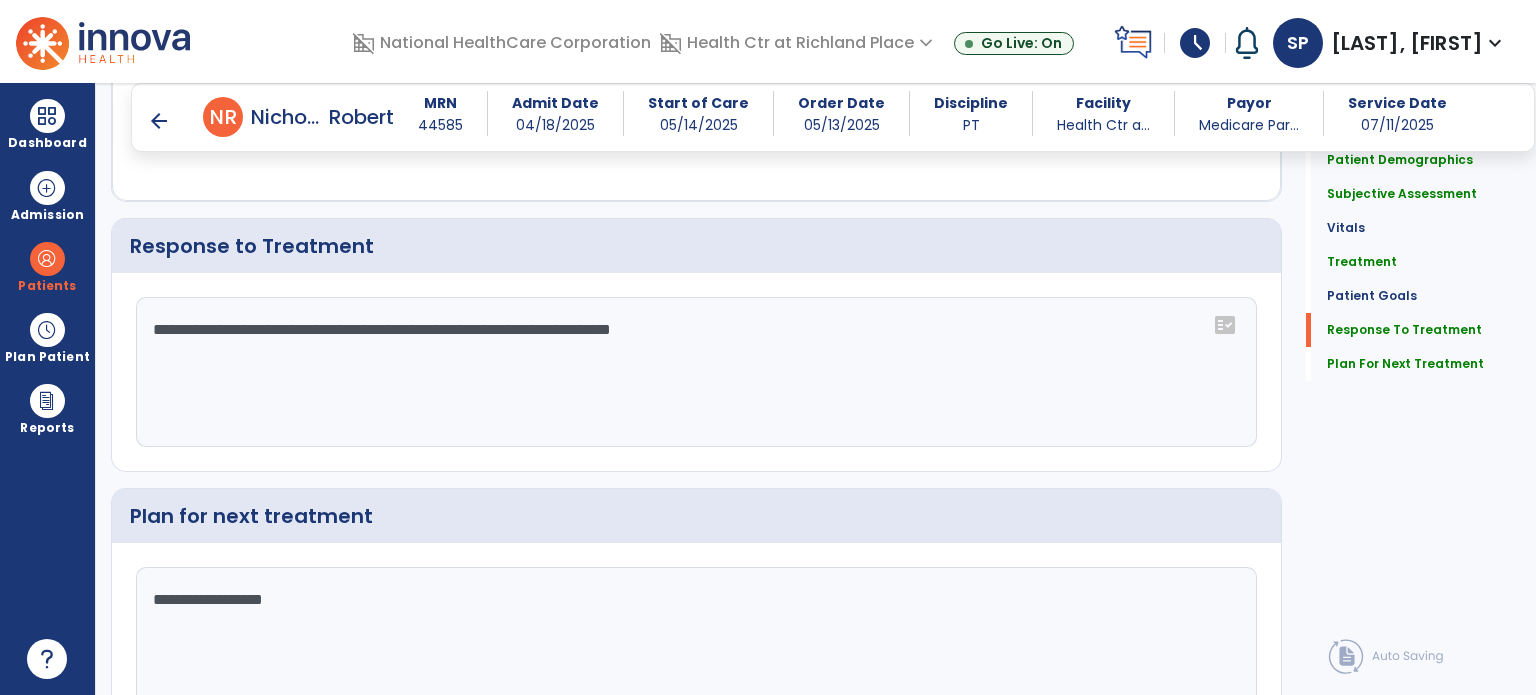 click on "**********" 